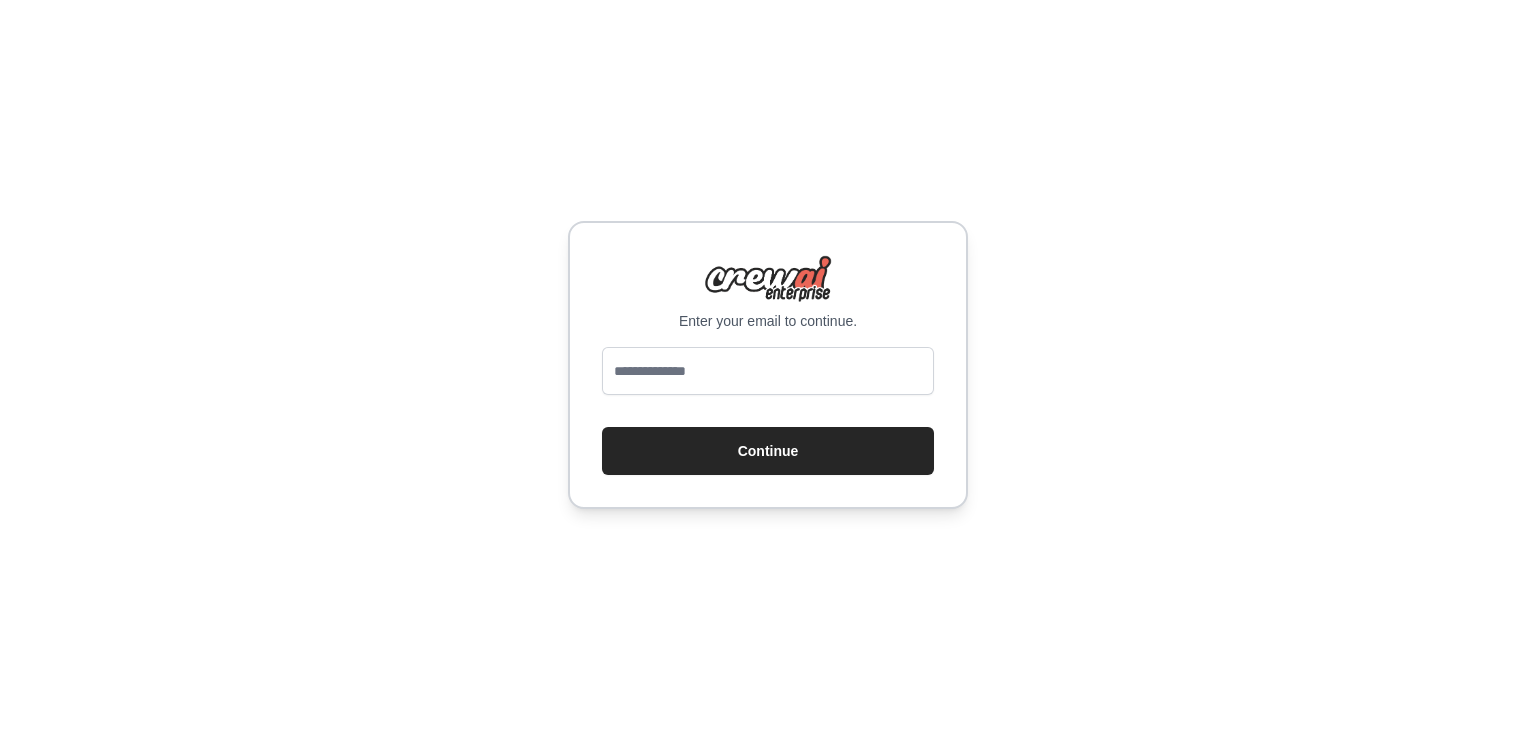 scroll, scrollTop: 0, scrollLeft: 0, axis: both 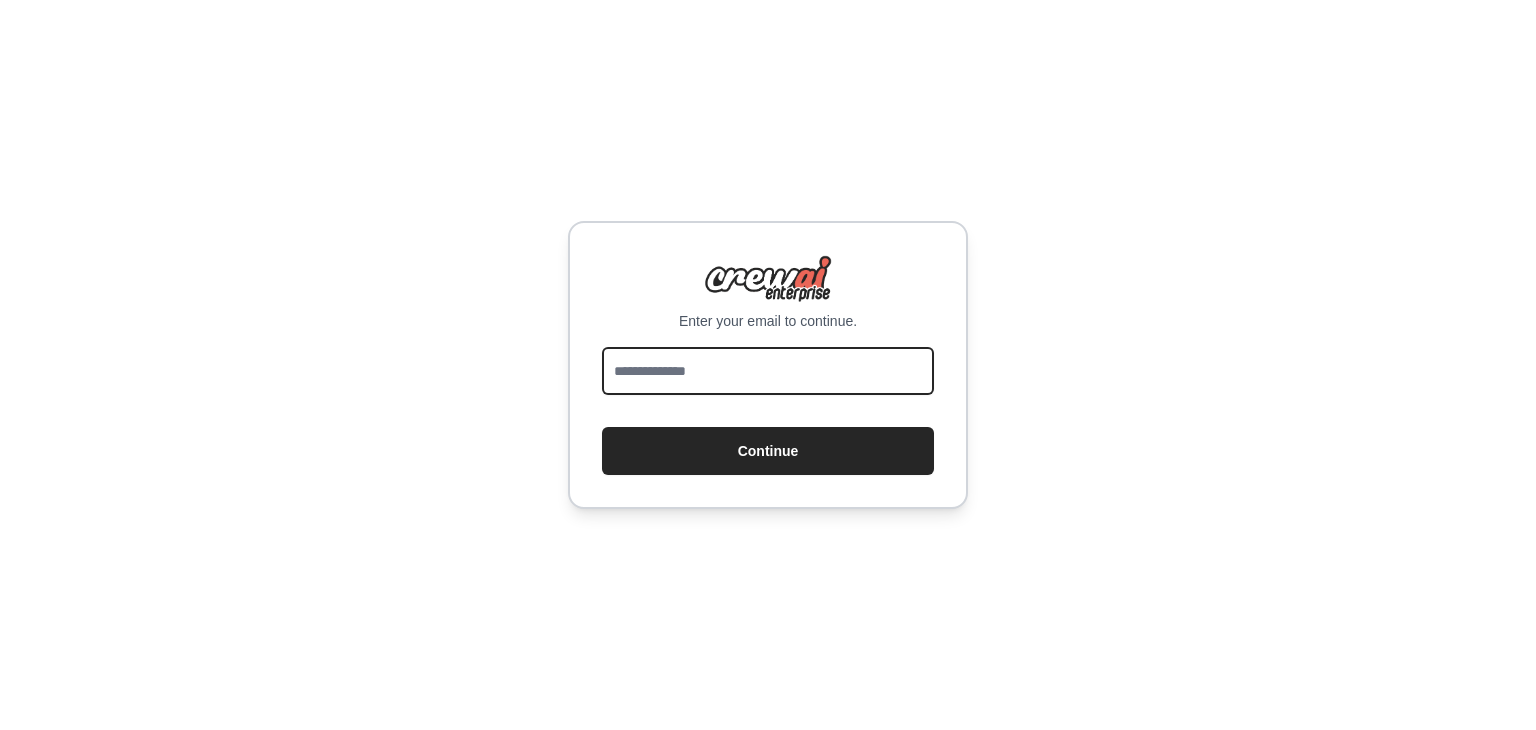 click at bounding box center (768, 371) 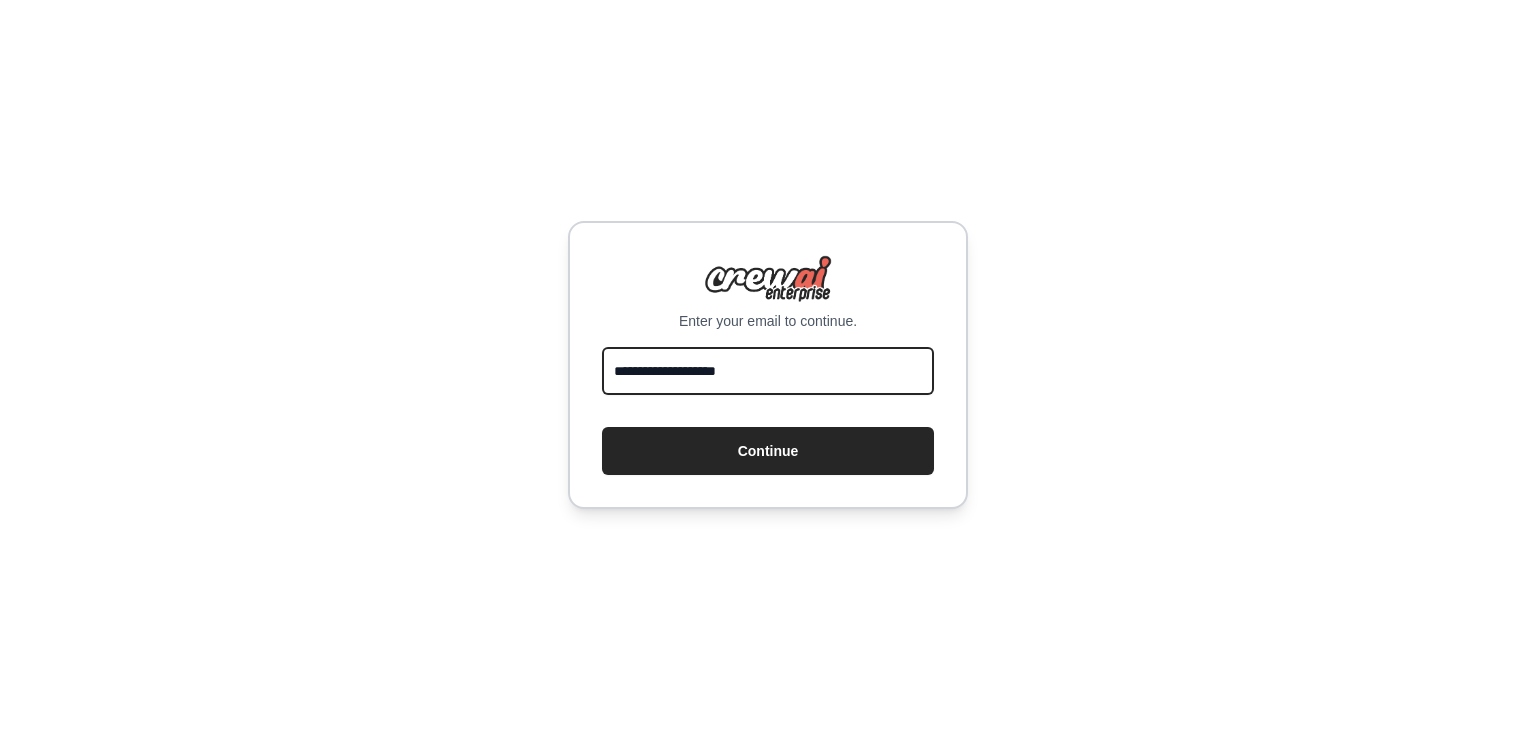 click on "**********" at bounding box center (768, 371) 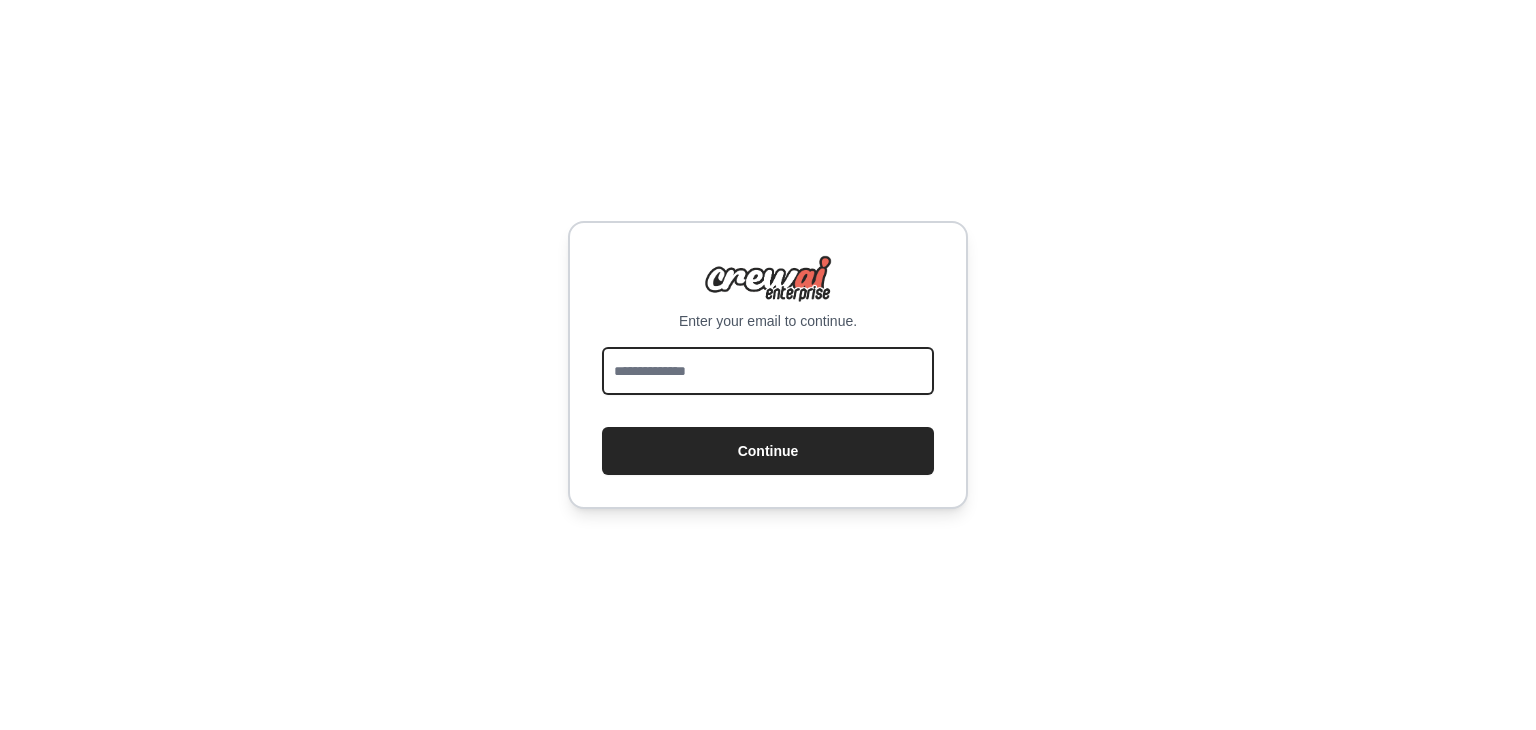 click at bounding box center (768, 371) 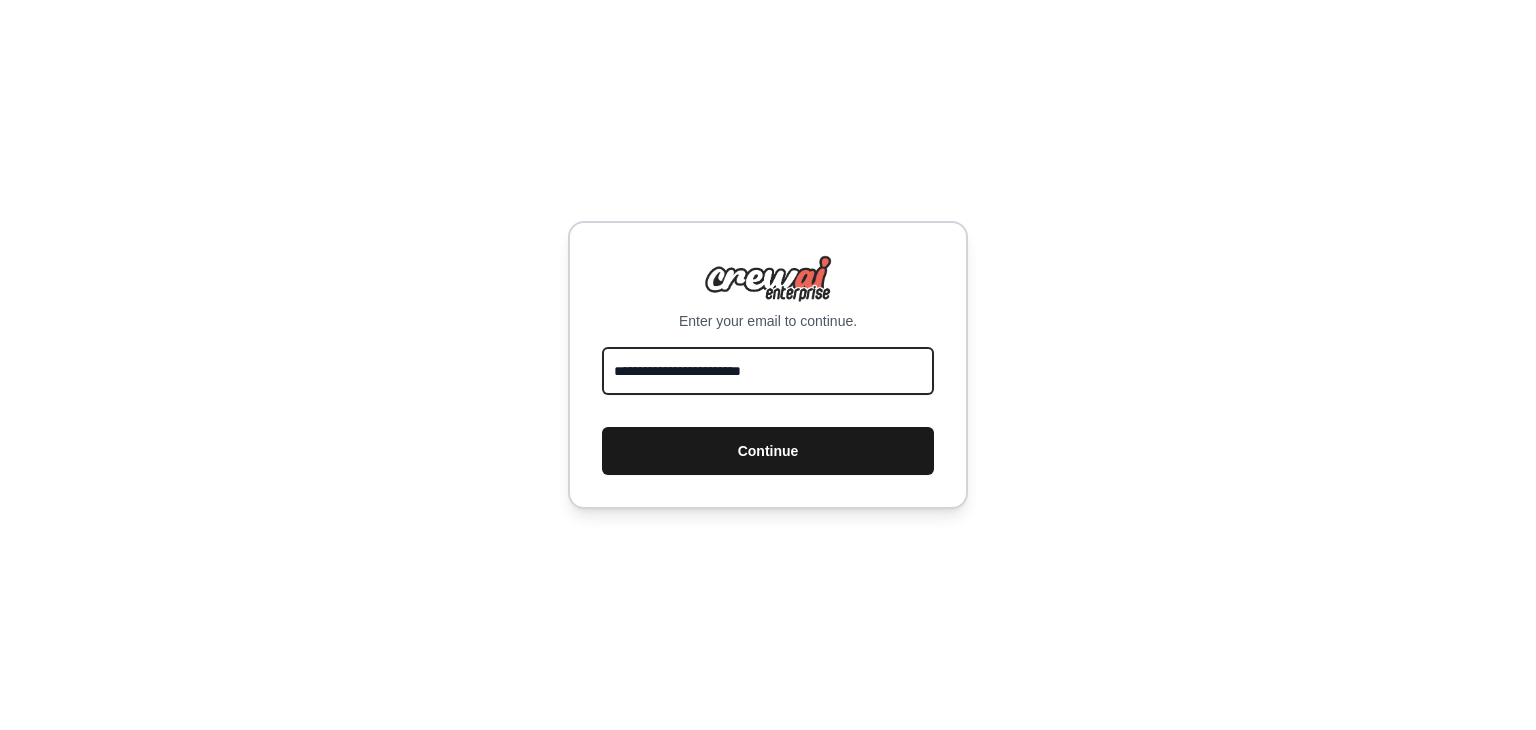 type on "**********" 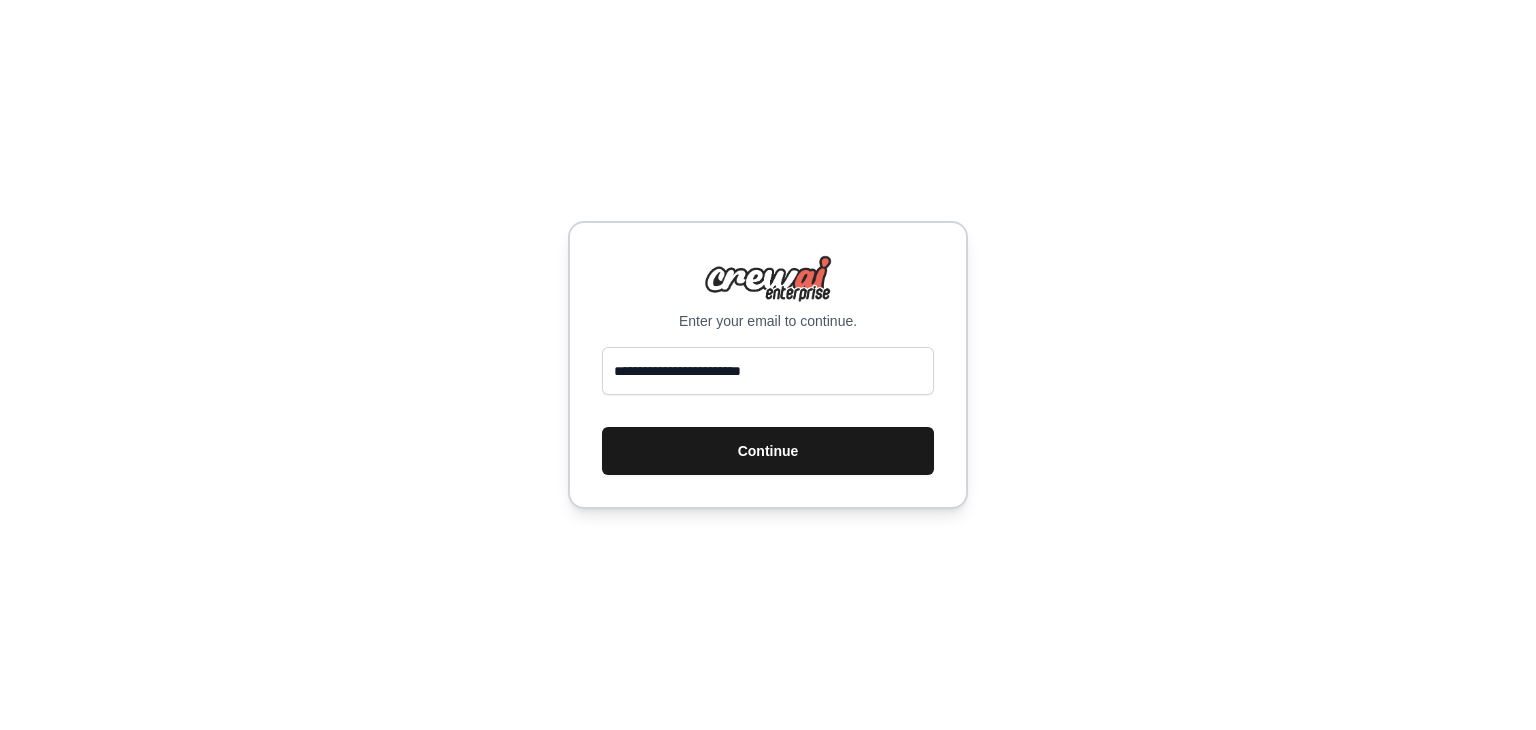 click on "Continue" at bounding box center (768, 451) 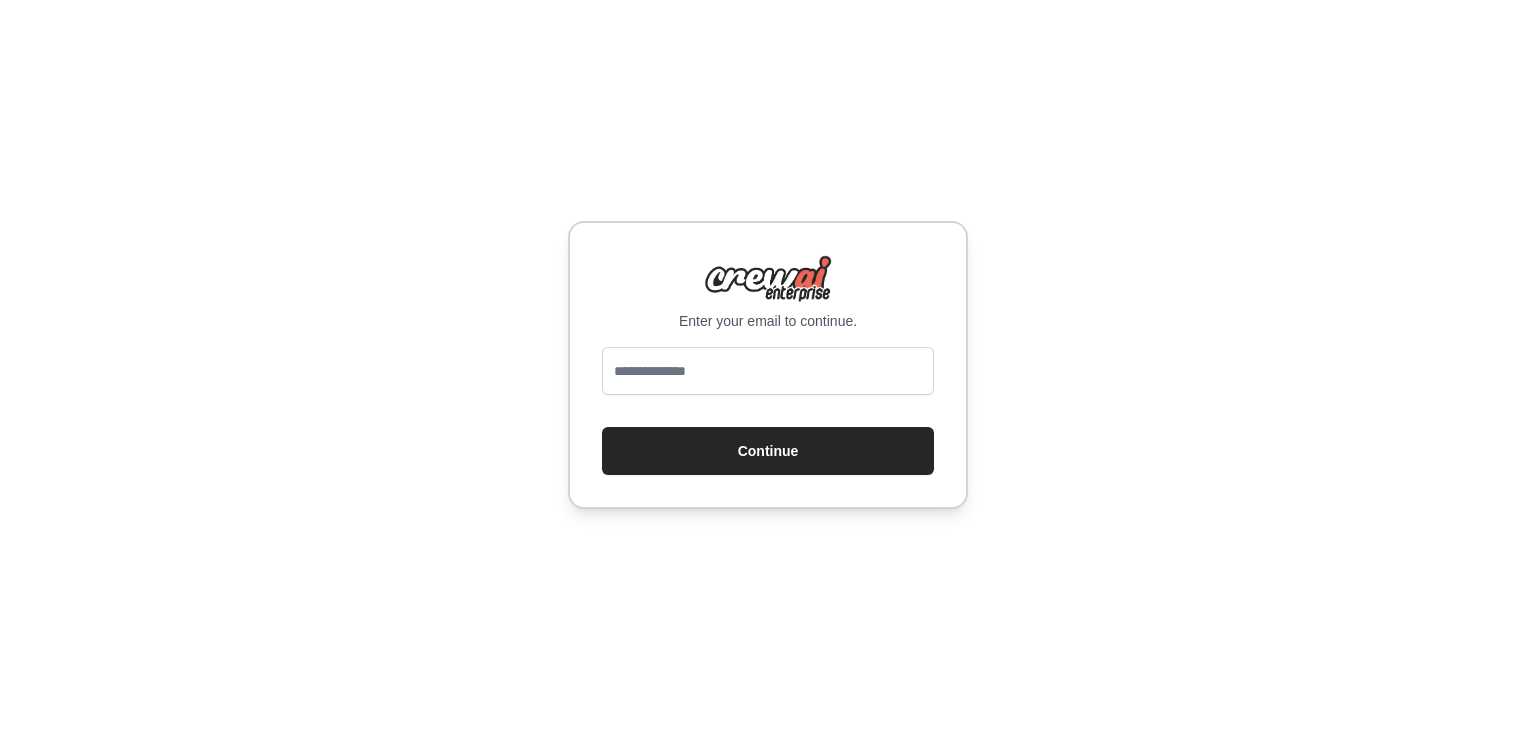 scroll, scrollTop: 0, scrollLeft: 0, axis: both 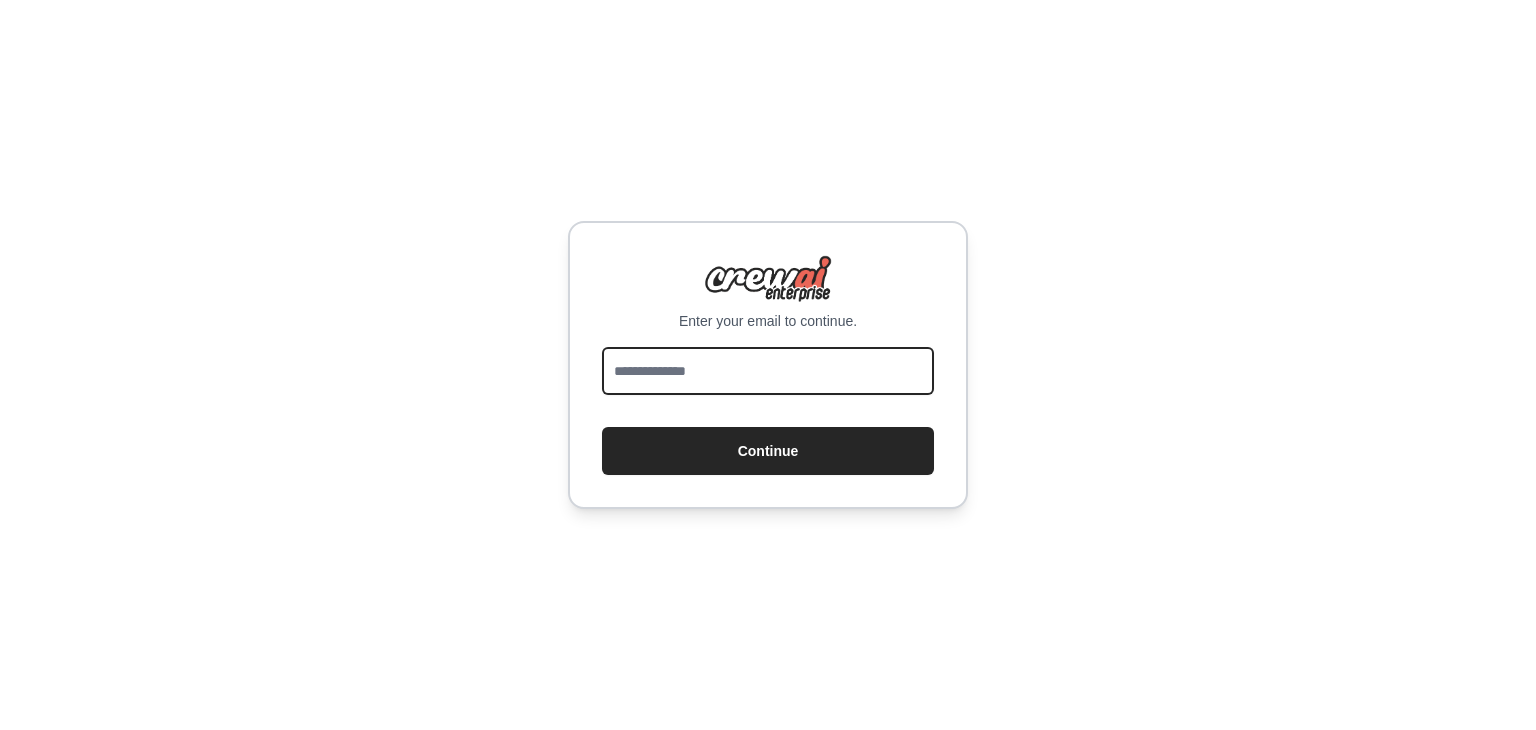 click at bounding box center [768, 371] 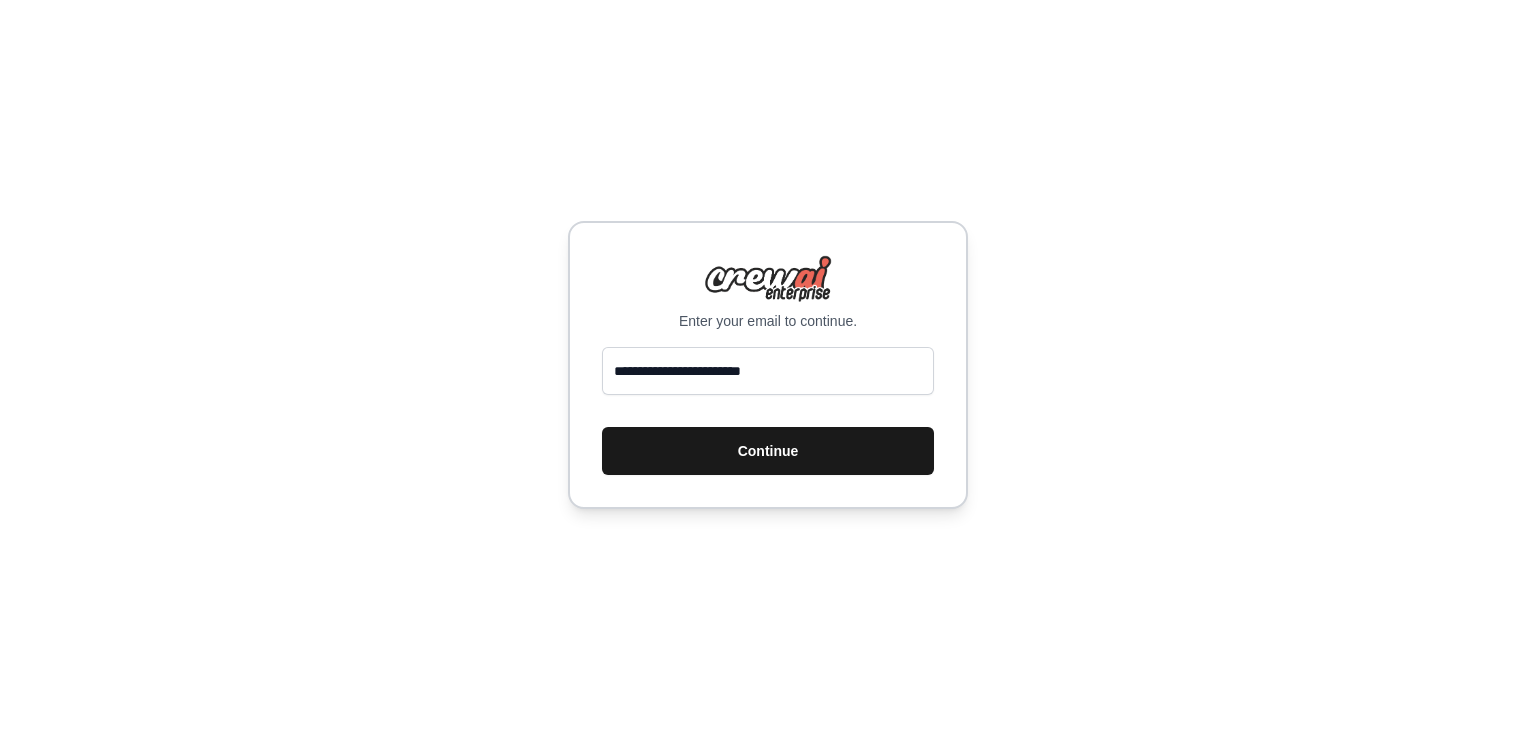 click on "Continue" at bounding box center (768, 451) 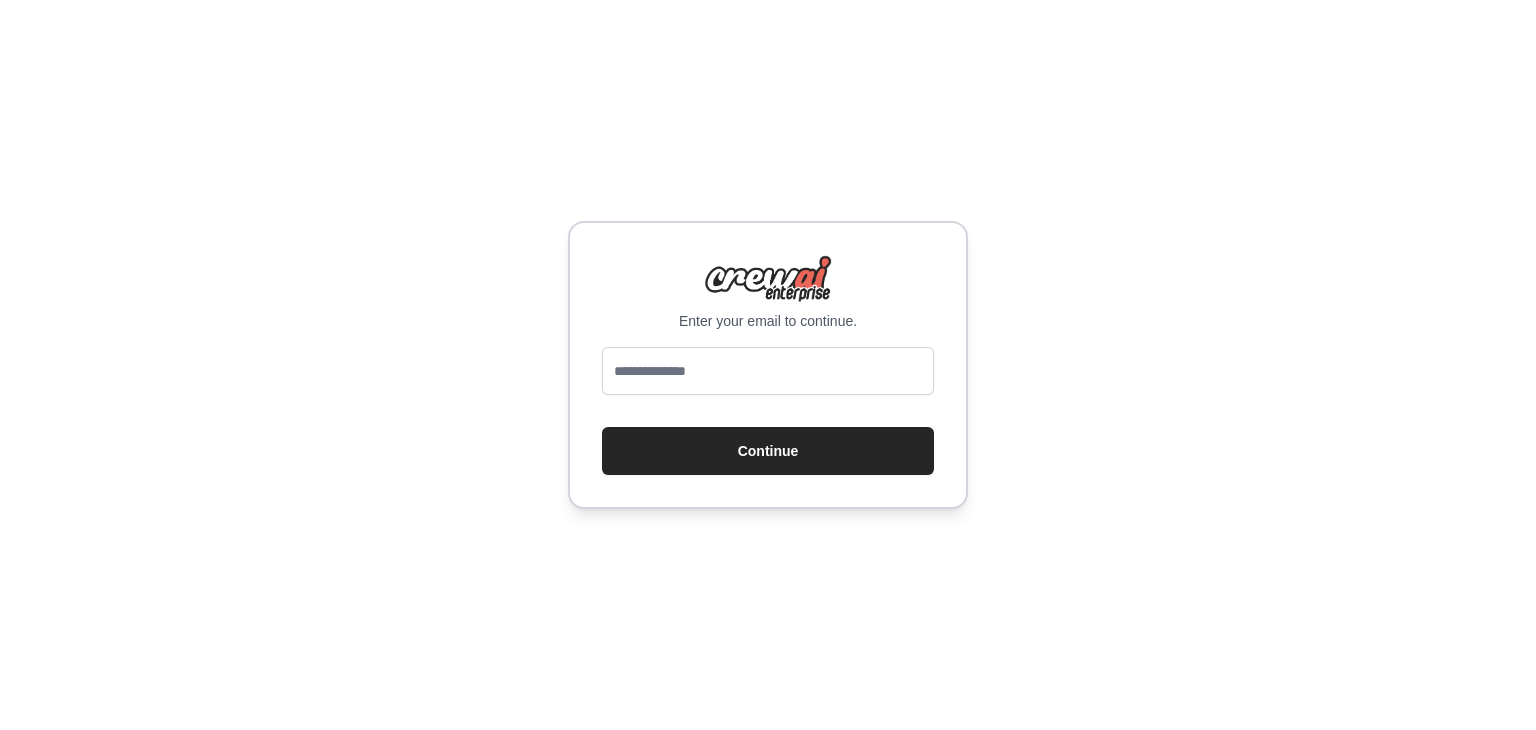 scroll, scrollTop: 0, scrollLeft: 0, axis: both 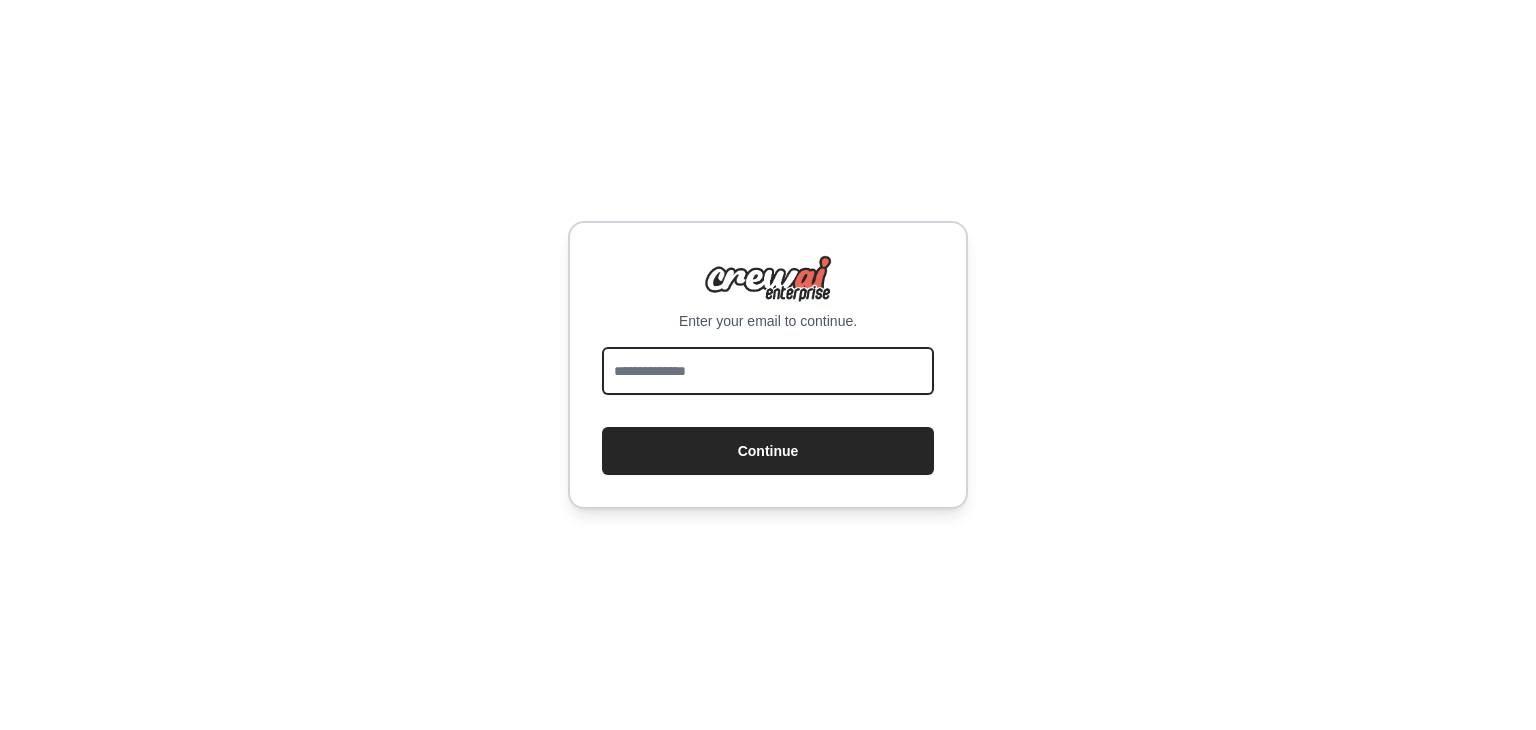 click at bounding box center [768, 371] 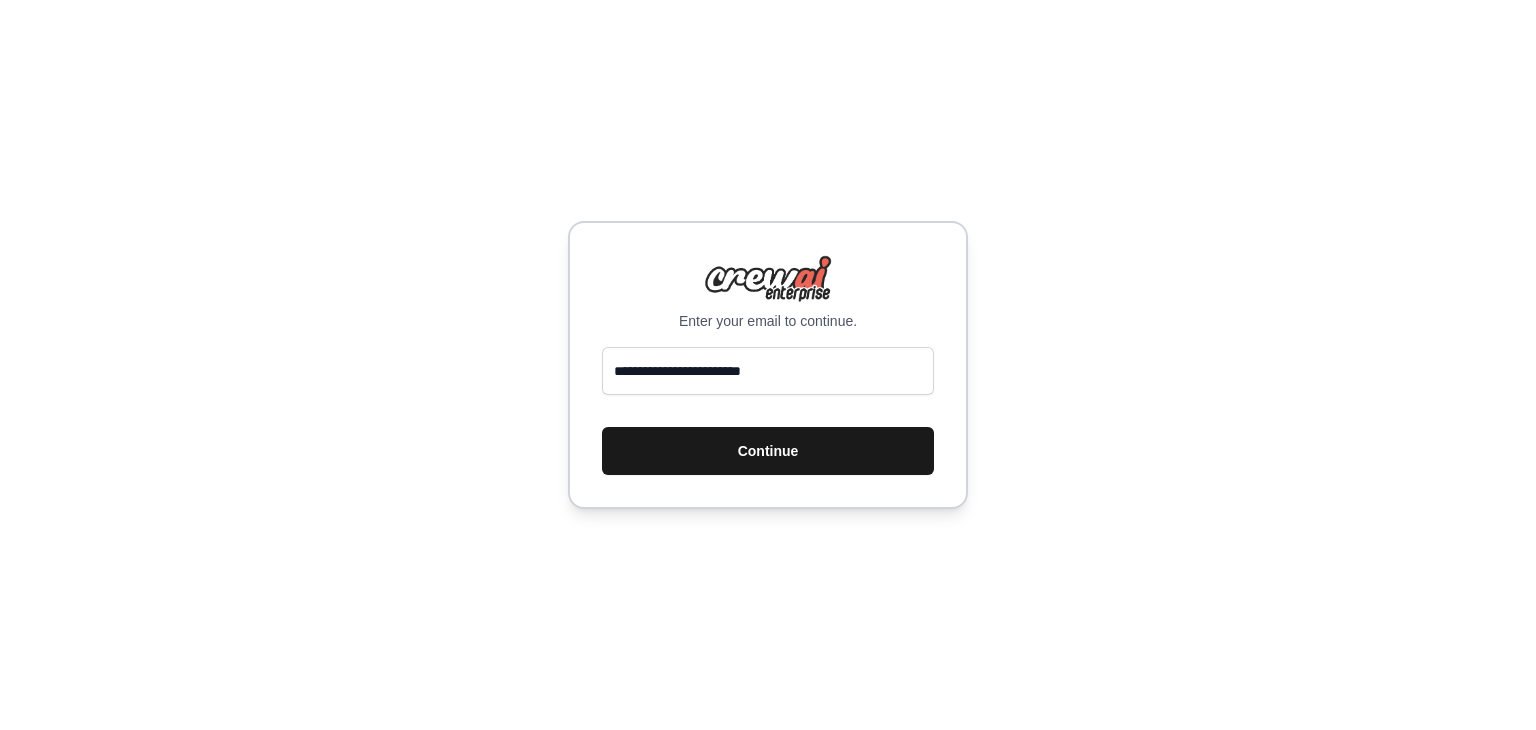 click on "Continue" at bounding box center [768, 451] 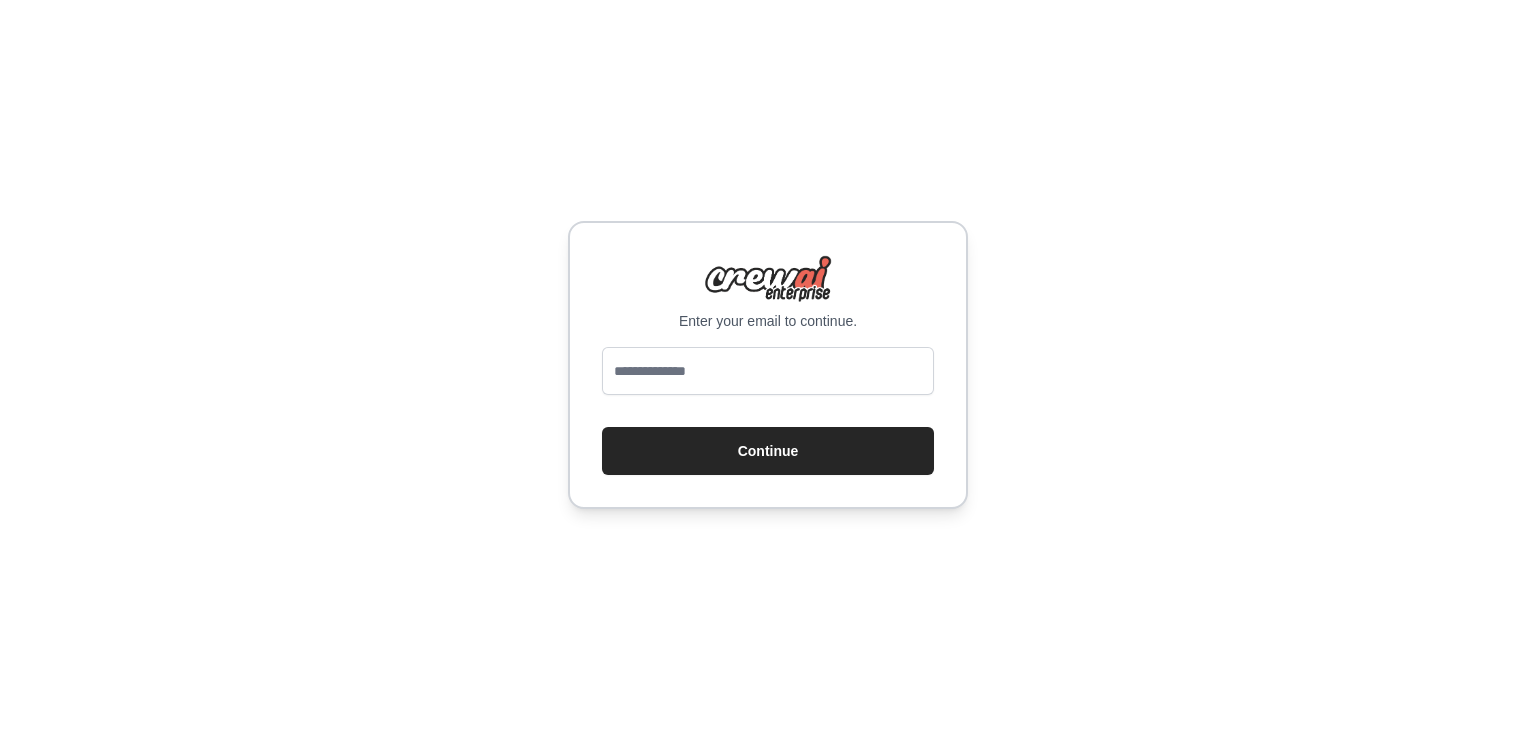 scroll, scrollTop: 0, scrollLeft: 0, axis: both 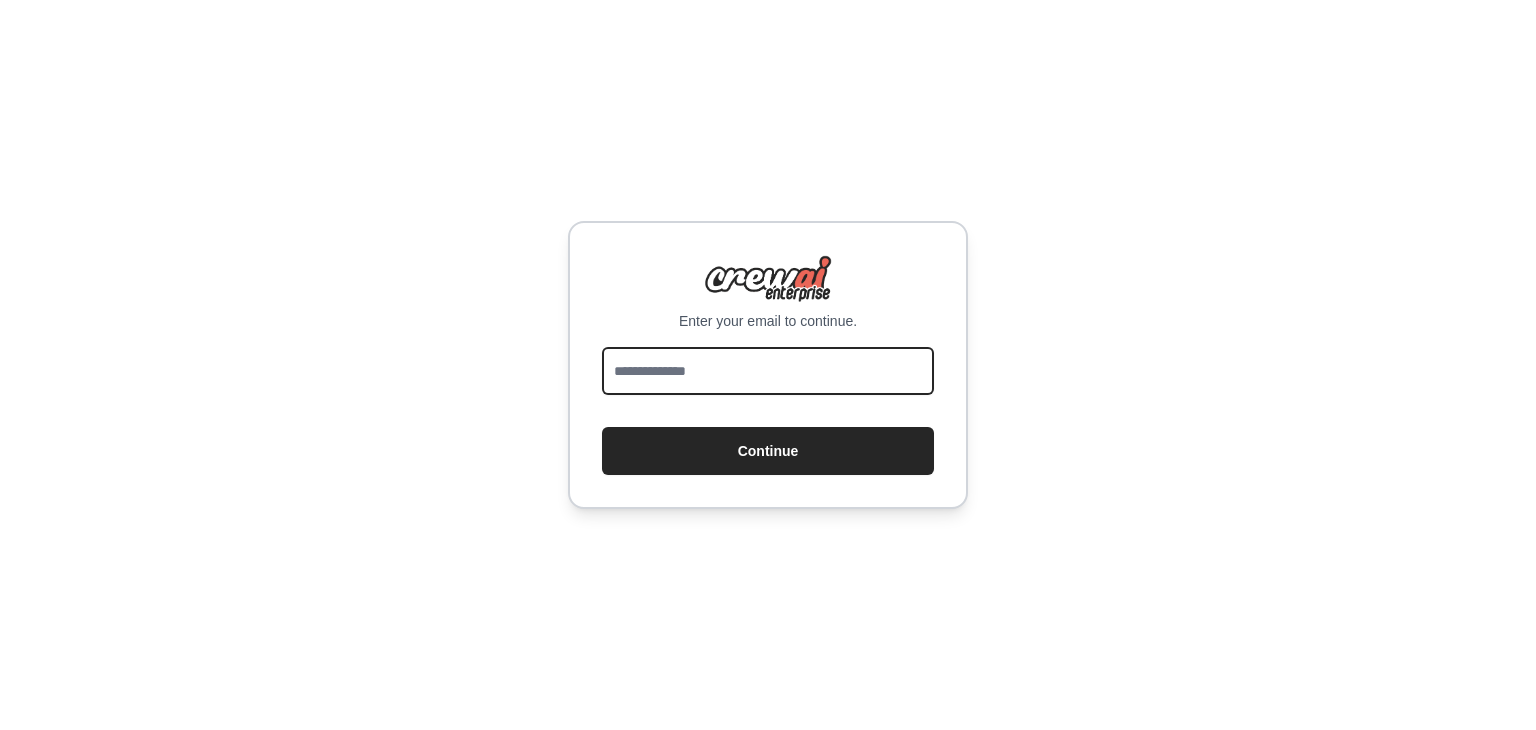 click at bounding box center (768, 371) 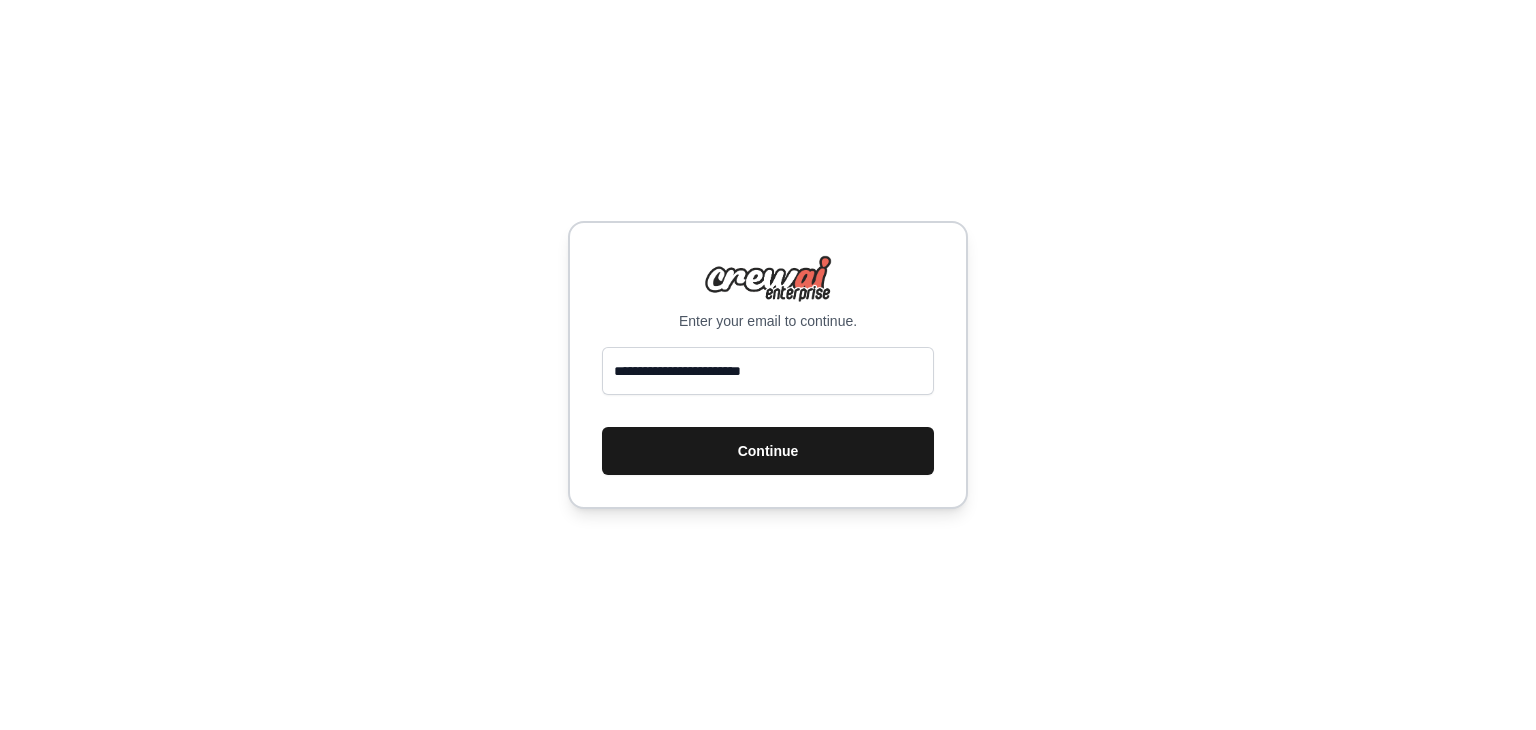 click on "Continue" at bounding box center (768, 451) 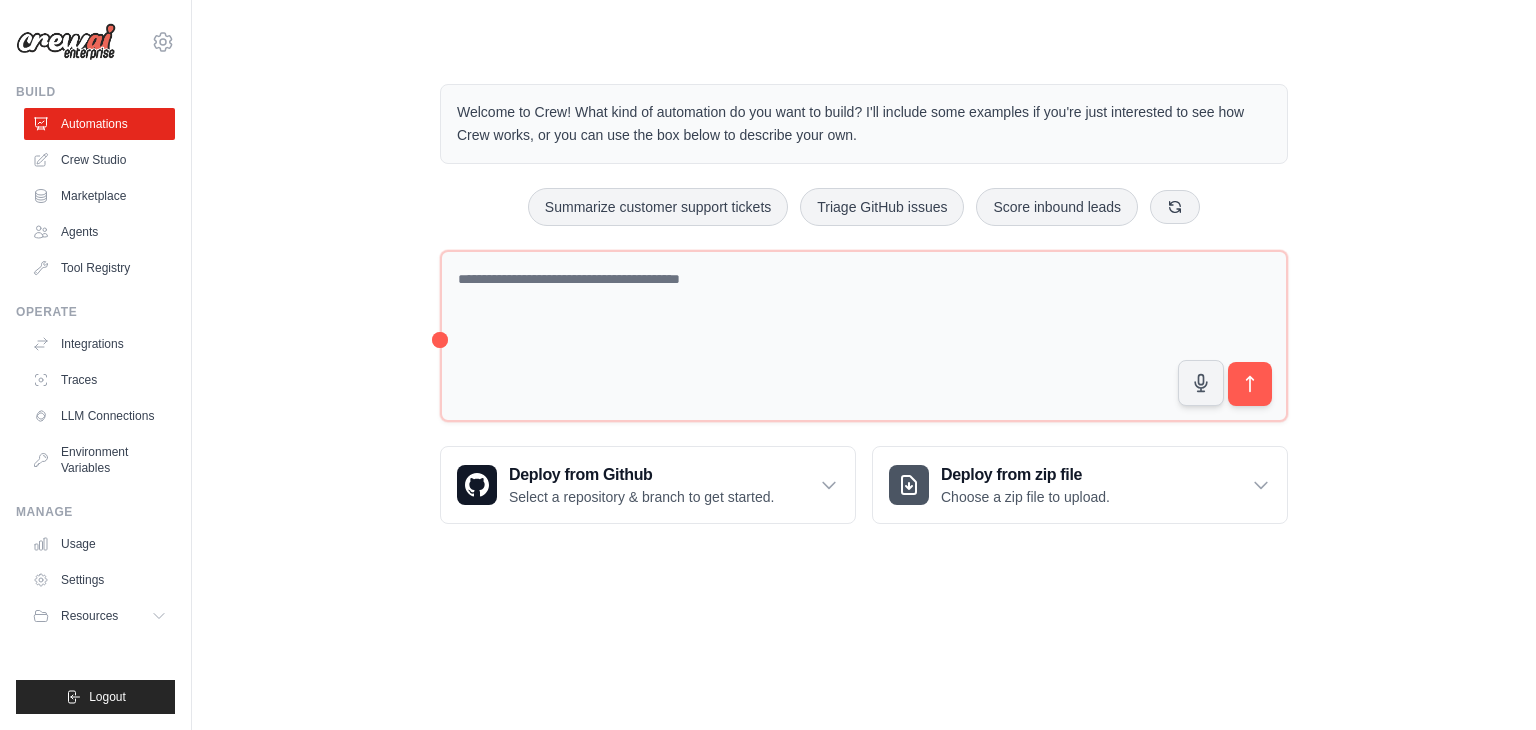 scroll, scrollTop: 0, scrollLeft: 0, axis: both 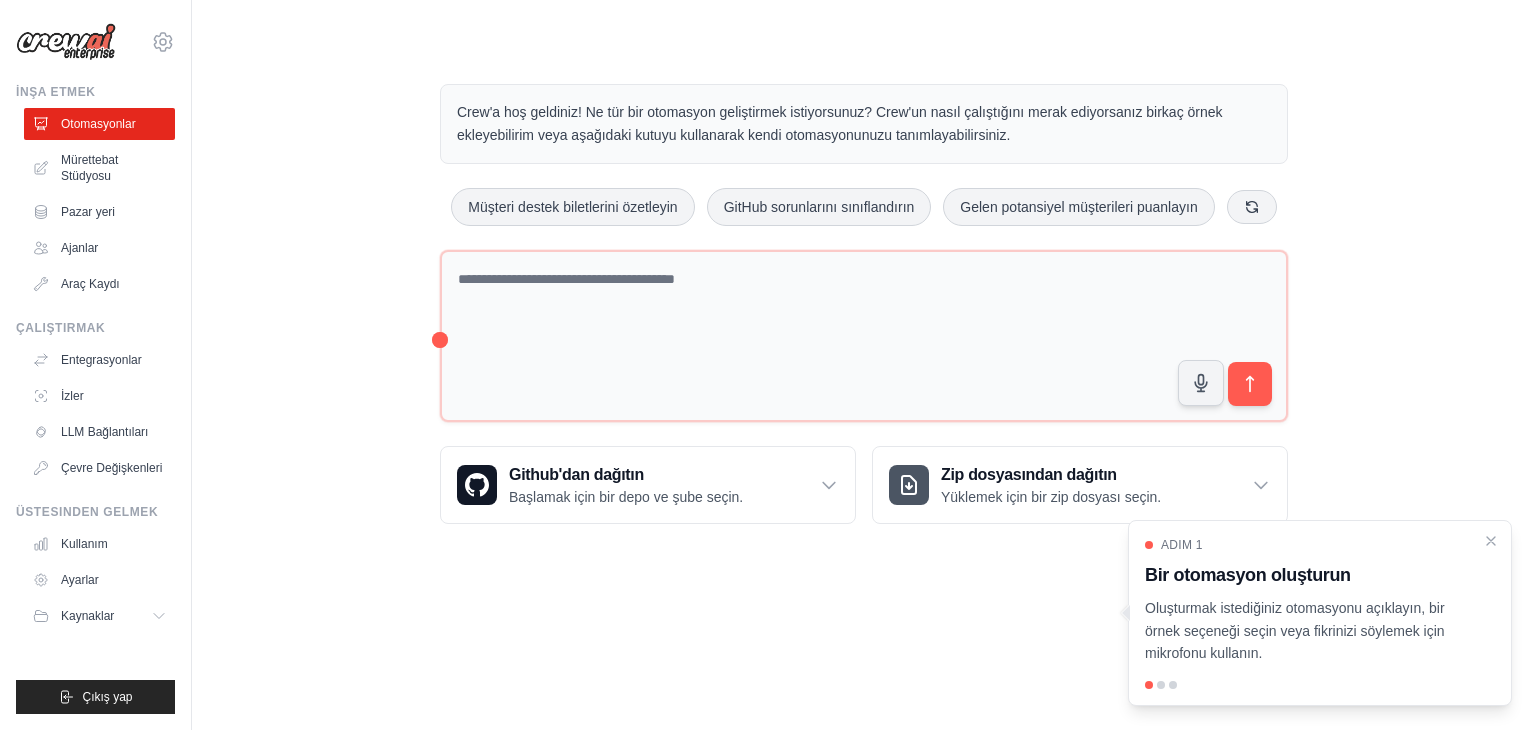 click on "Crew'a hoş geldiniz! Ne tür bir otomasyon geliştirmek istiyorsunuz? Crew'un nasıl çalıştığını merak ediyorsanız birkaç örnek ekleyebilirim veya aşağıdaki kutuyu kullanarak kendi otomasyonunuzu tanımlayabilirsiniz.
Müşteri destek biletlerini özetleyin
GitHub sorunlarını sınıflandırın
Gelen potansiyel müşterileri puanlayın" at bounding box center [864, 304] 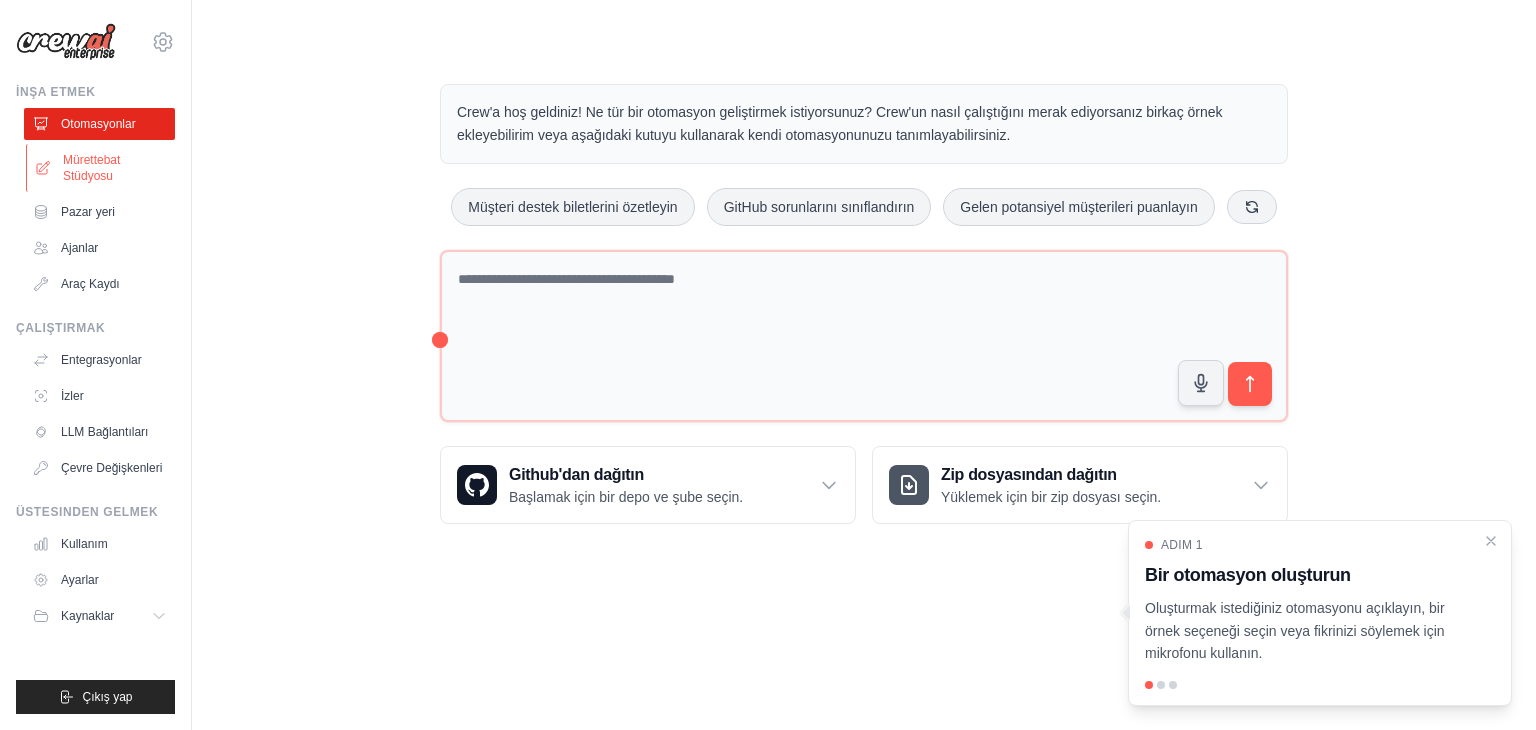 click on "Mürettebat Stüdyosu" at bounding box center (91, 168) 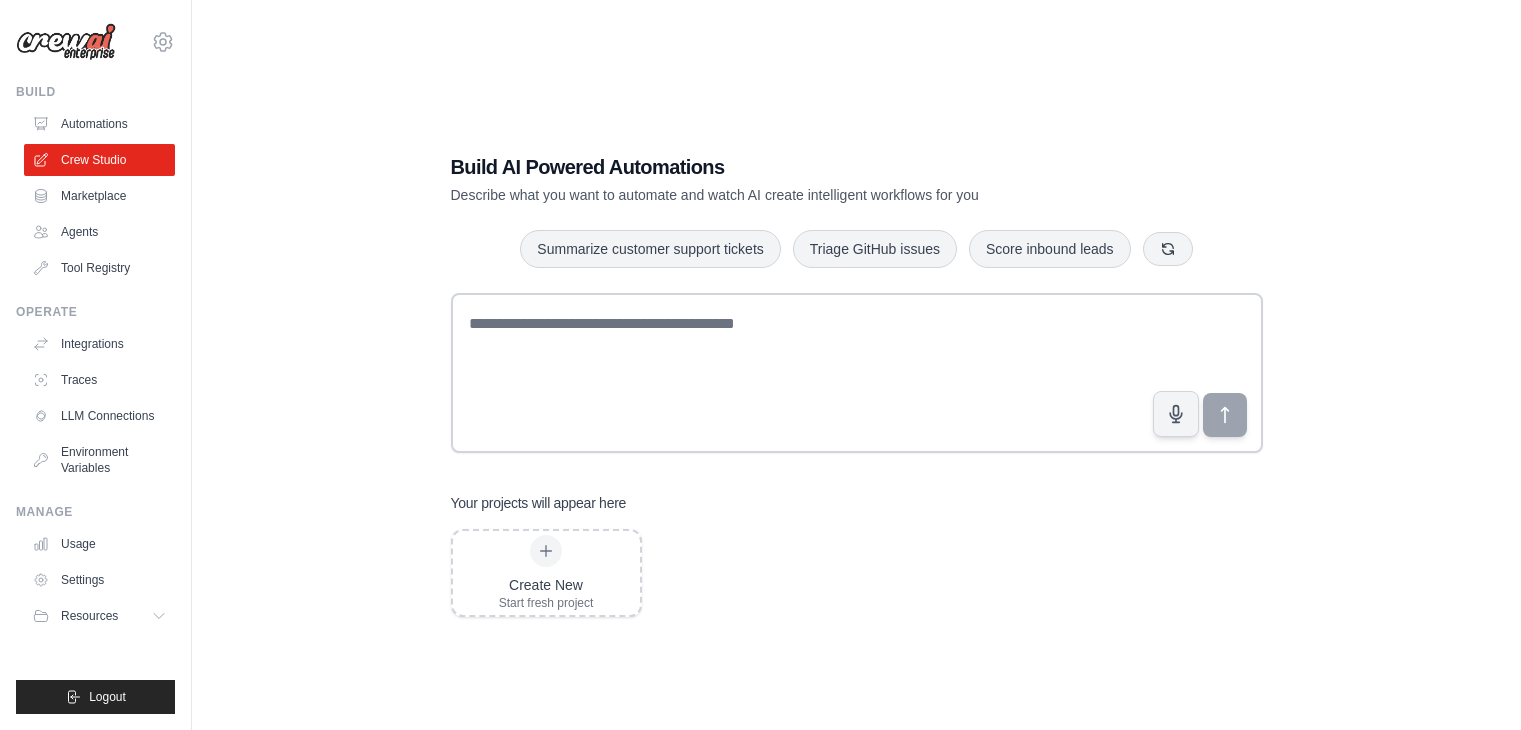 scroll, scrollTop: 0, scrollLeft: 0, axis: both 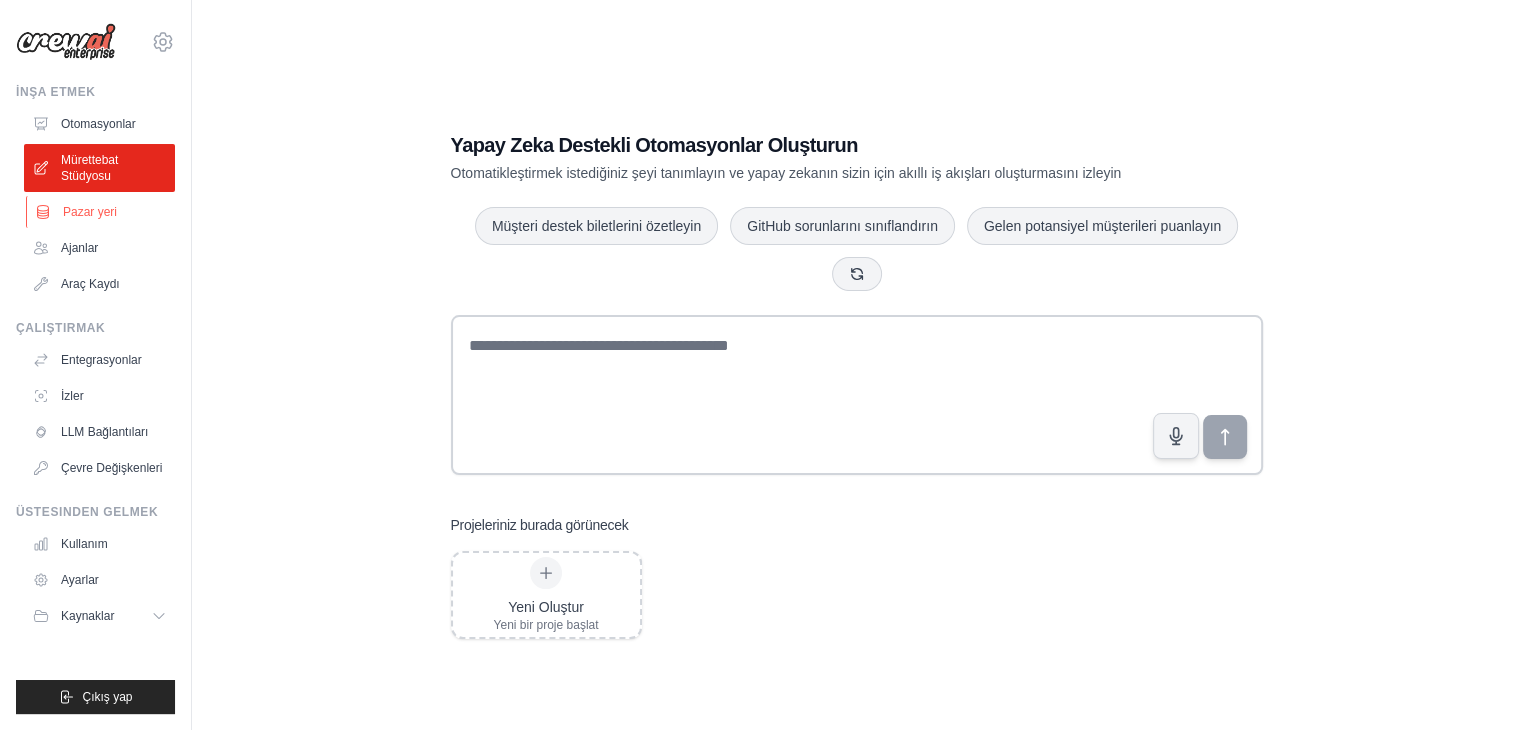 click on "Pazar yeri" at bounding box center (90, 212) 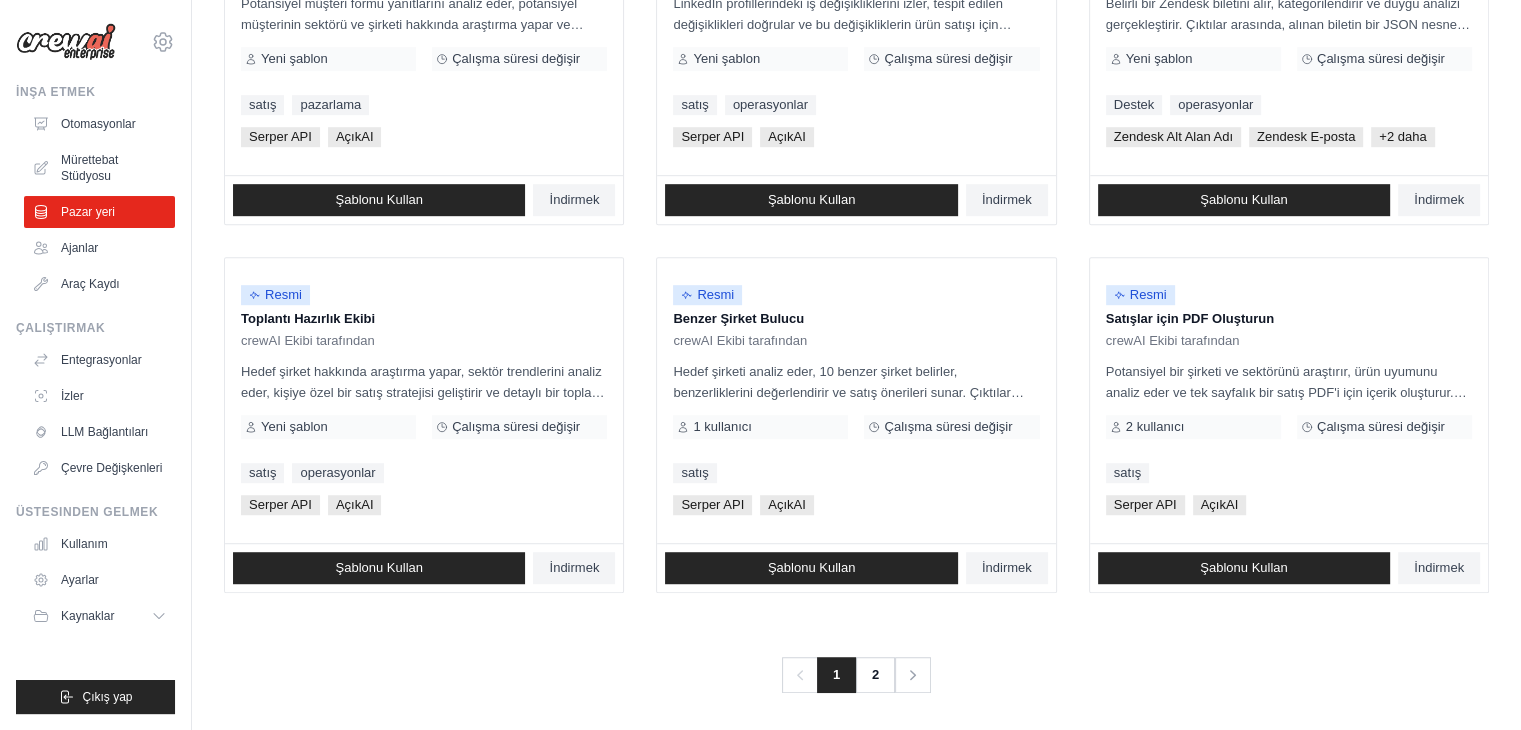 scroll, scrollTop: 1120, scrollLeft: 0, axis: vertical 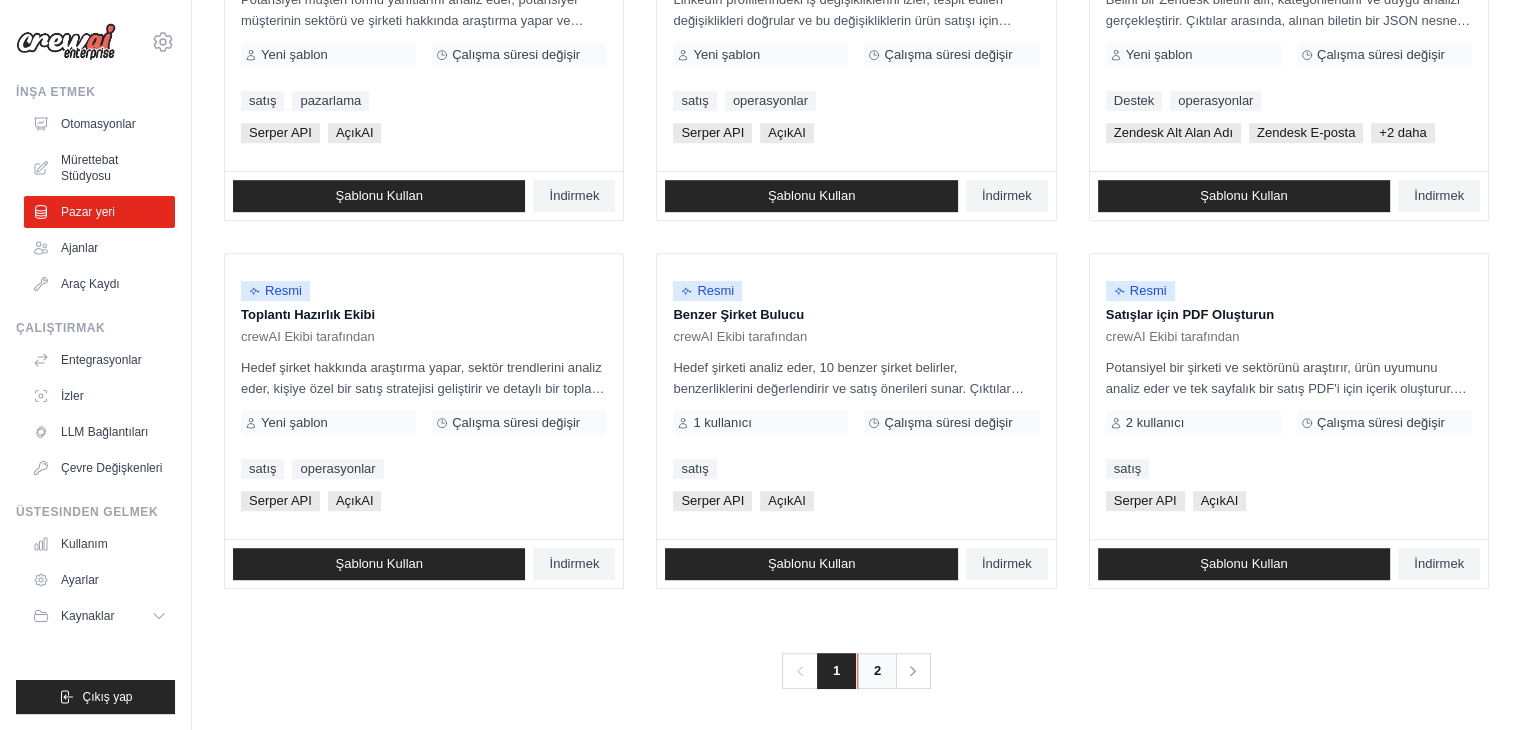 click on "2" at bounding box center [877, 671] 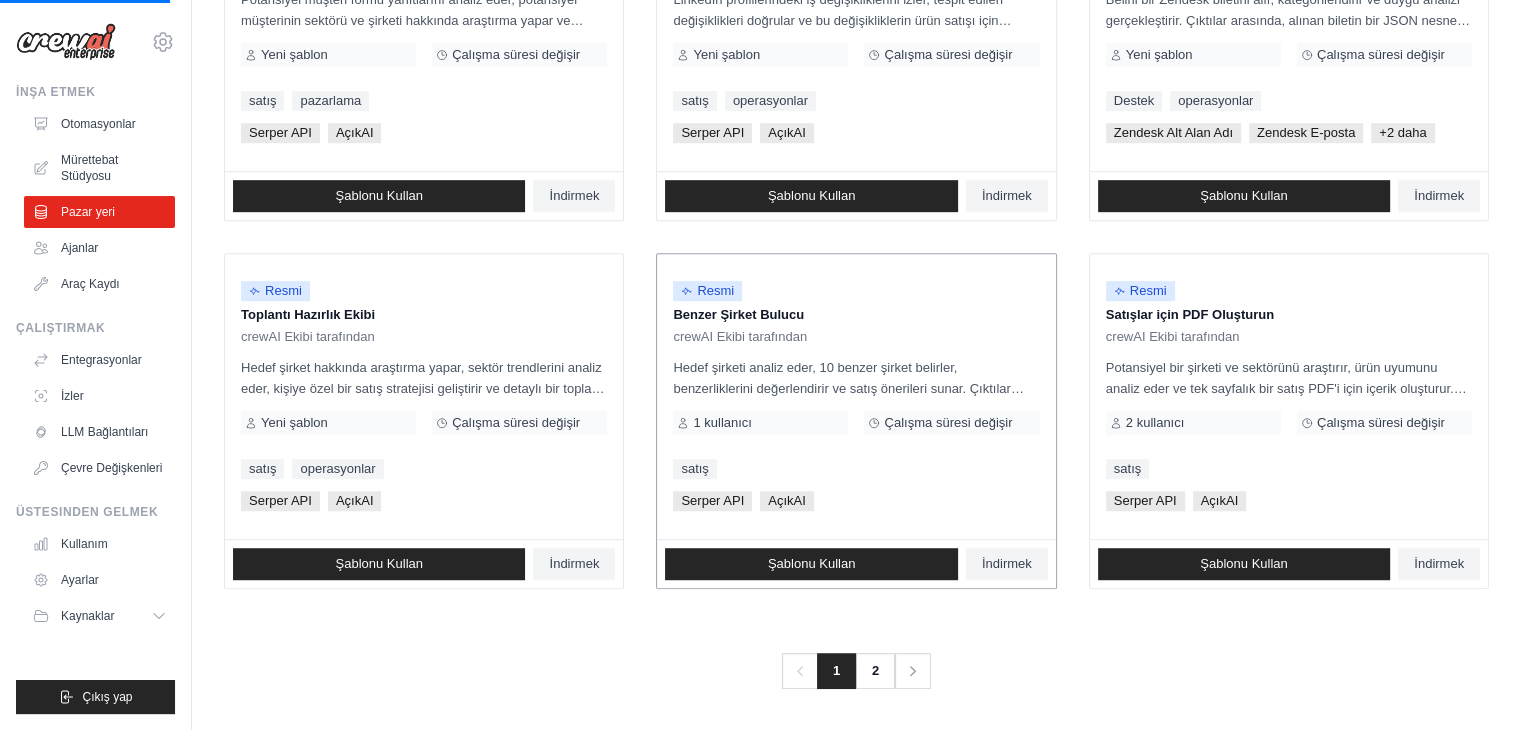 scroll, scrollTop: 0, scrollLeft: 0, axis: both 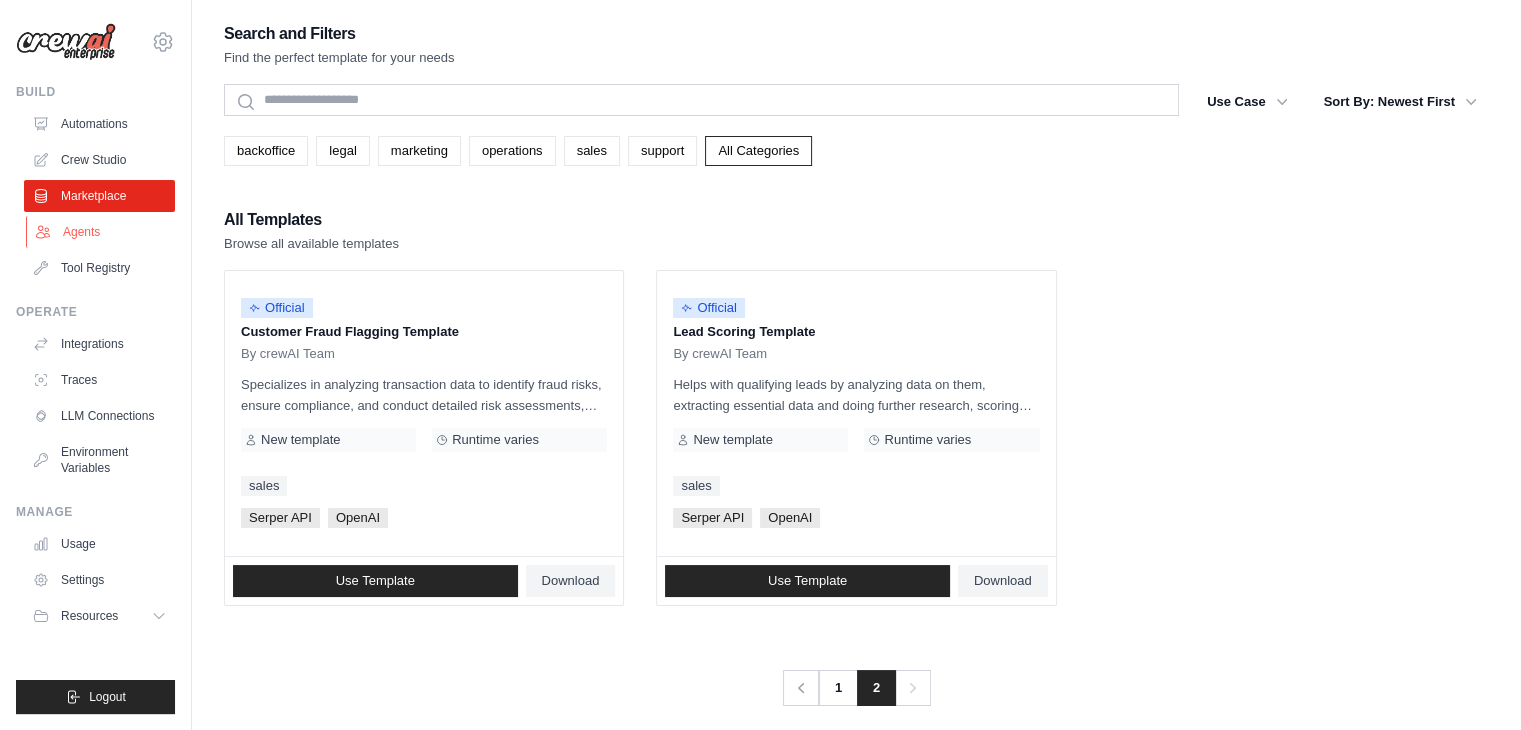 click on "Agents" at bounding box center [101, 232] 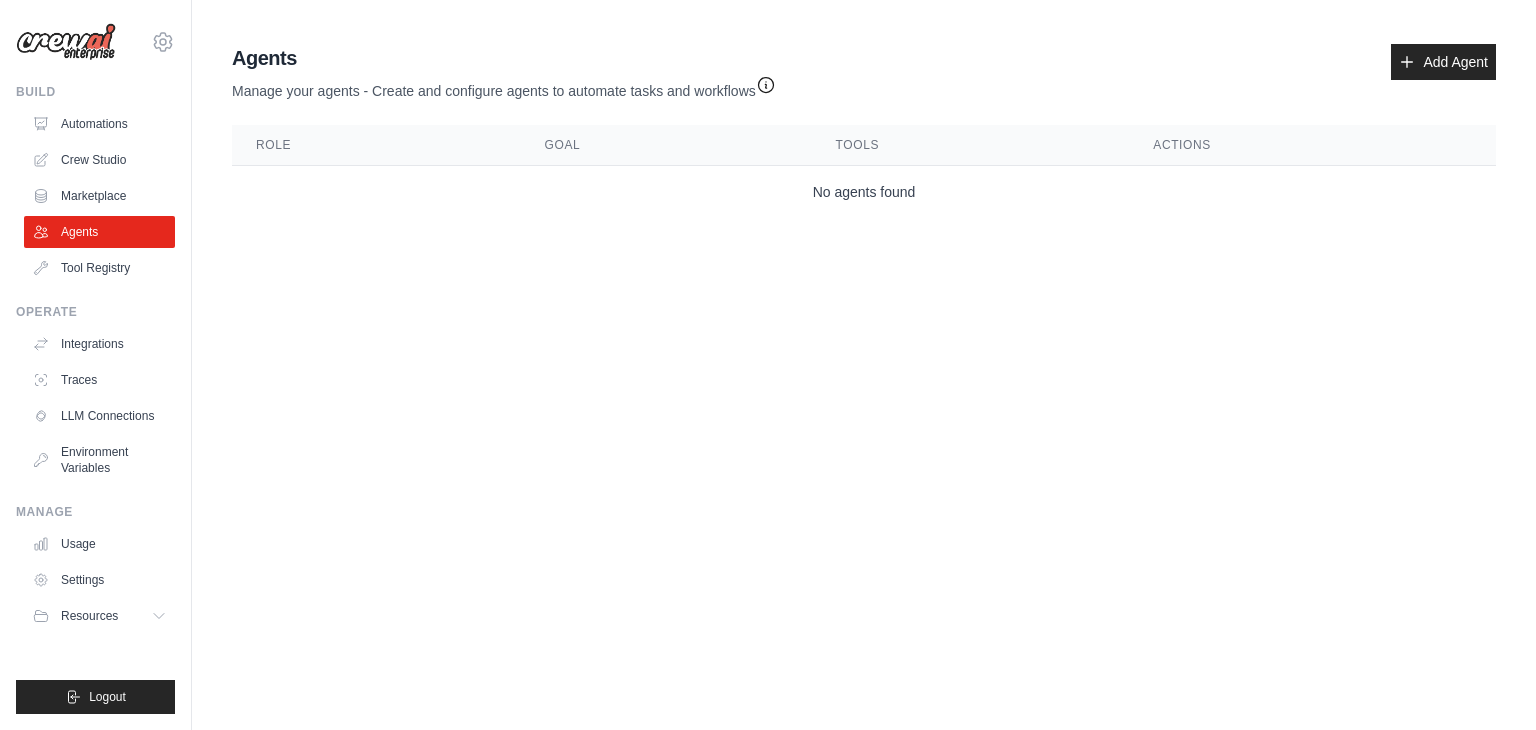 click 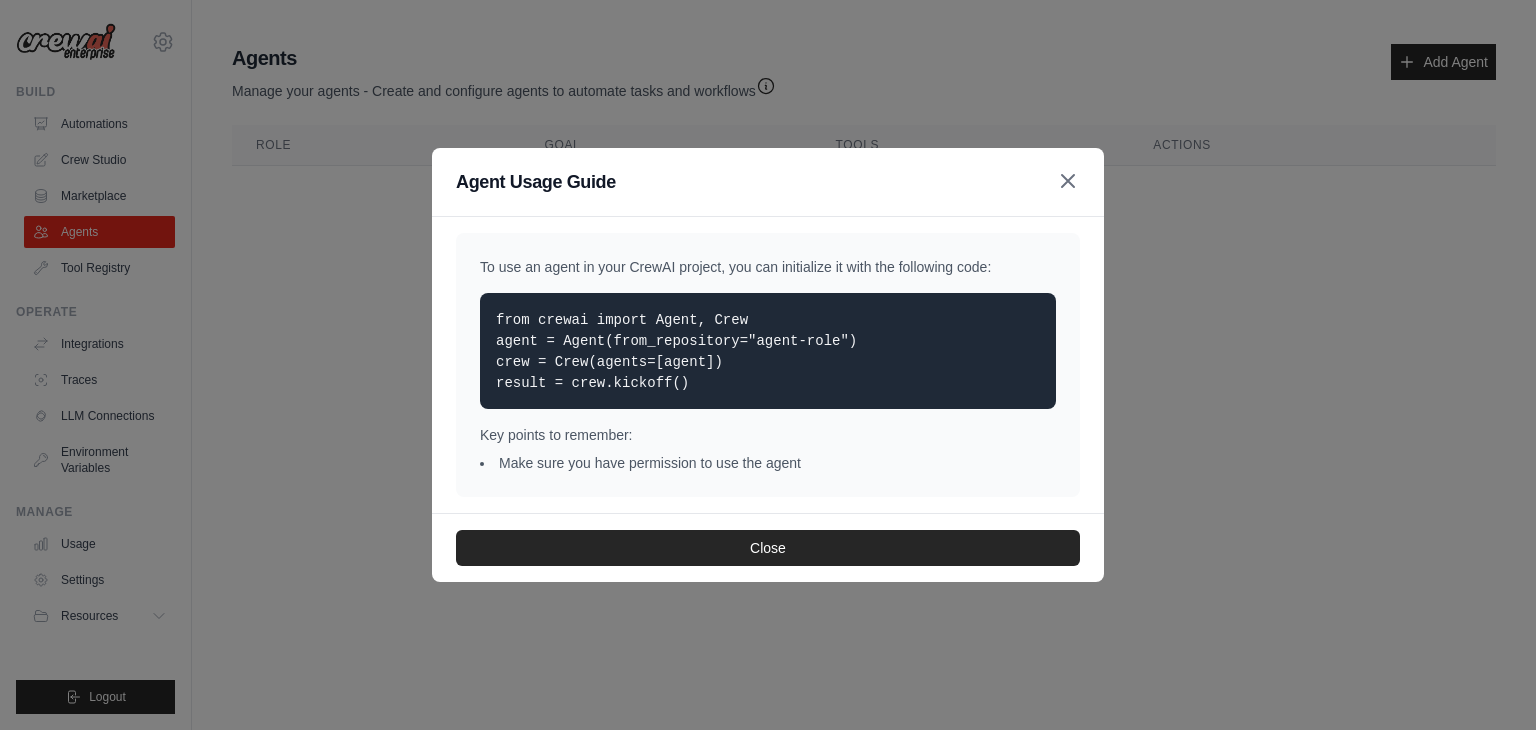 click 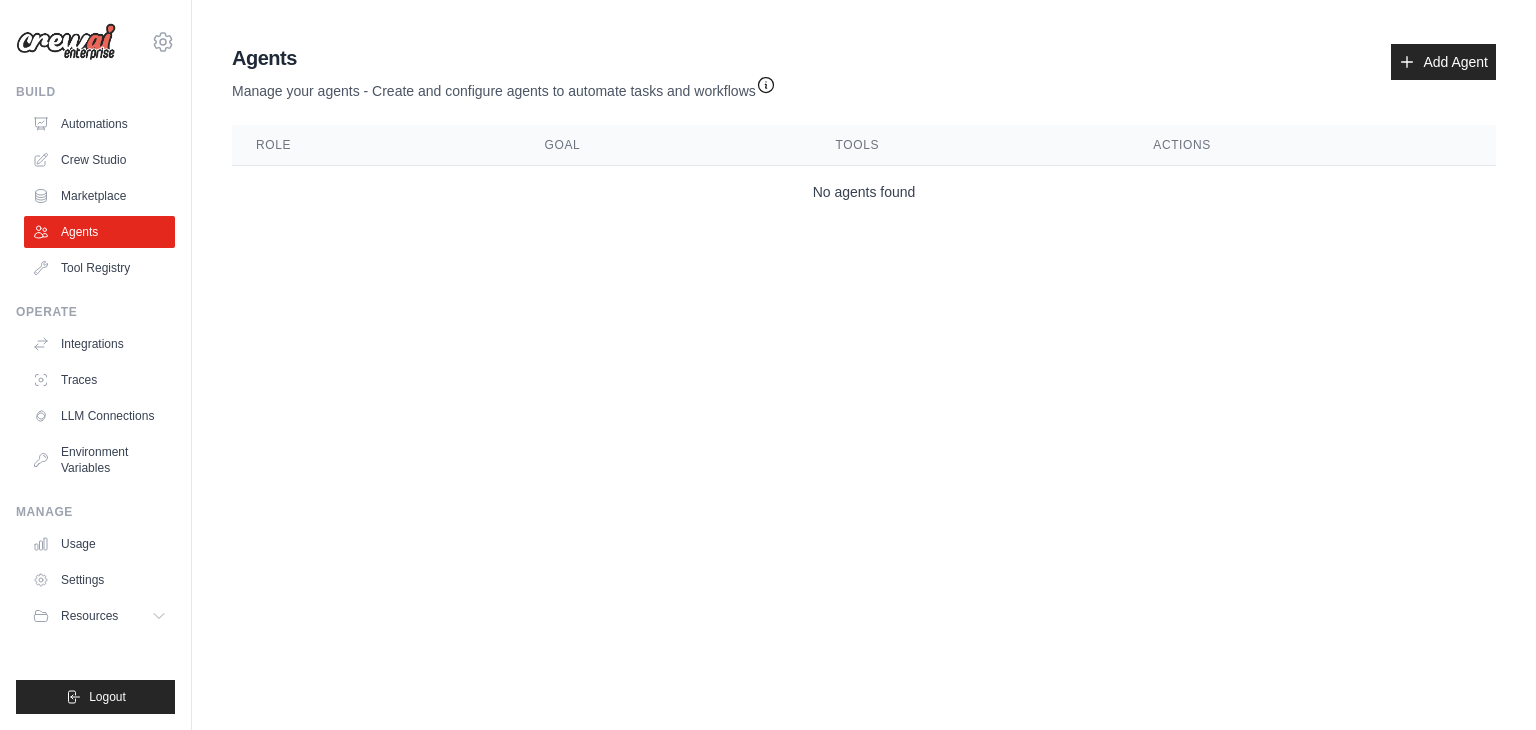 click 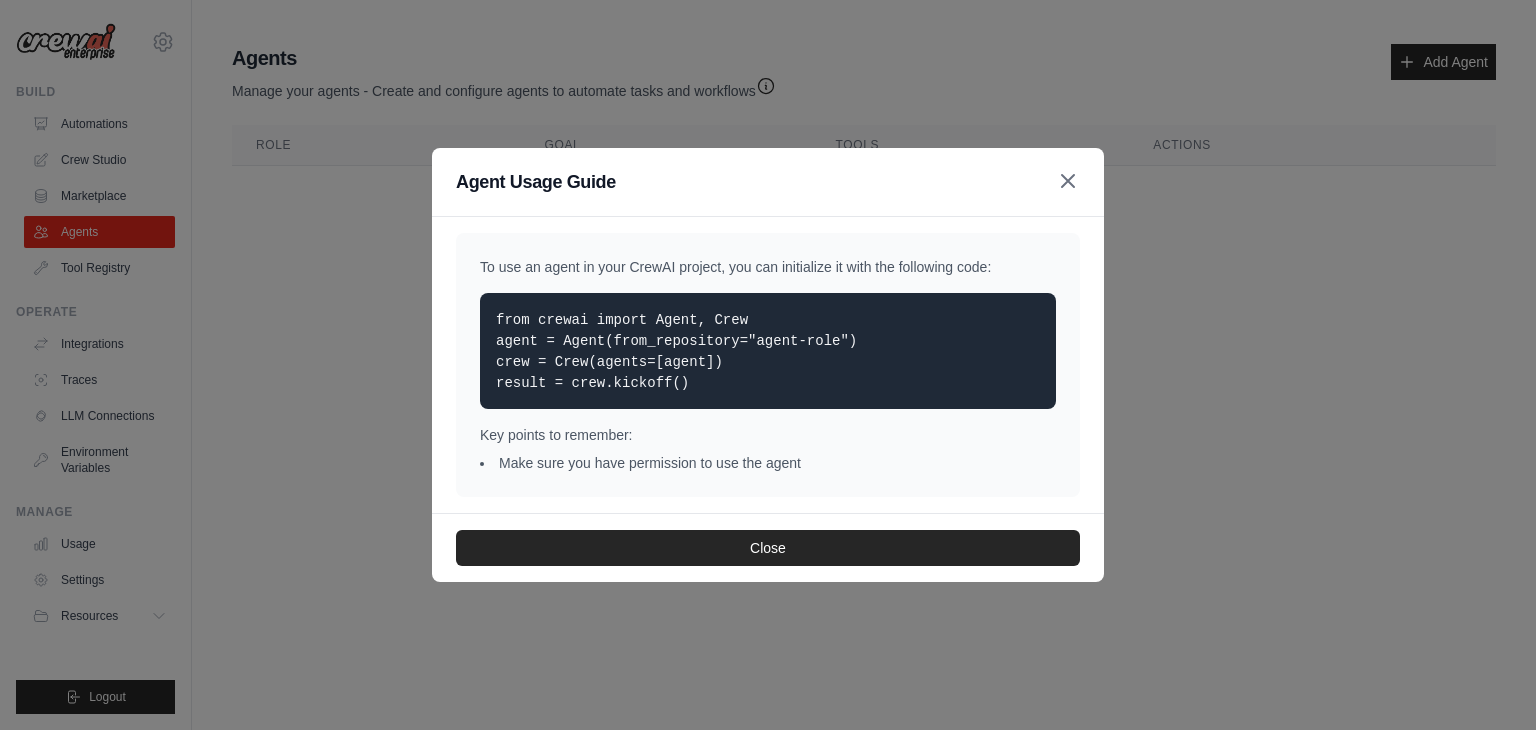 click 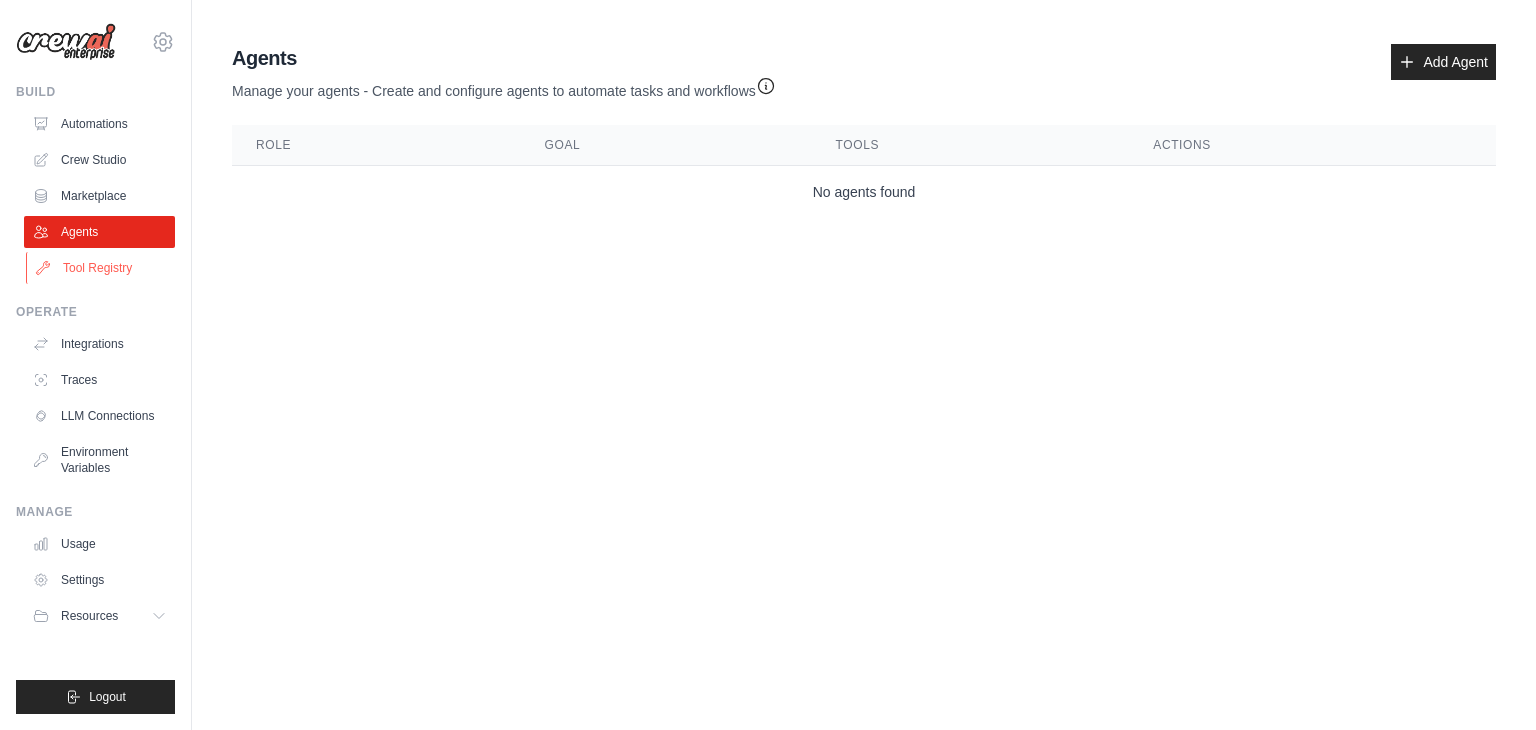 click on "Tool Registry" at bounding box center [101, 268] 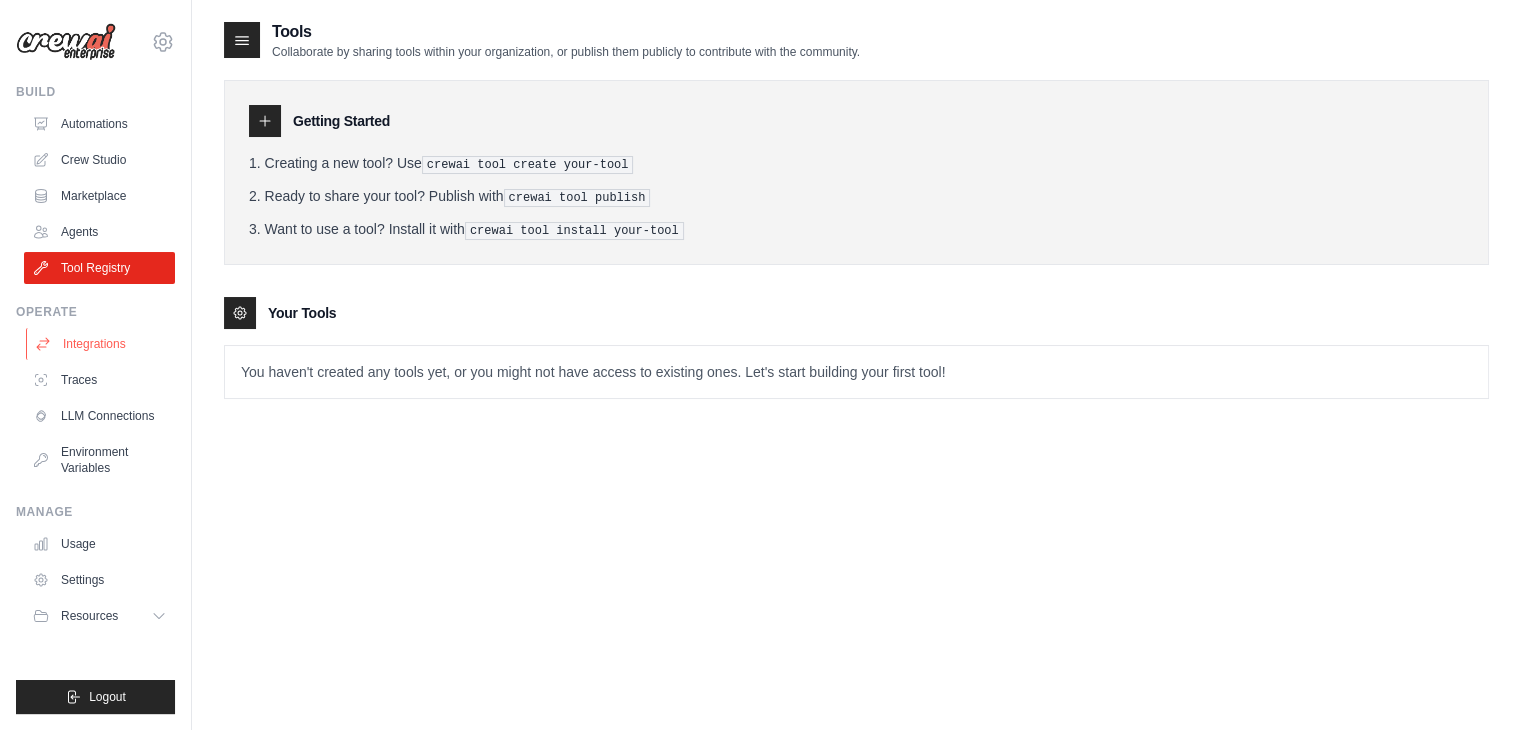 click on "Integrations" at bounding box center (101, 344) 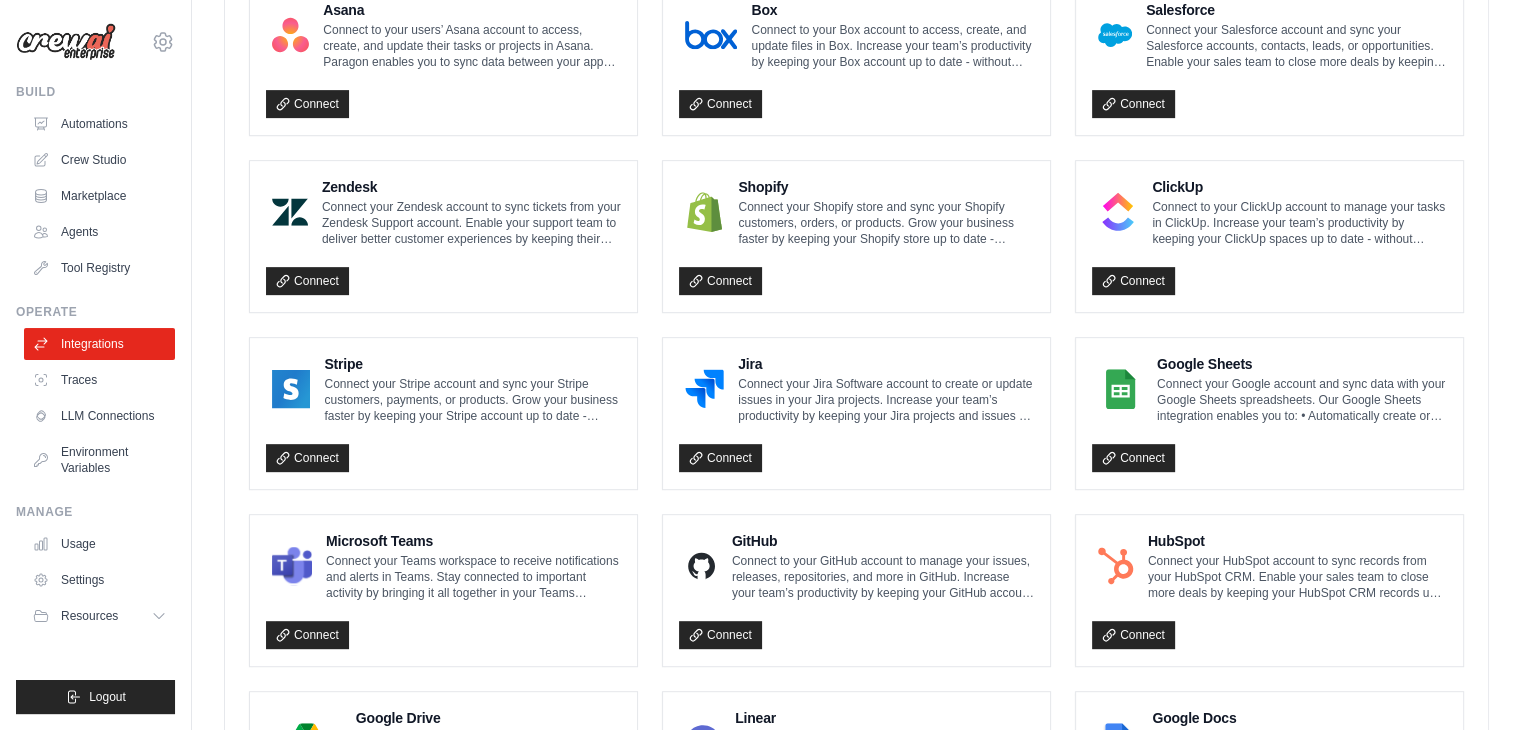 scroll, scrollTop: 747, scrollLeft: 0, axis: vertical 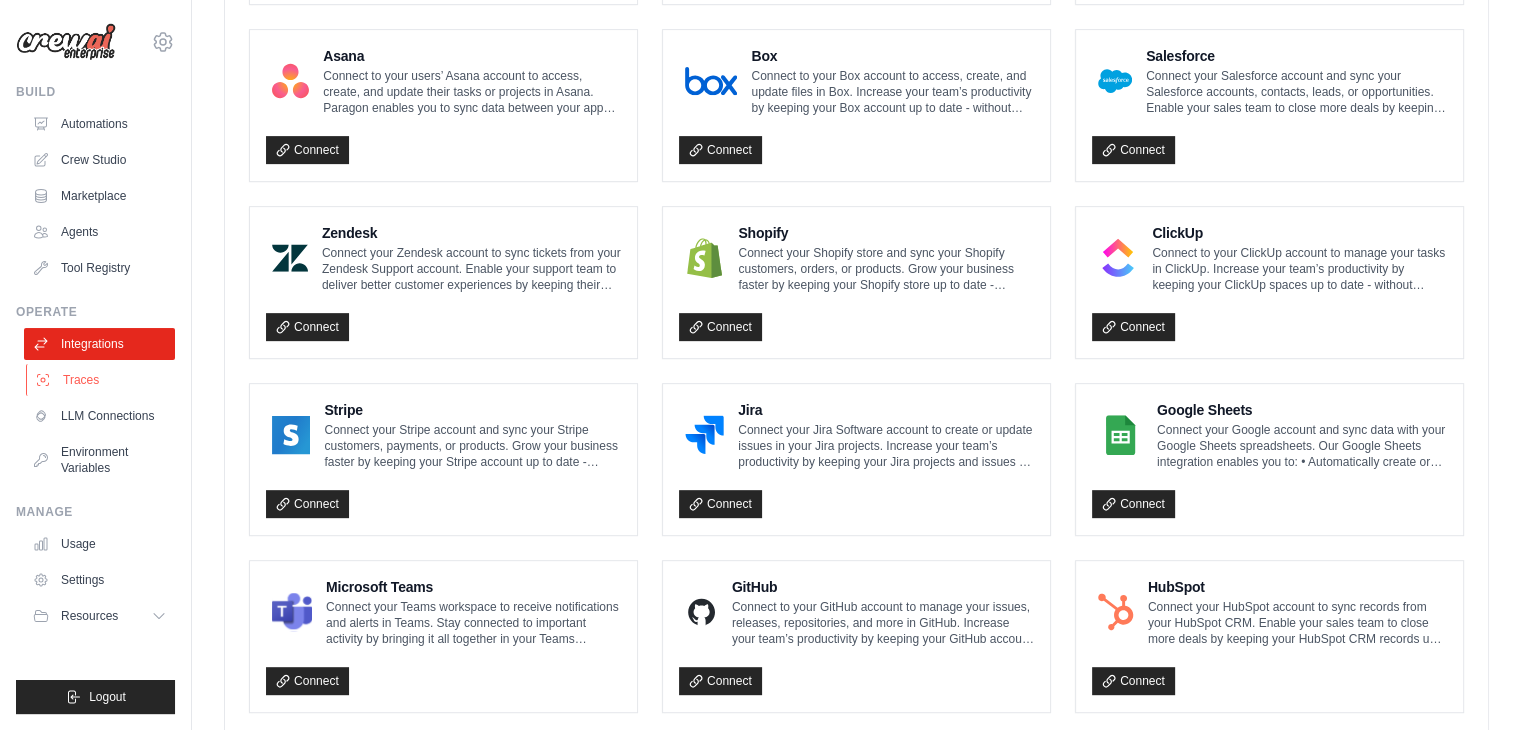 click on "Traces" at bounding box center (101, 380) 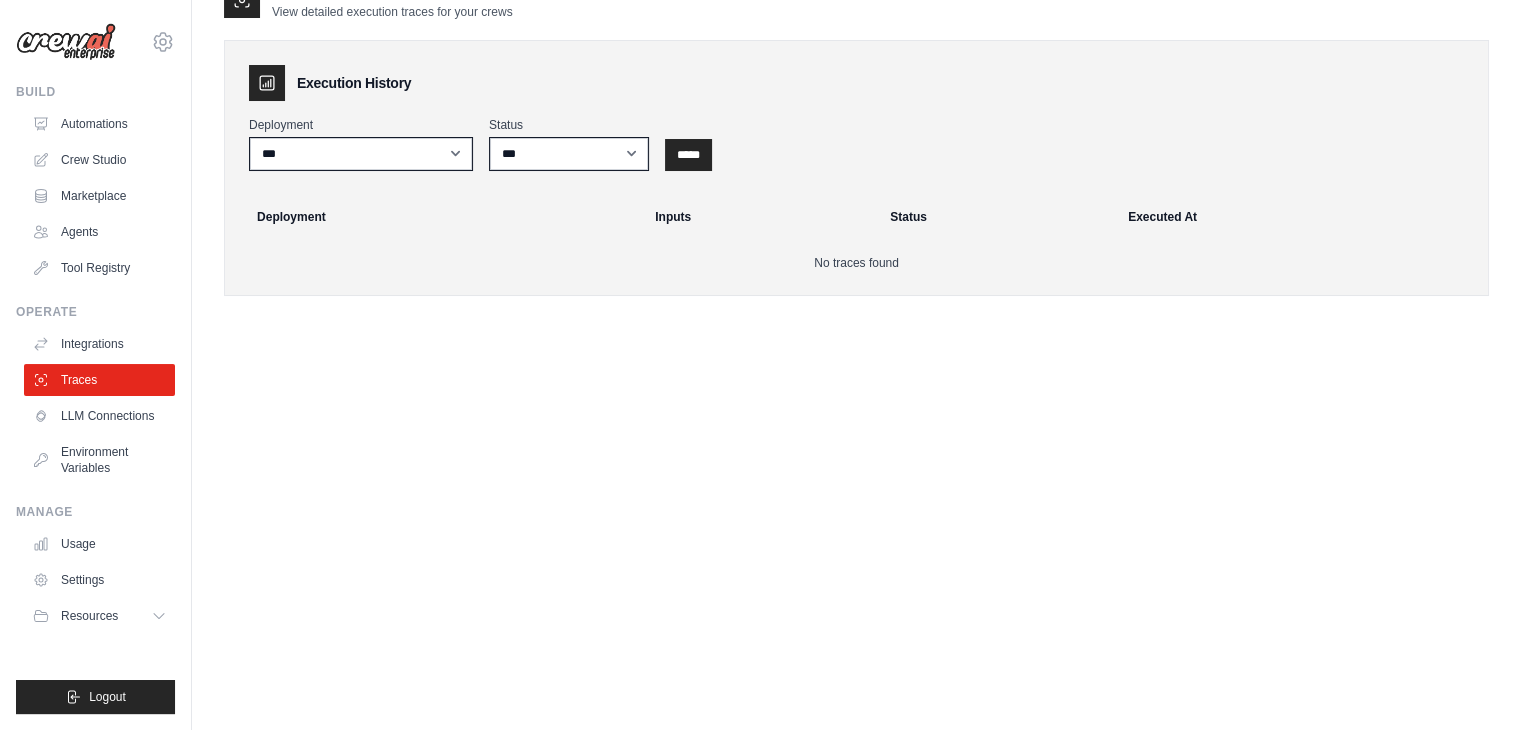 scroll, scrollTop: 0, scrollLeft: 0, axis: both 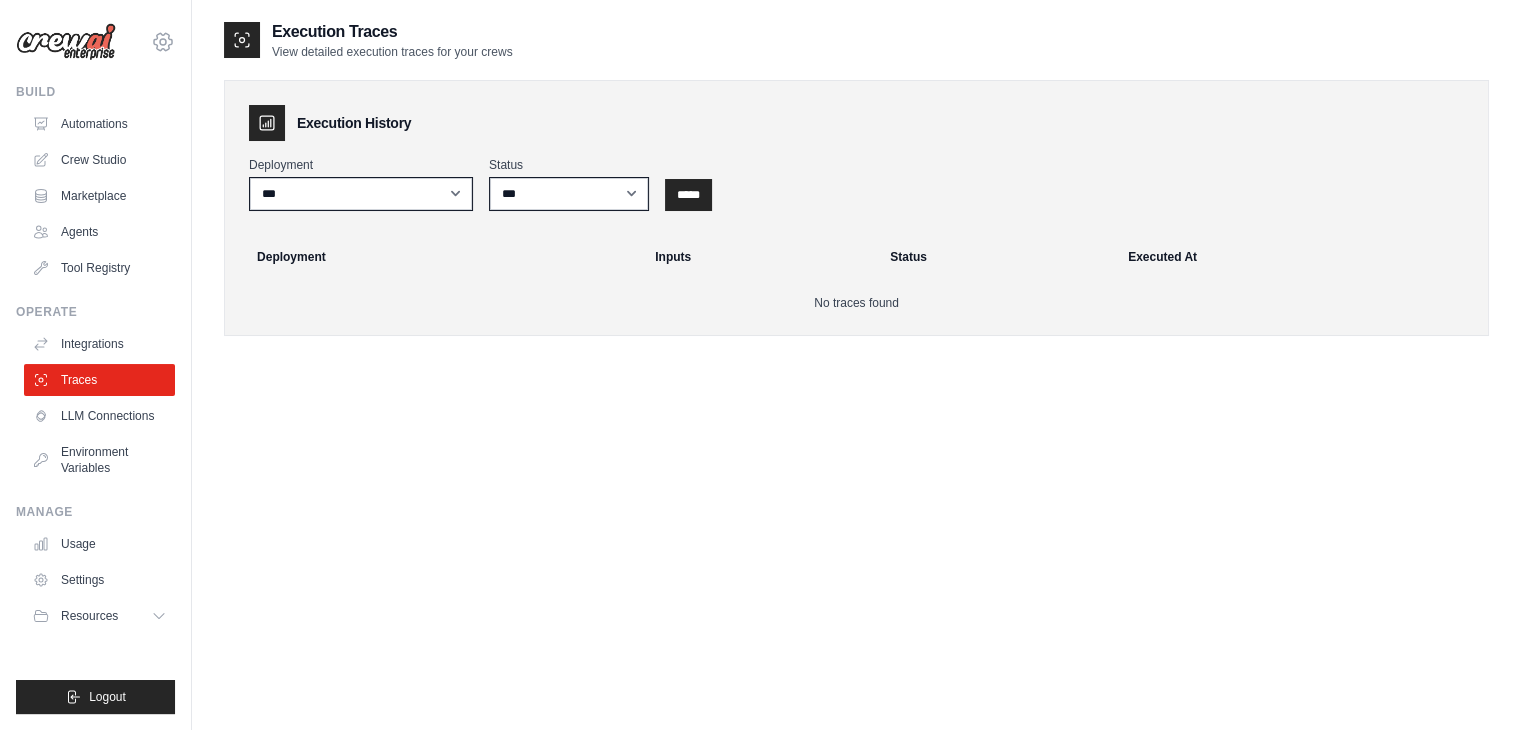 click 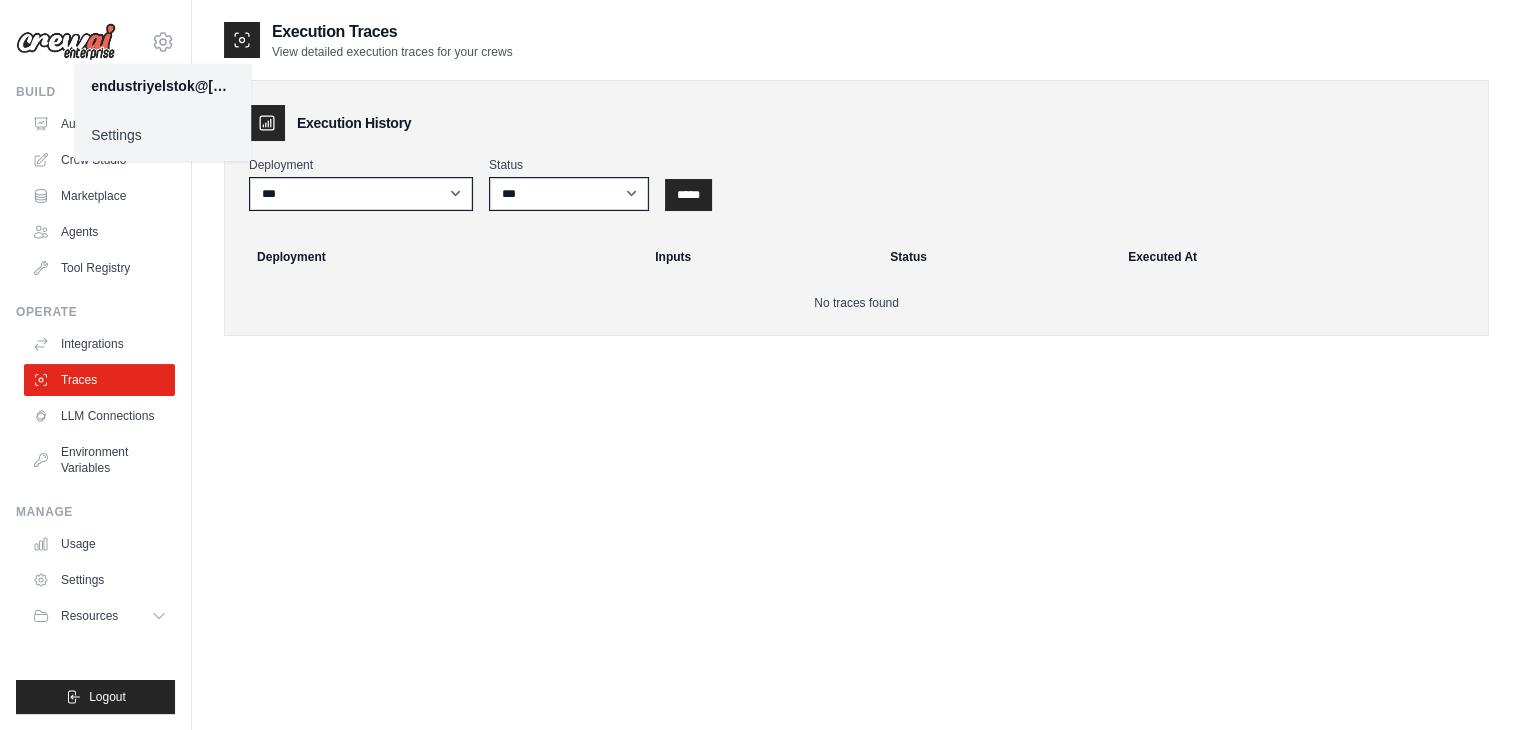 click on "Settings" at bounding box center [163, 135] 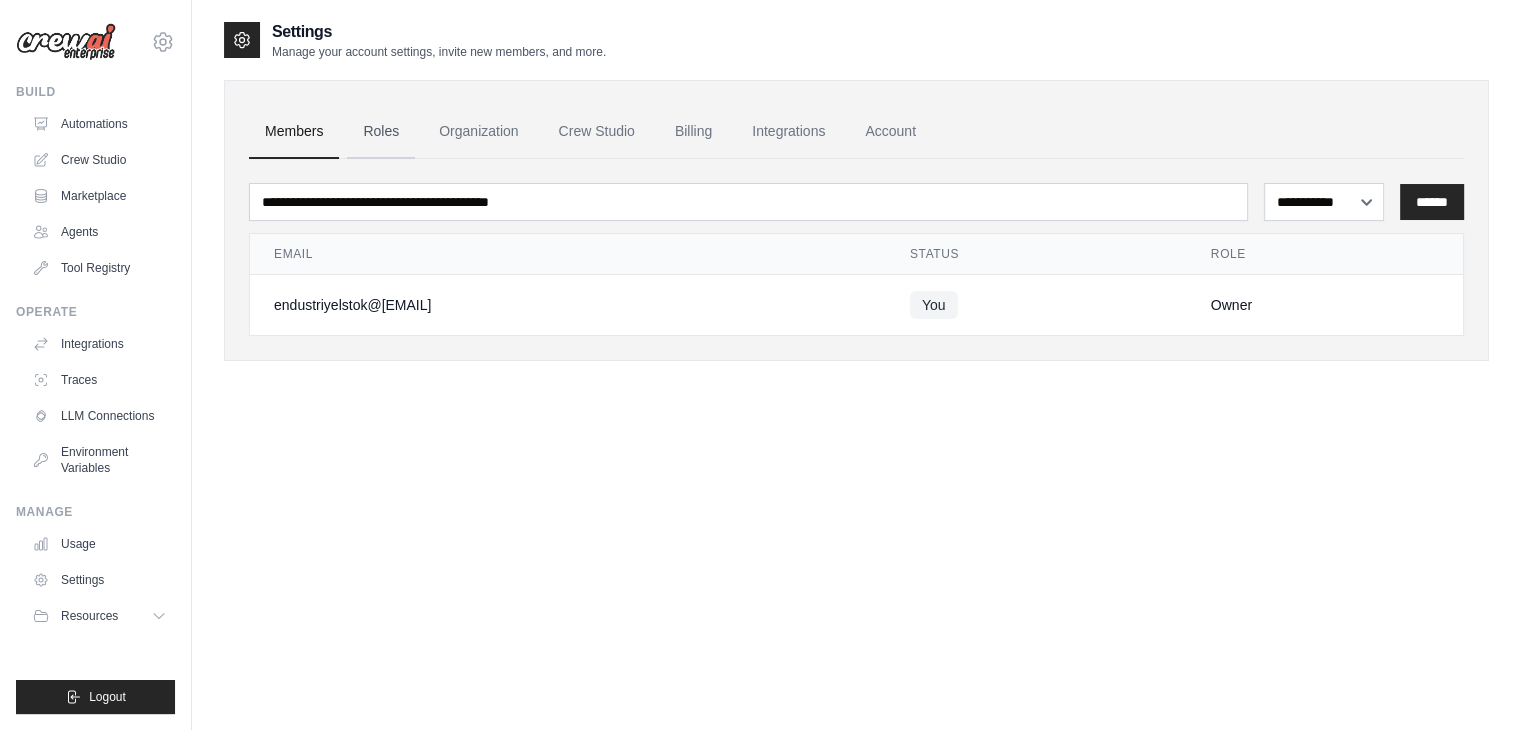 click on "Roles" at bounding box center (381, 132) 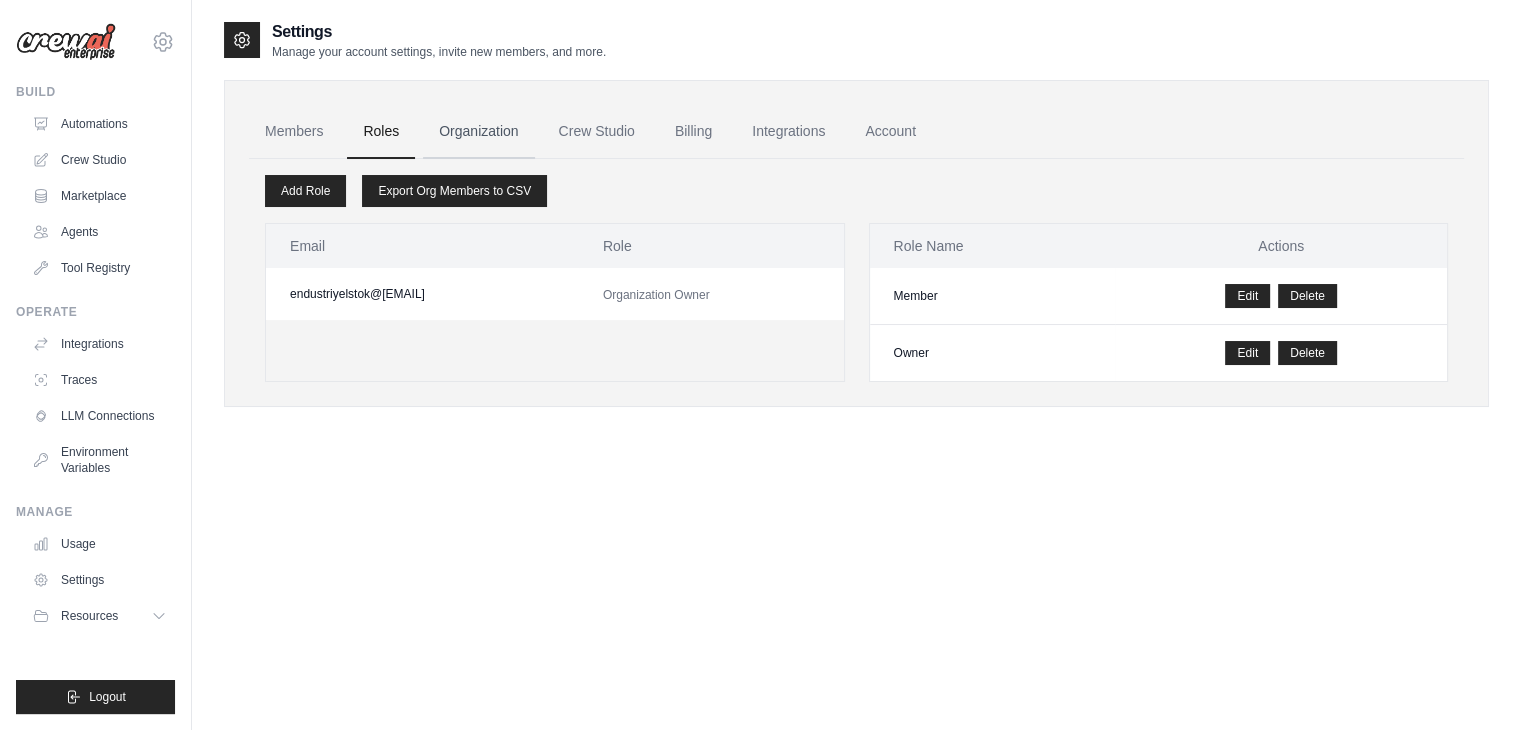 click on "Organization" at bounding box center (478, 132) 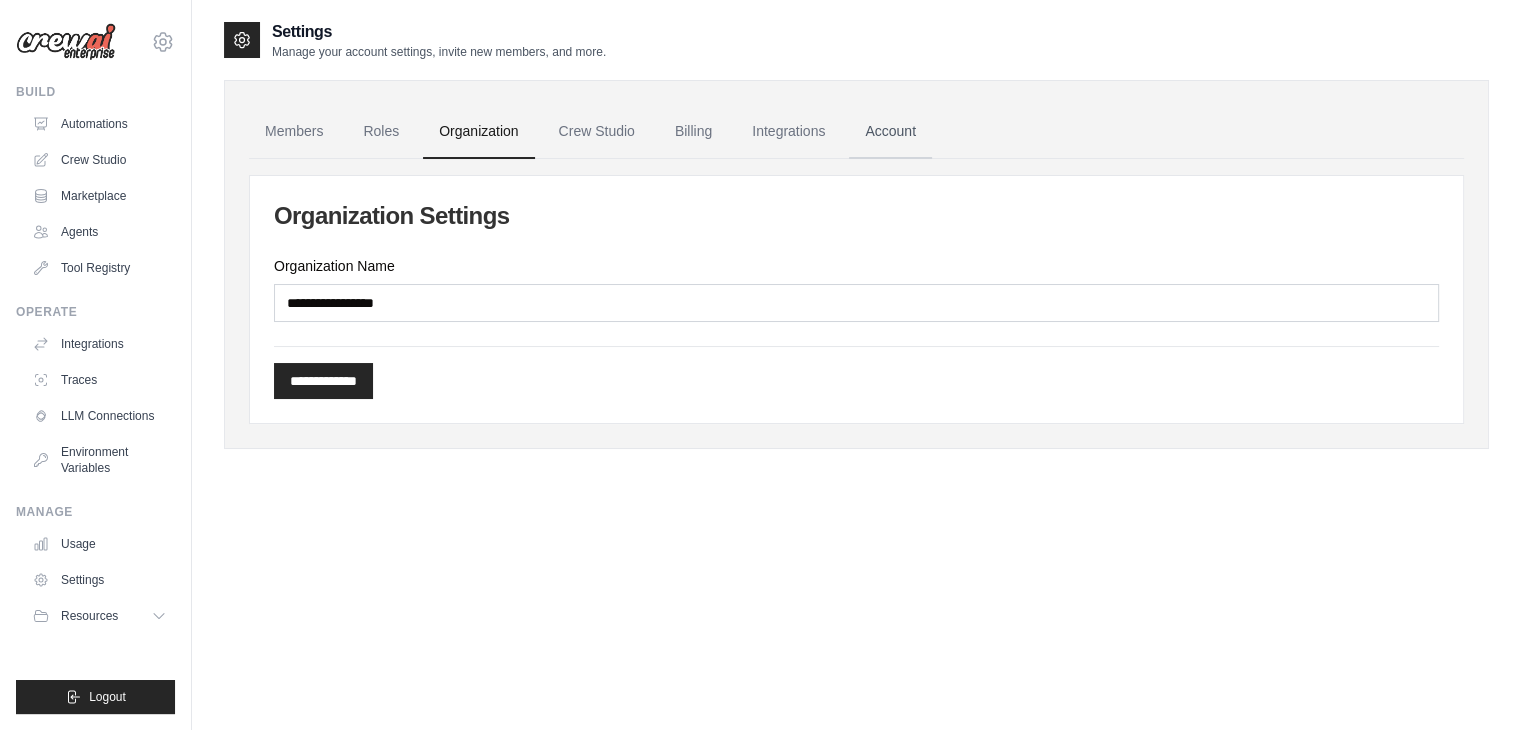 click on "Account" at bounding box center [890, 132] 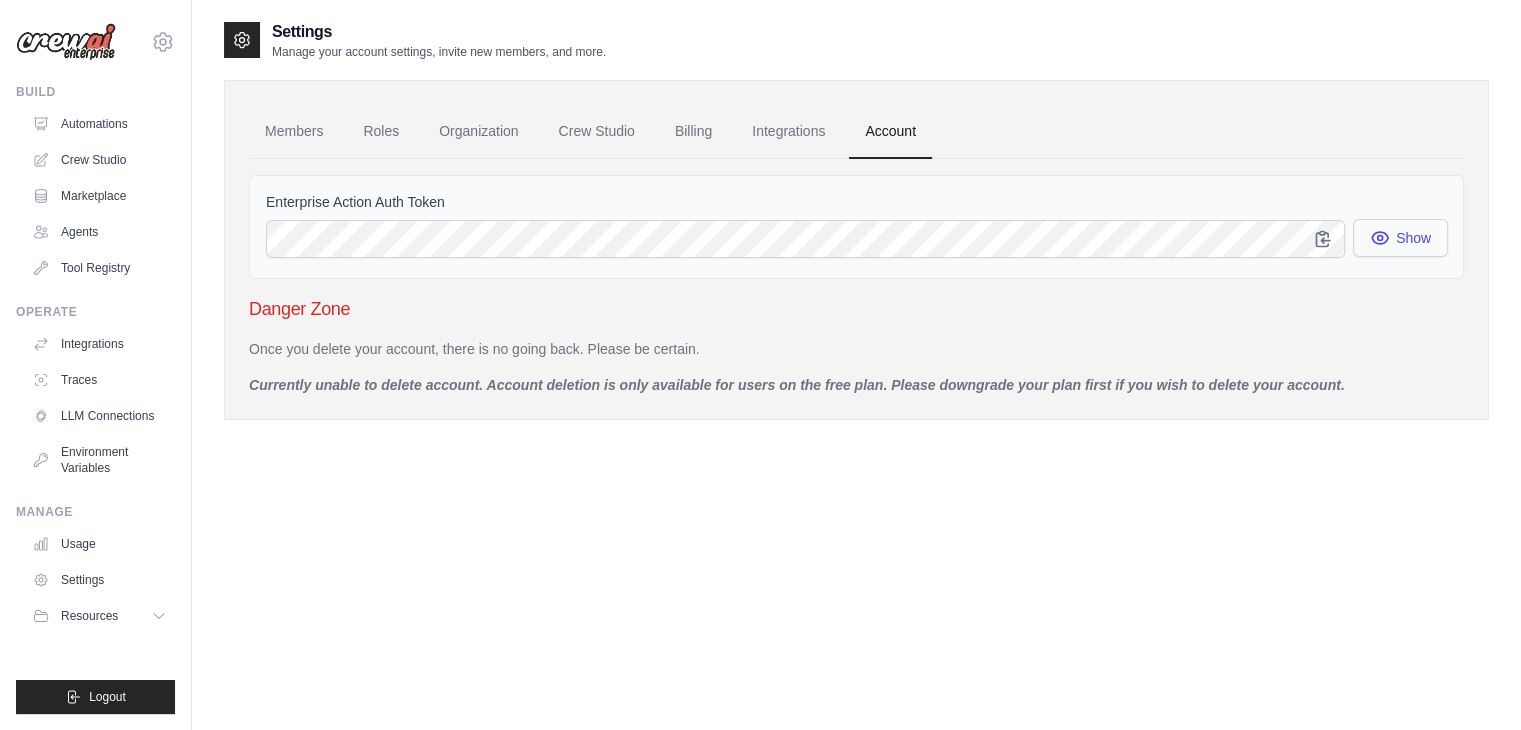 click on "Show" at bounding box center (1400, 238) 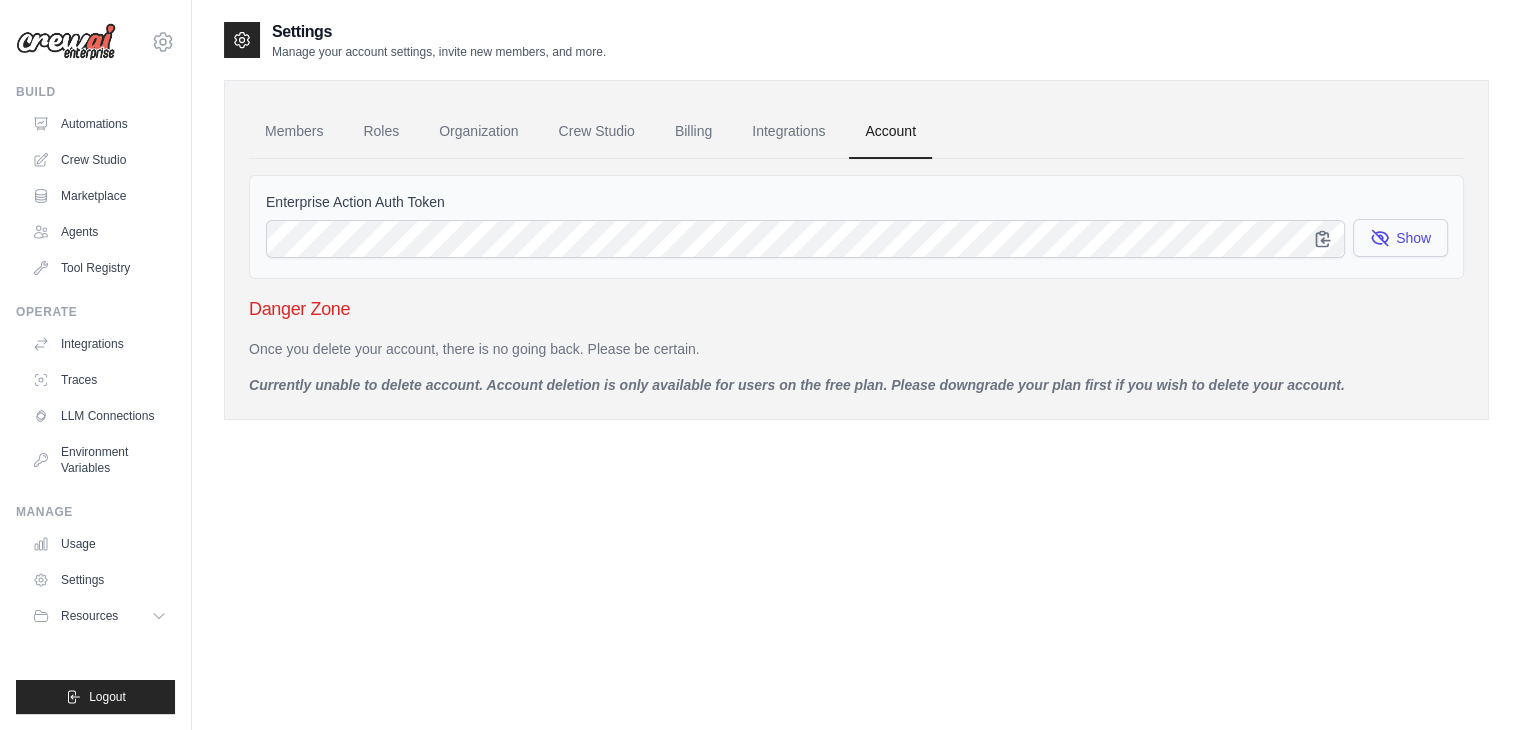 click on "Show" at bounding box center (1400, 238) 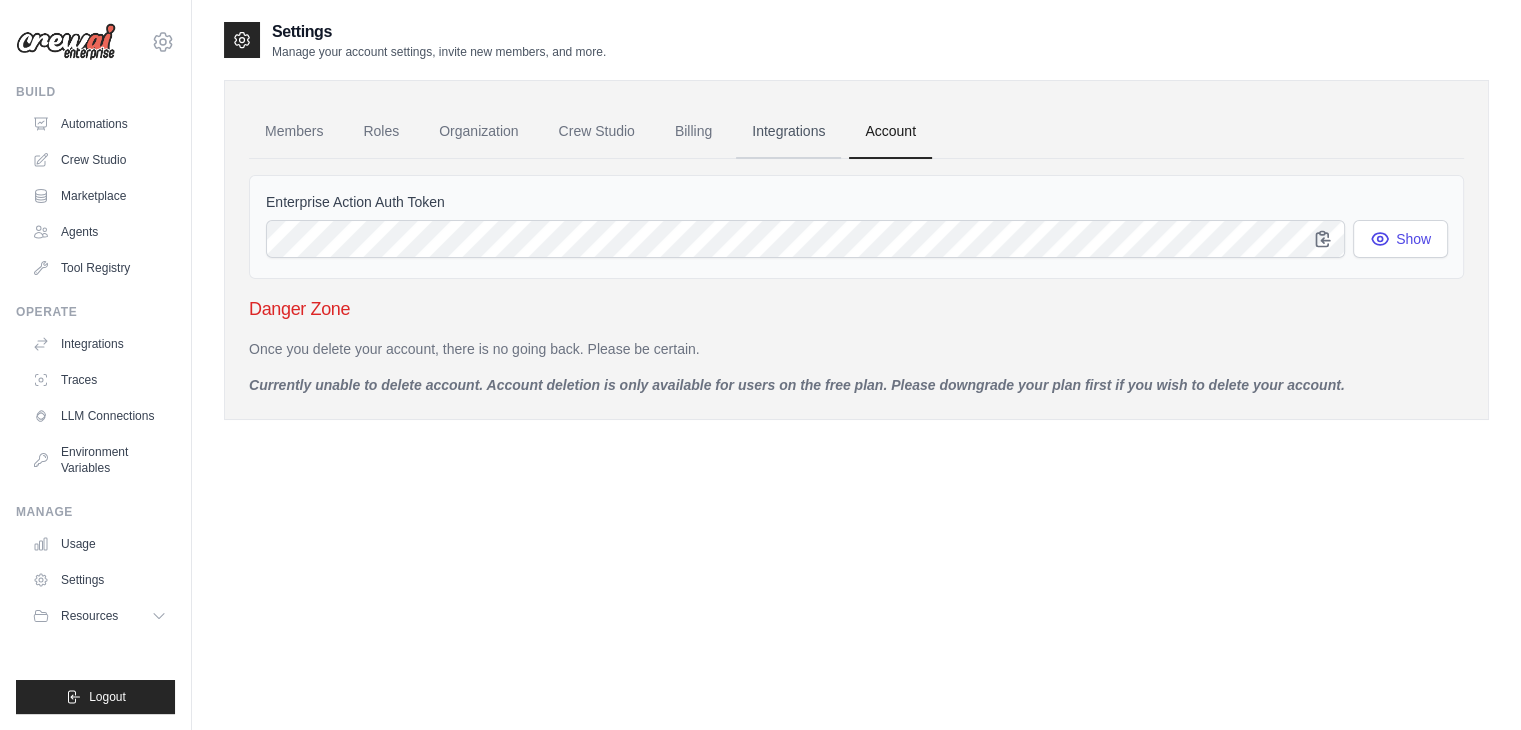 click on "Integrations" at bounding box center [788, 132] 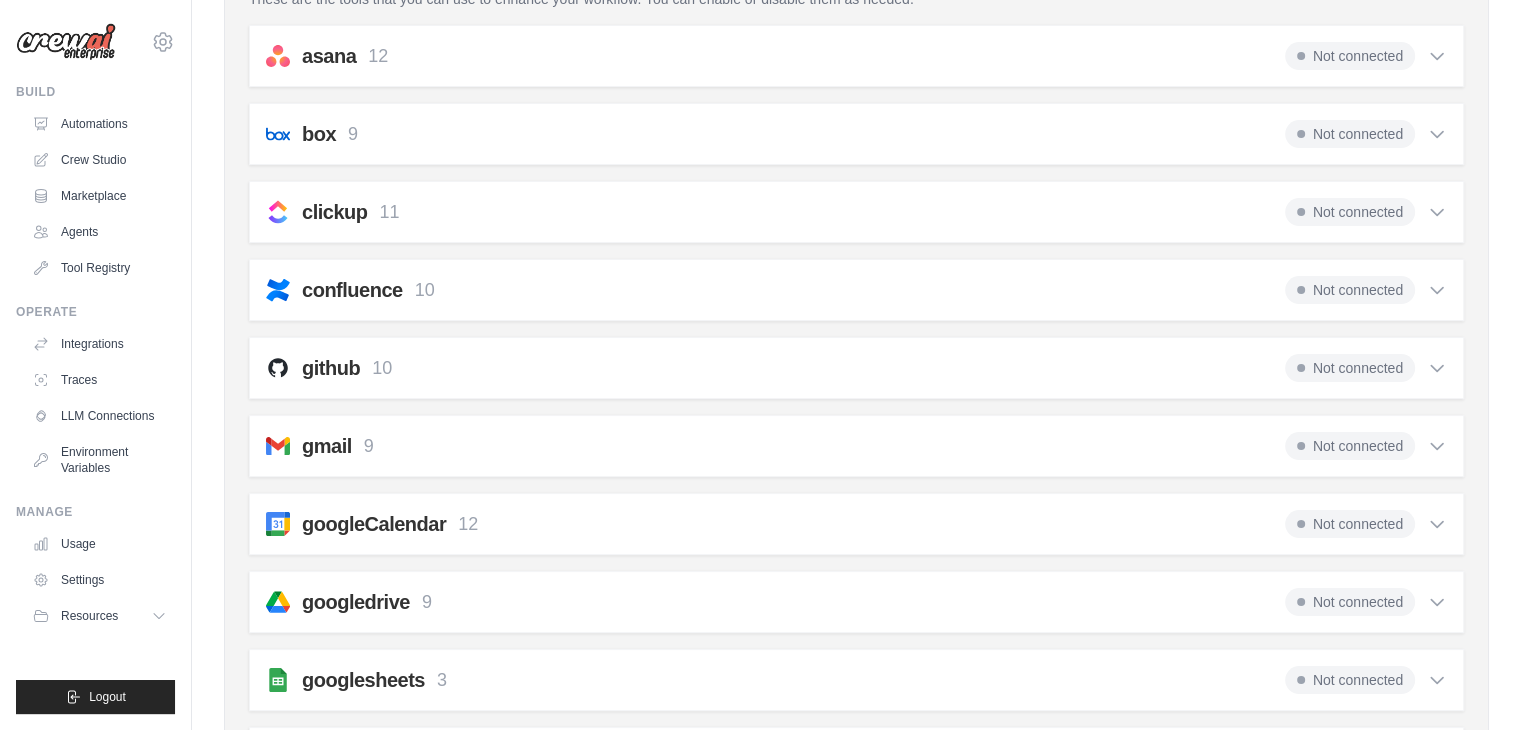 scroll, scrollTop: 400, scrollLeft: 0, axis: vertical 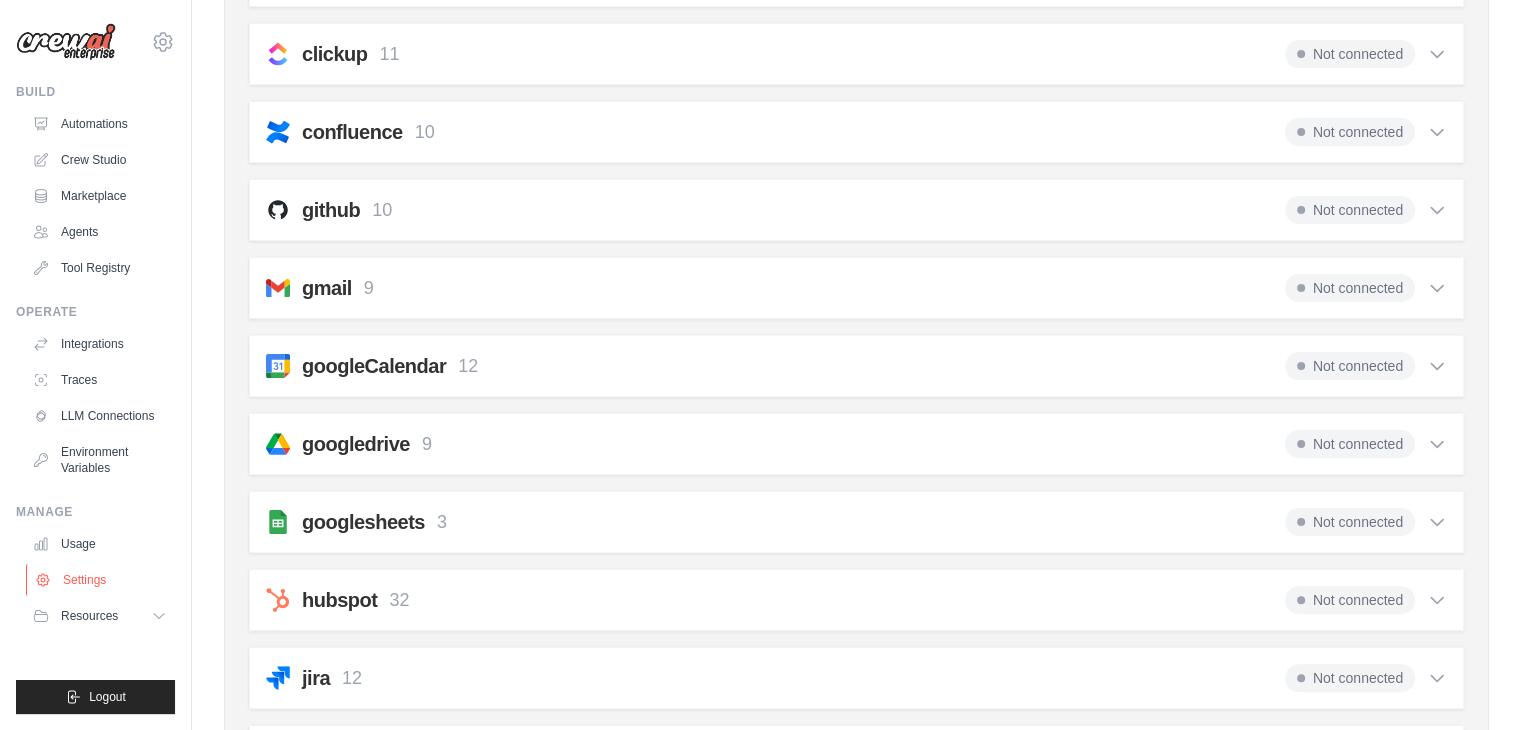 click on "Settings" at bounding box center [101, 580] 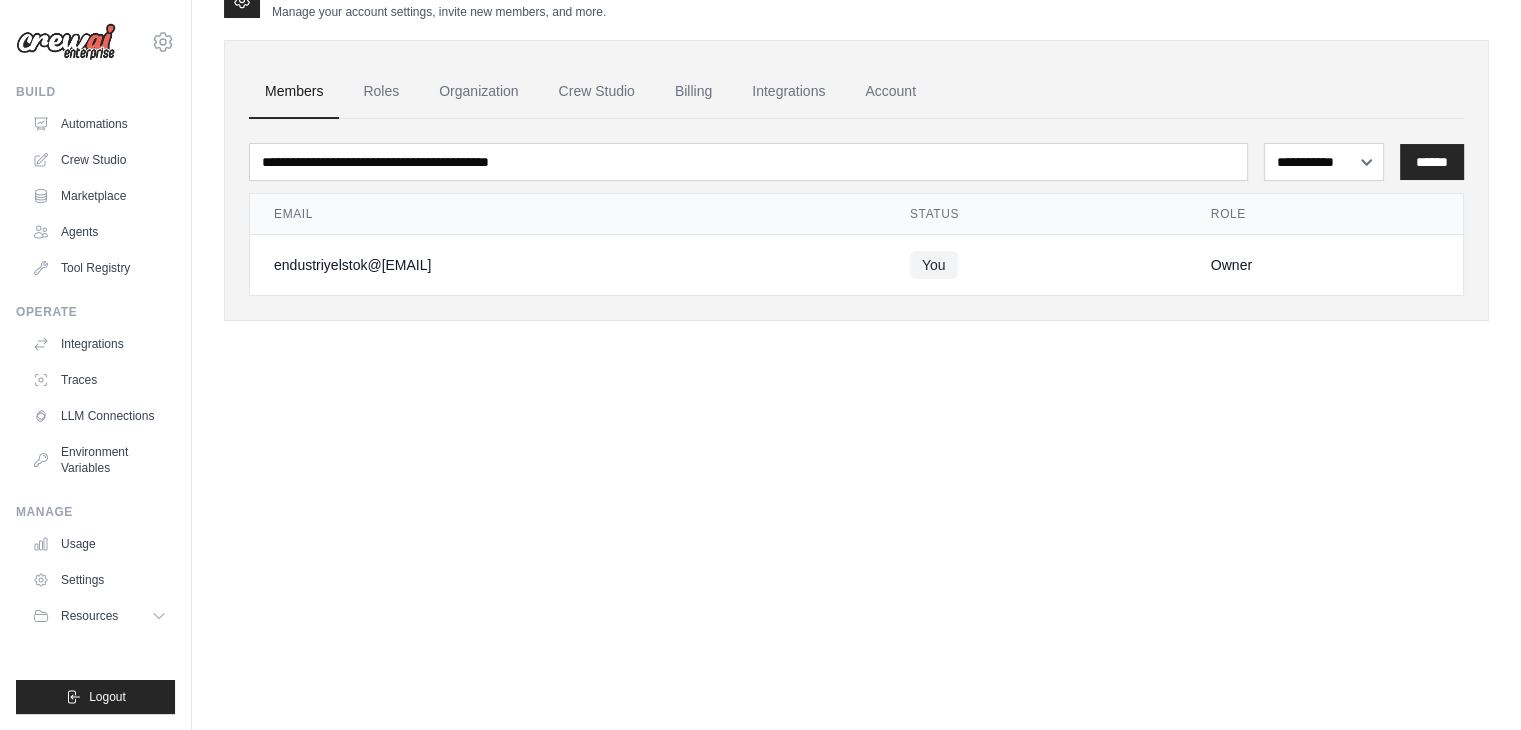 scroll, scrollTop: 0, scrollLeft: 0, axis: both 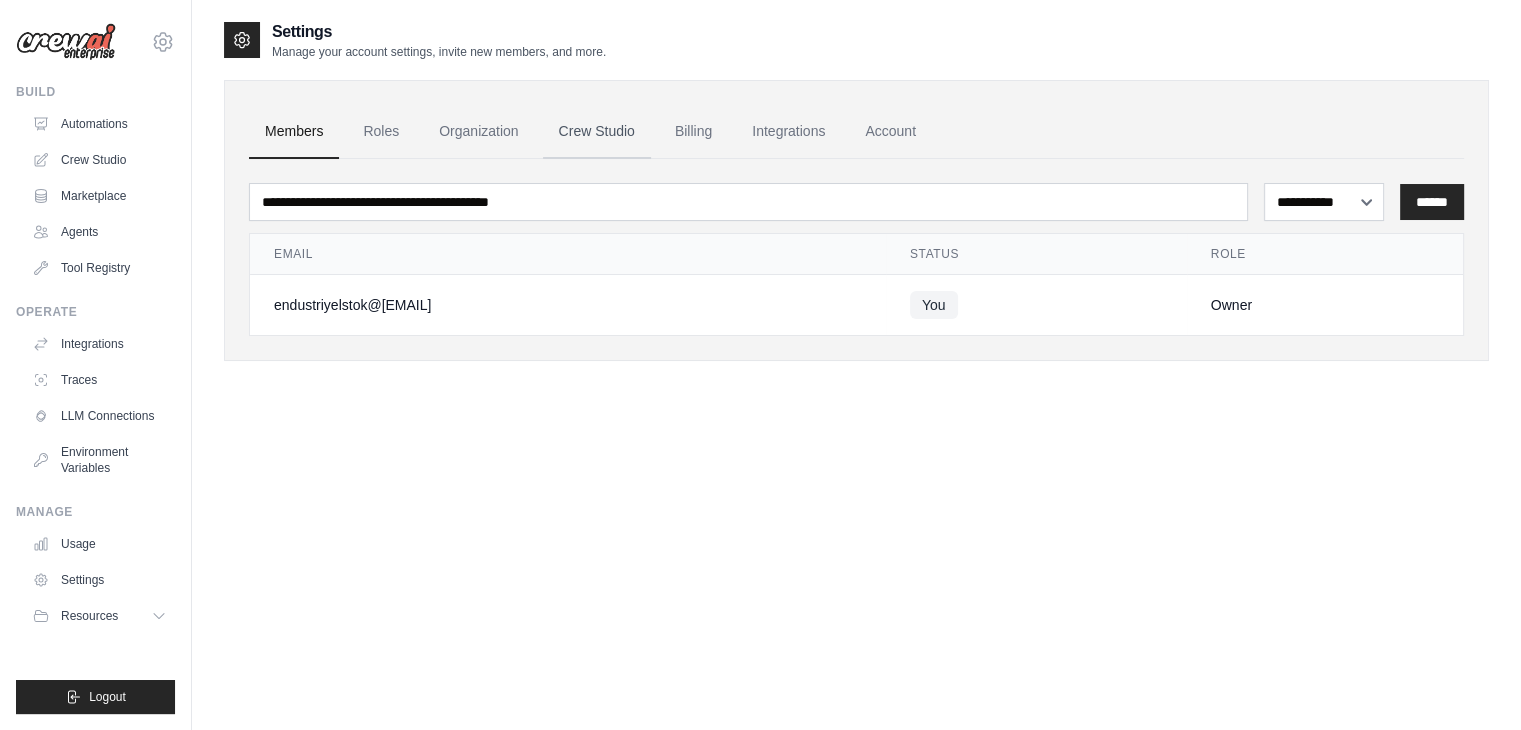 click on "Crew Studio" at bounding box center [597, 132] 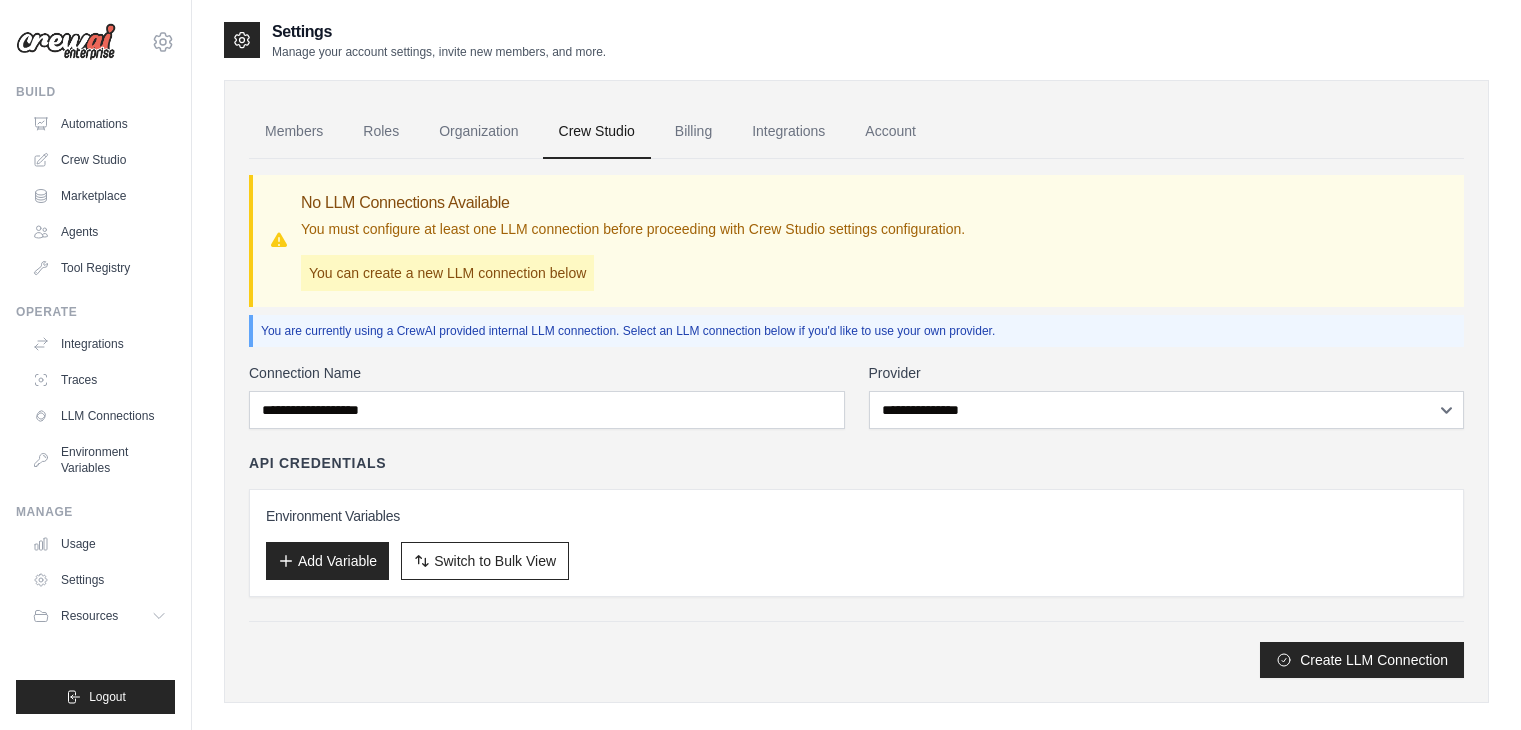scroll, scrollTop: 0, scrollLeft: 0, axis: both 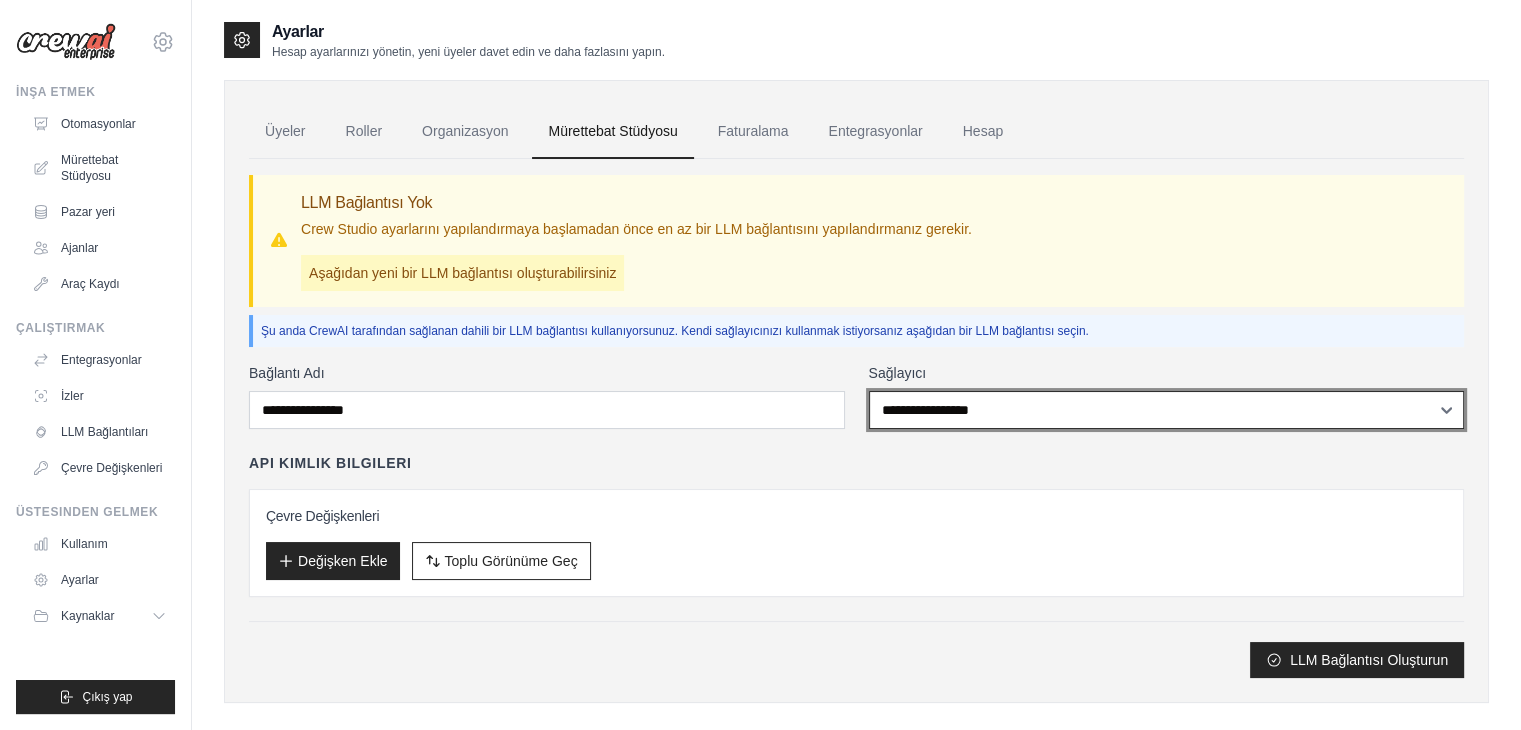 click on "[PROVIDER_NAME]
[PROVIDER_NAME]
[PROVIDER_NAME]
[PROVIDER_NAME]" at bounding box center (1167, 410) 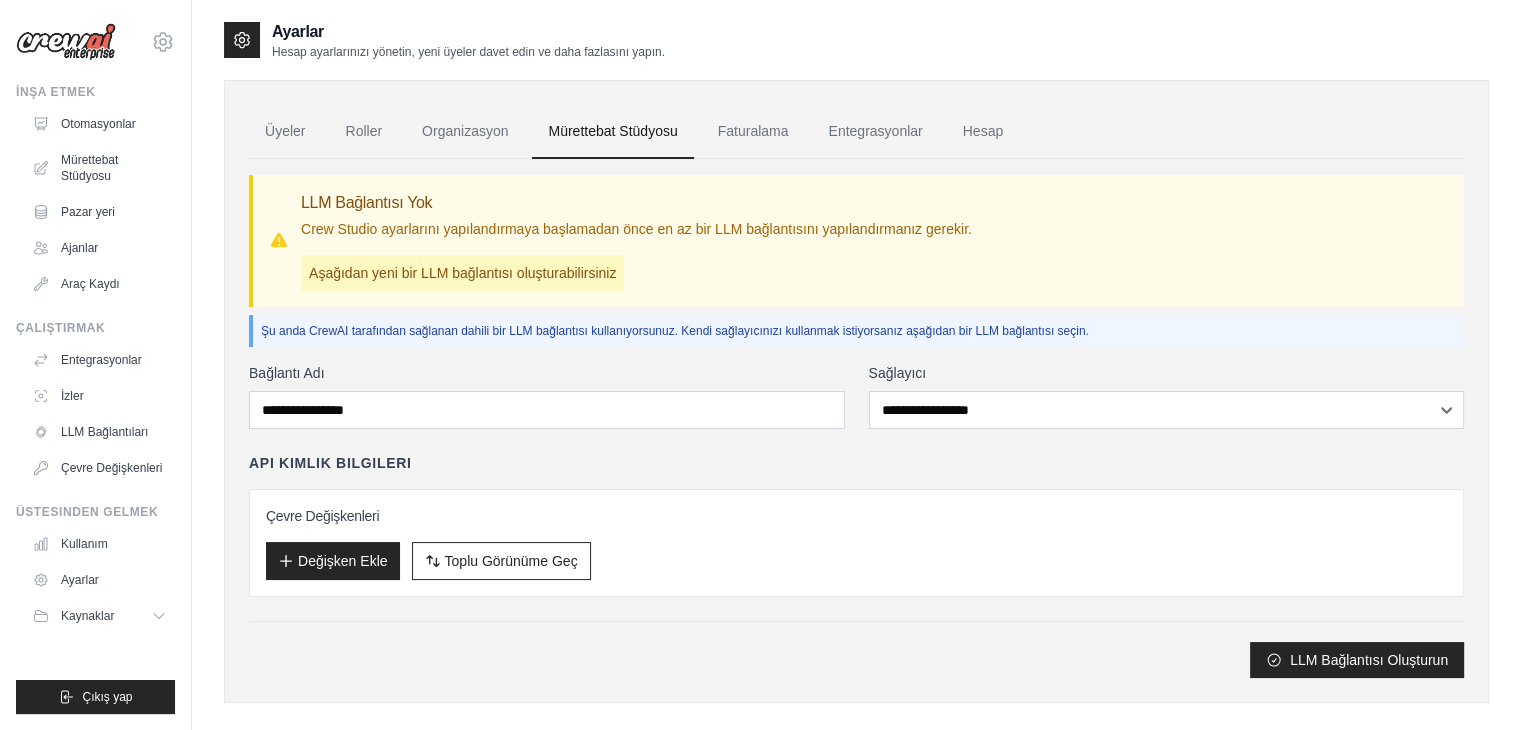 click on "LLM Bağlantısı Yok
Crew Studio ayarlarını yapılandırmaya başlamadan önce en az bir LLM bağlantısını yapılandırmanız gerekir.
Aşağıdan yeni bir LLM bağlantısı oluşturabilirsiniz
Şu anda CrewAI tarafından sağlanan dahili bir LLM bağlantısı kullanıyorsunuz. Kendi sağlayıcınızı kullanmak istiyorsanız aşağıdan bir LLM bağlantısı seçin.
Bağlantı Adı
Sağlayıcı
[PROVIDER_NAME]
[PROVIDER_NAME]
[PROVIDER_NAME]
[PROVIDER_NAME]
API Kimlik Bilgileri
Çevre Değişkenleri" at bounding box center (856, 418) 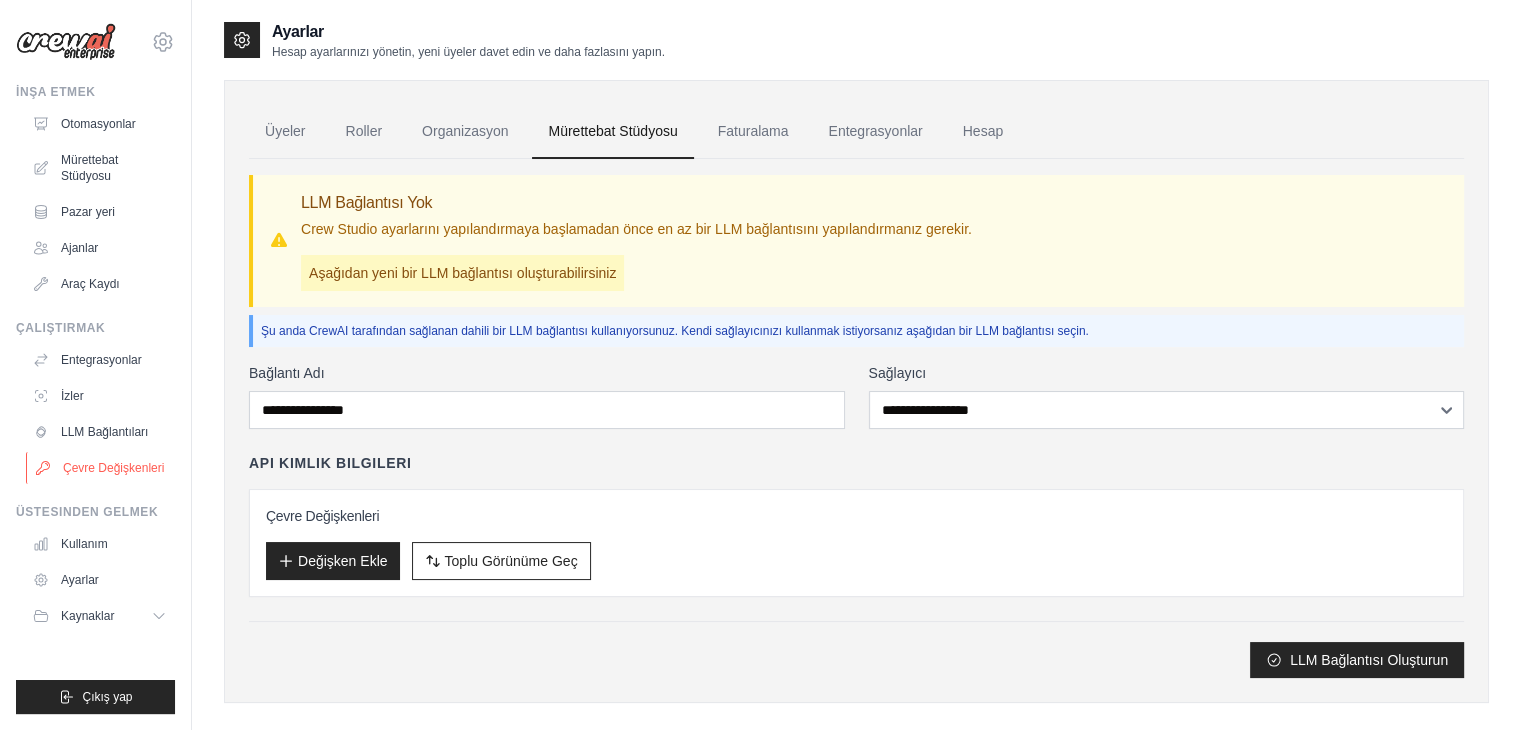 click on "Çevre Değişkenleri" at bounding box center (113, 468) 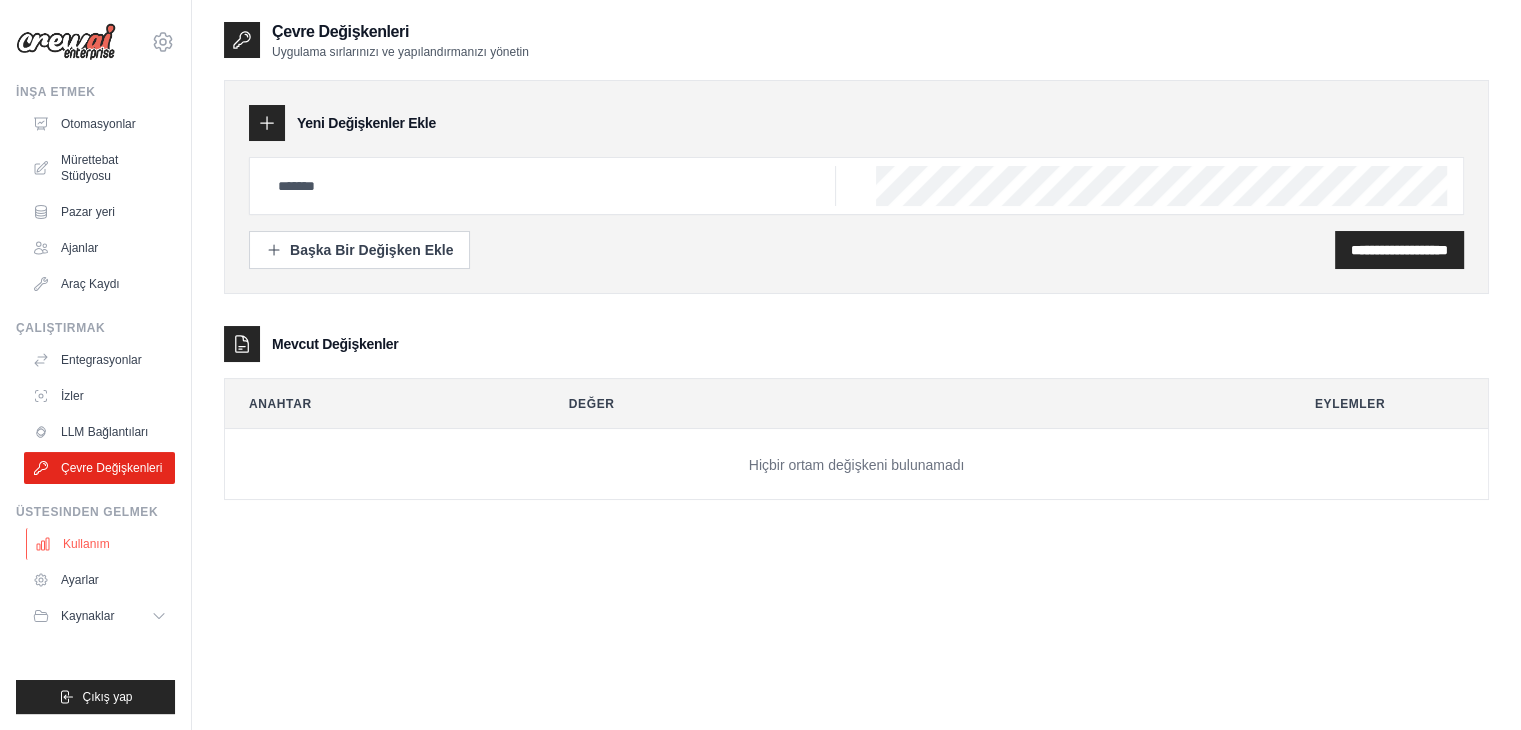 click on "Kullanım" at bounding box center (101, 544) 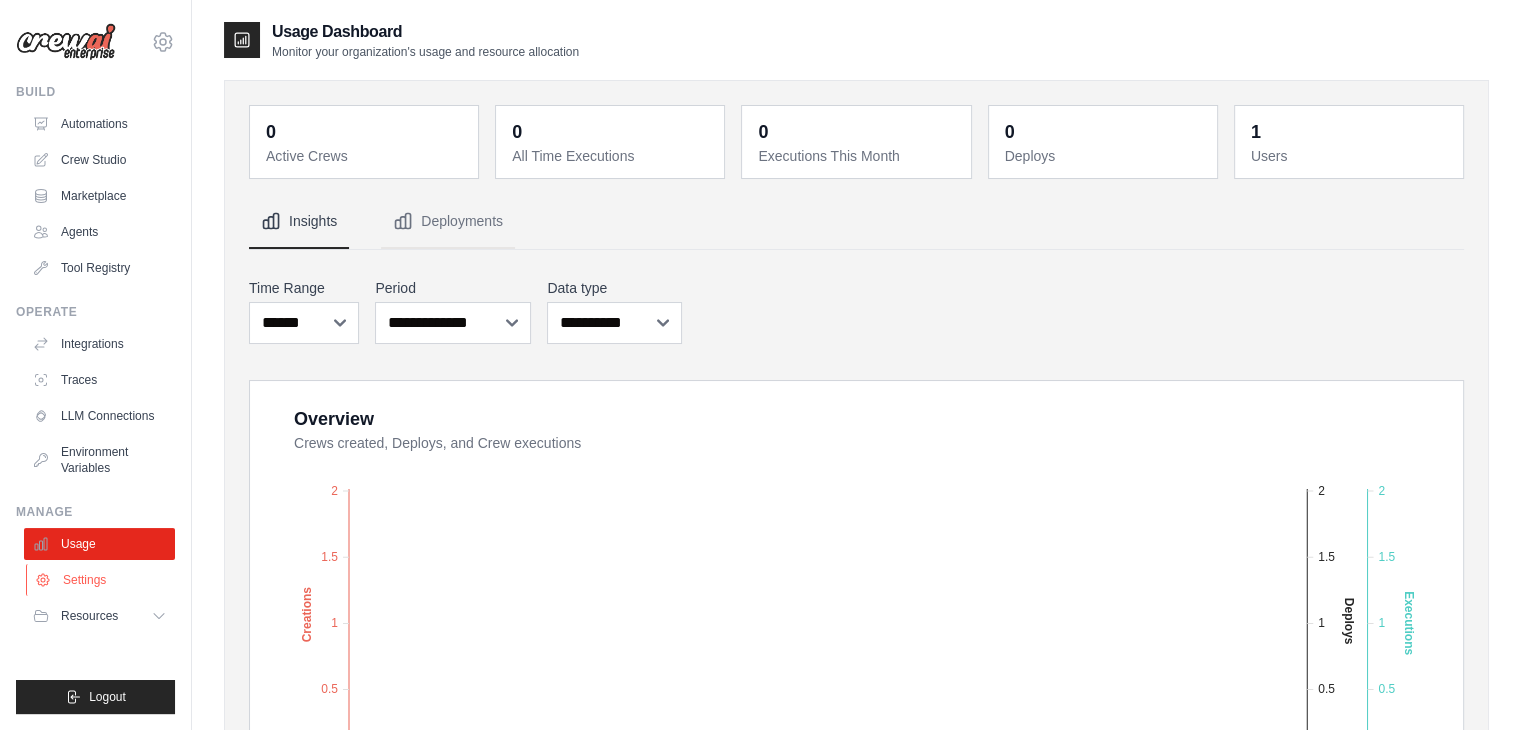 click on "Settings" at bounding box center (101, 580) 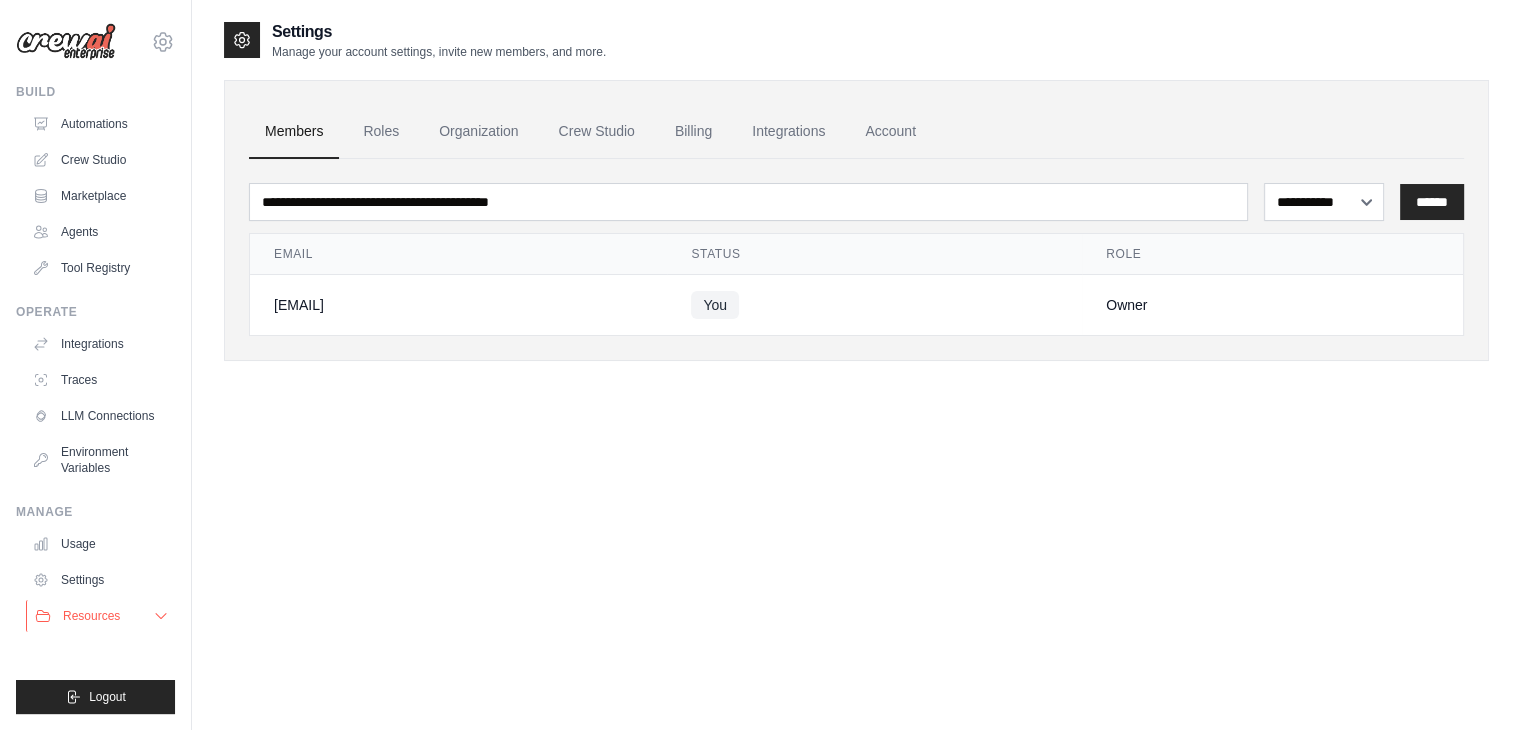 click 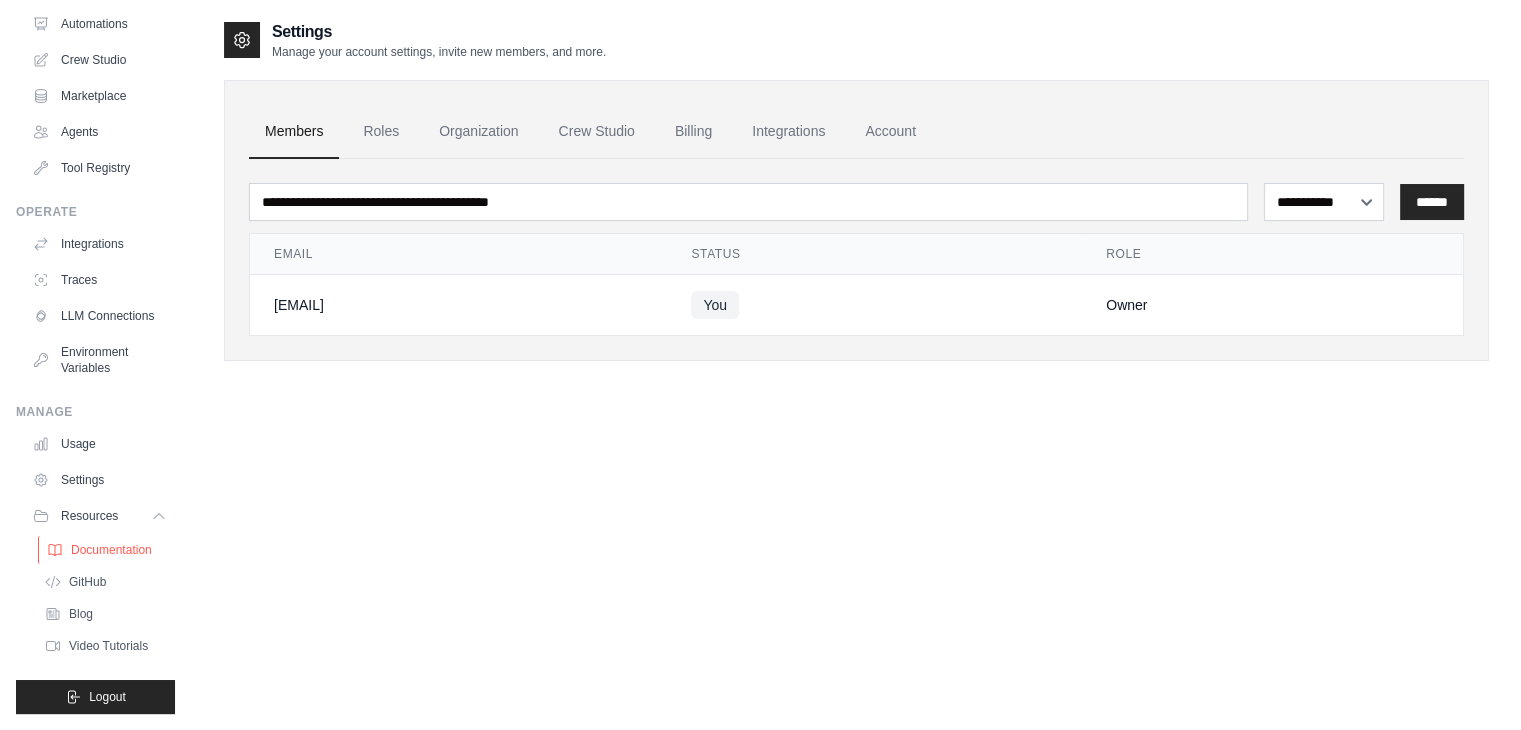 scroll, scrollTop: 116, scrollLeft: 0, axis: vertical 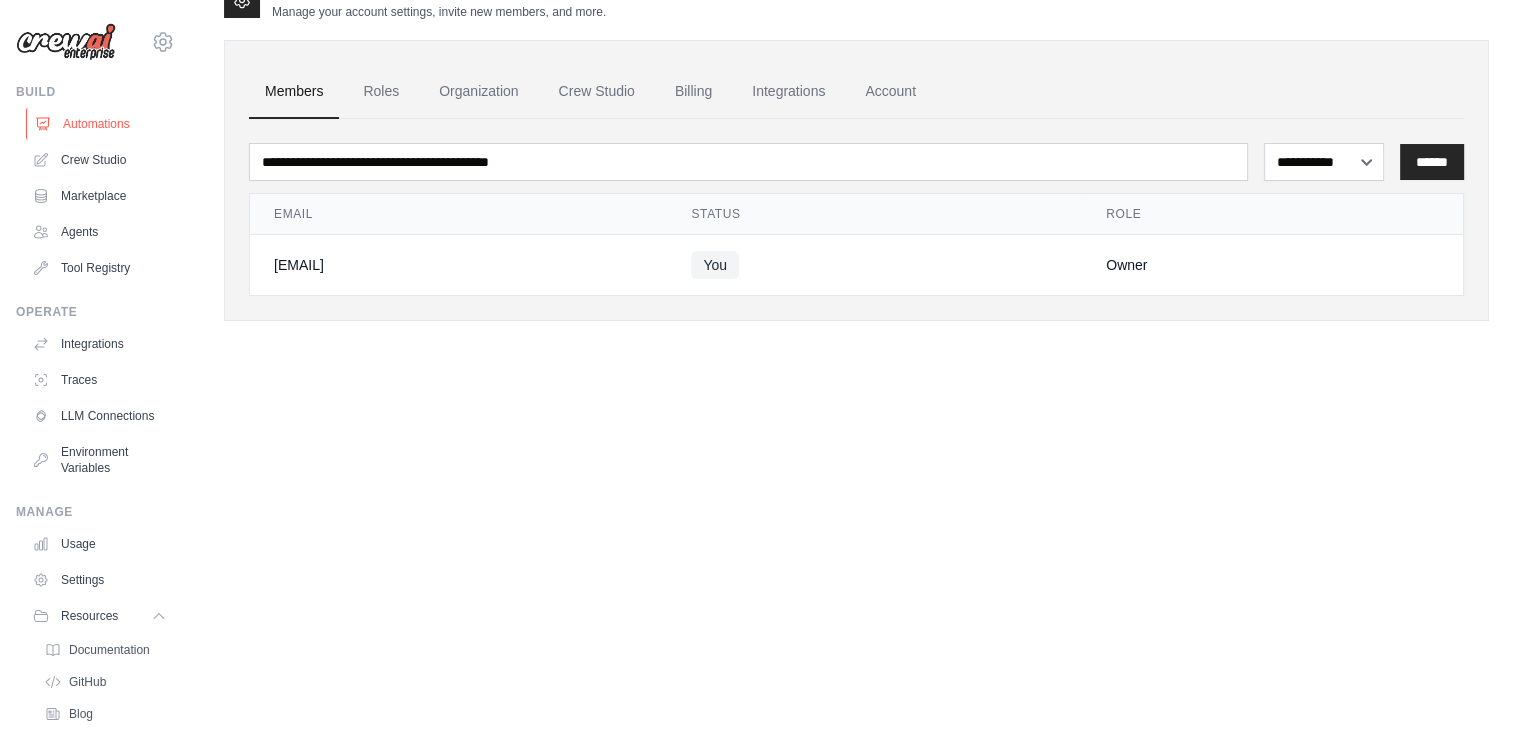 click on "Automations" at bounding box center [101, 124] 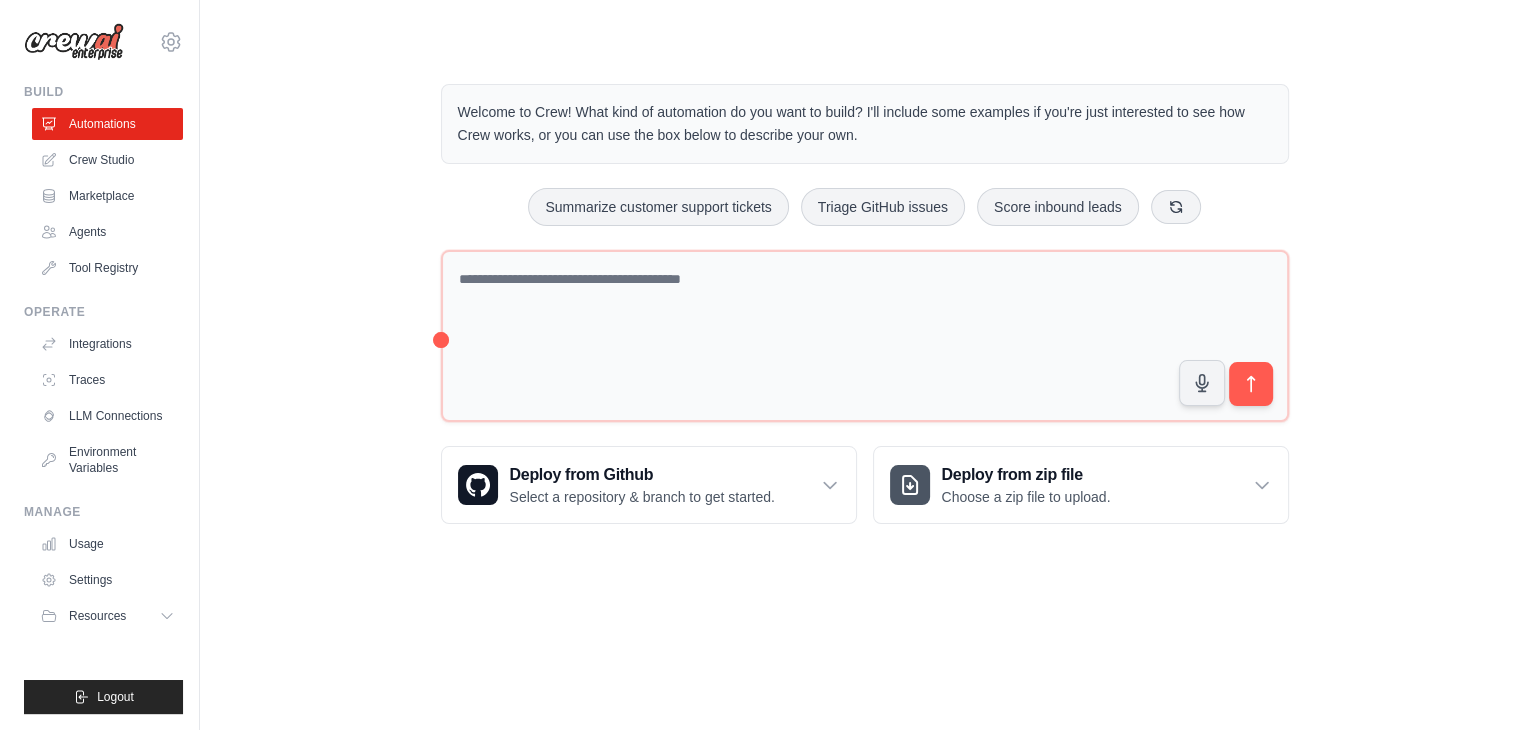 scroll, scrollTop: 0, scrollLeft: 0, axis: both 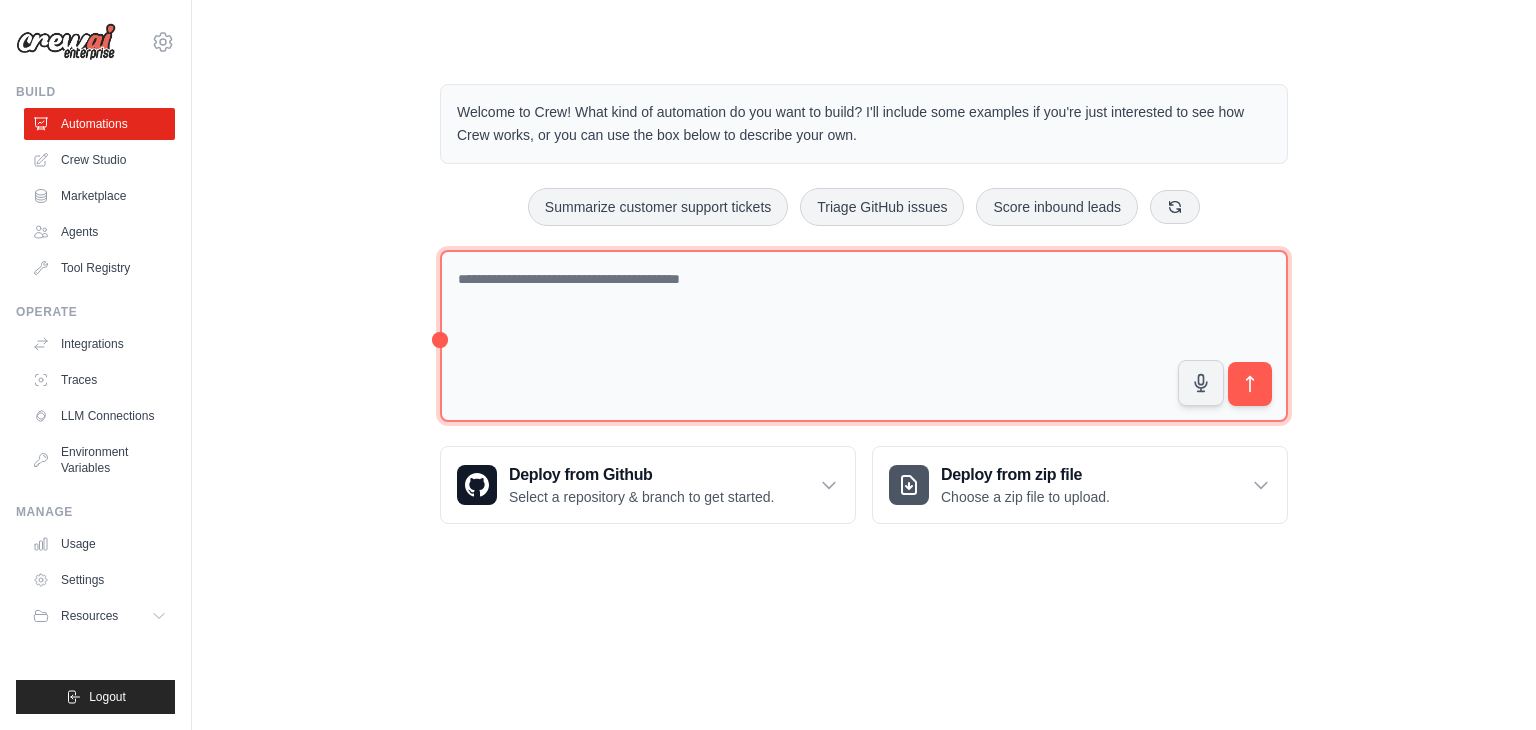 click at bounding box center [864, 336] 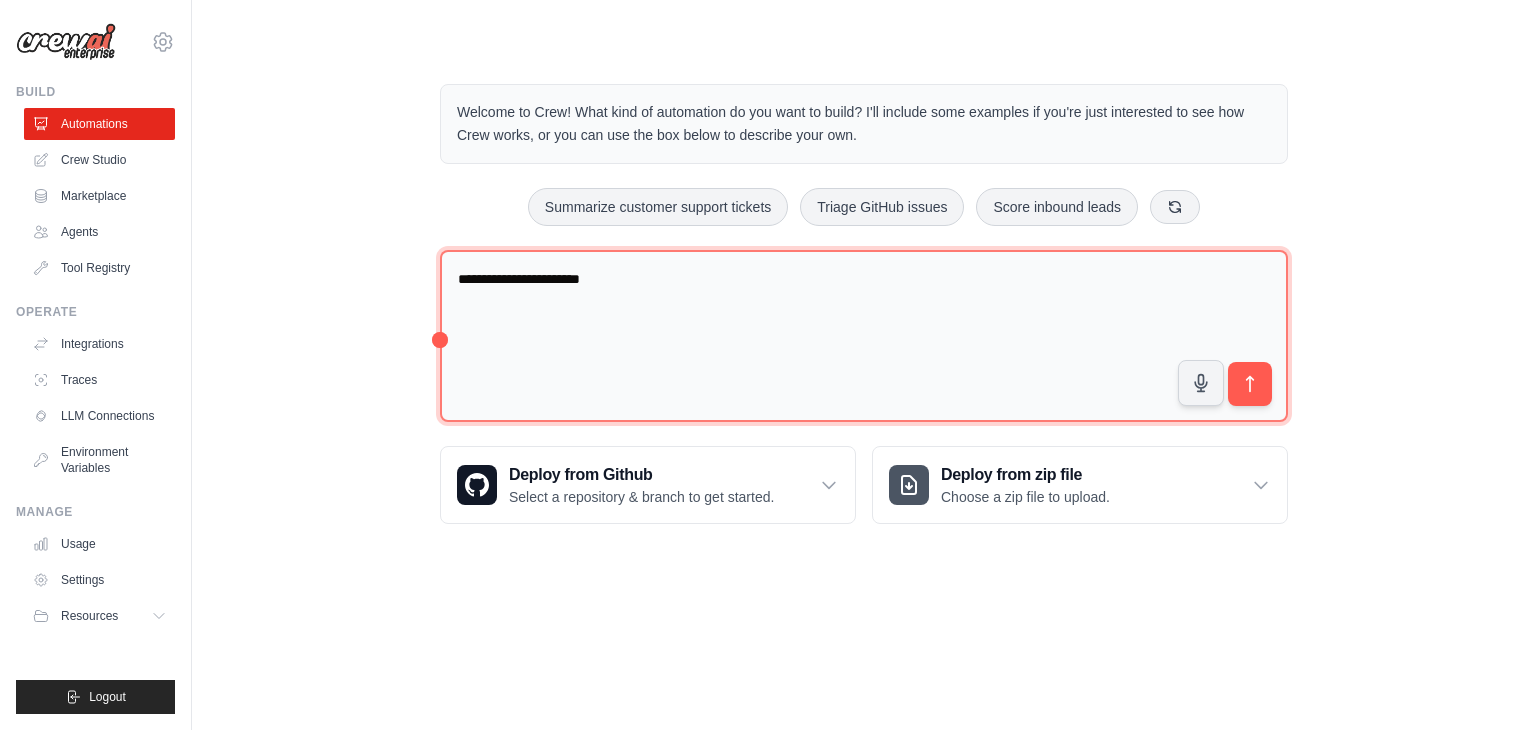type on "**********" 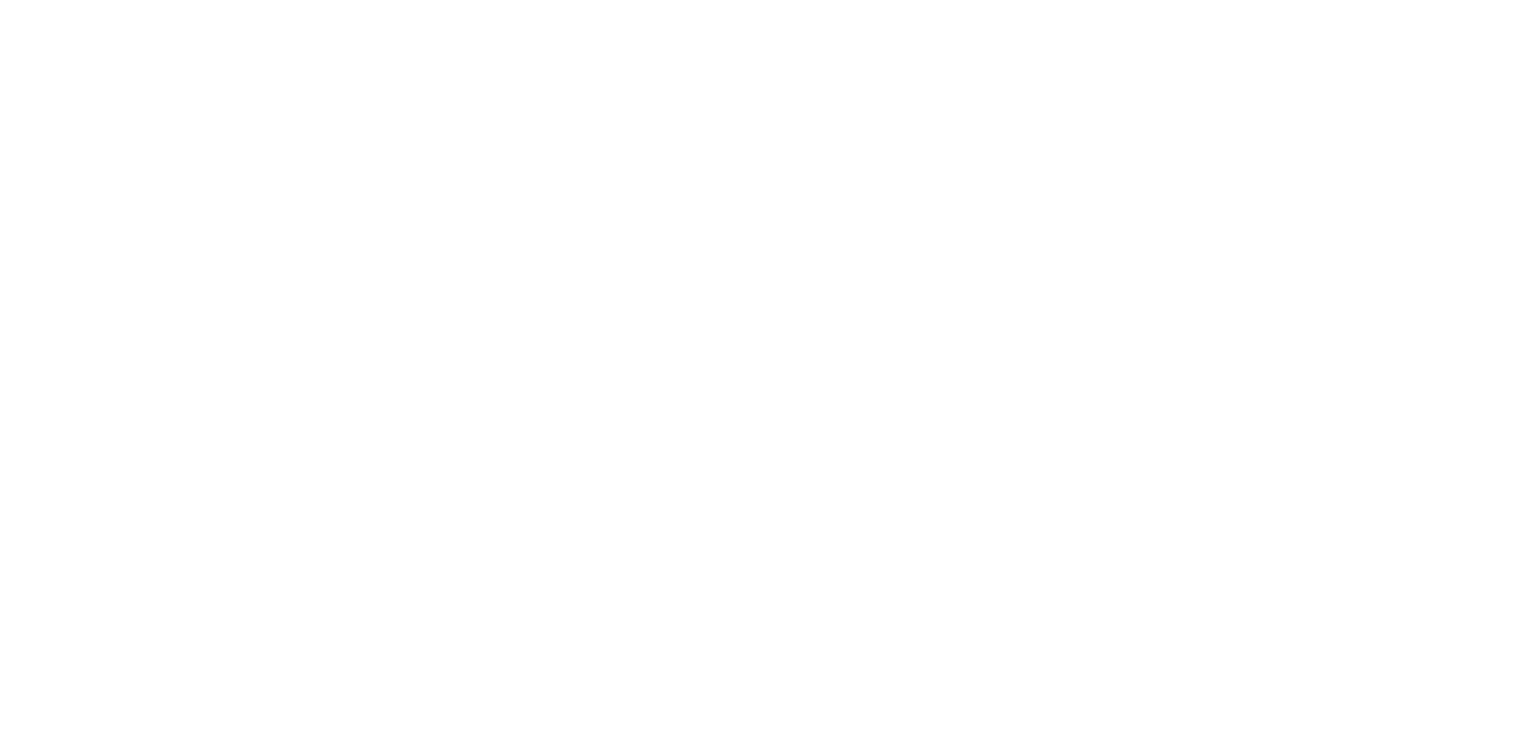 scroll, scrollTop: 0, scrollLeft: 0, axis: both 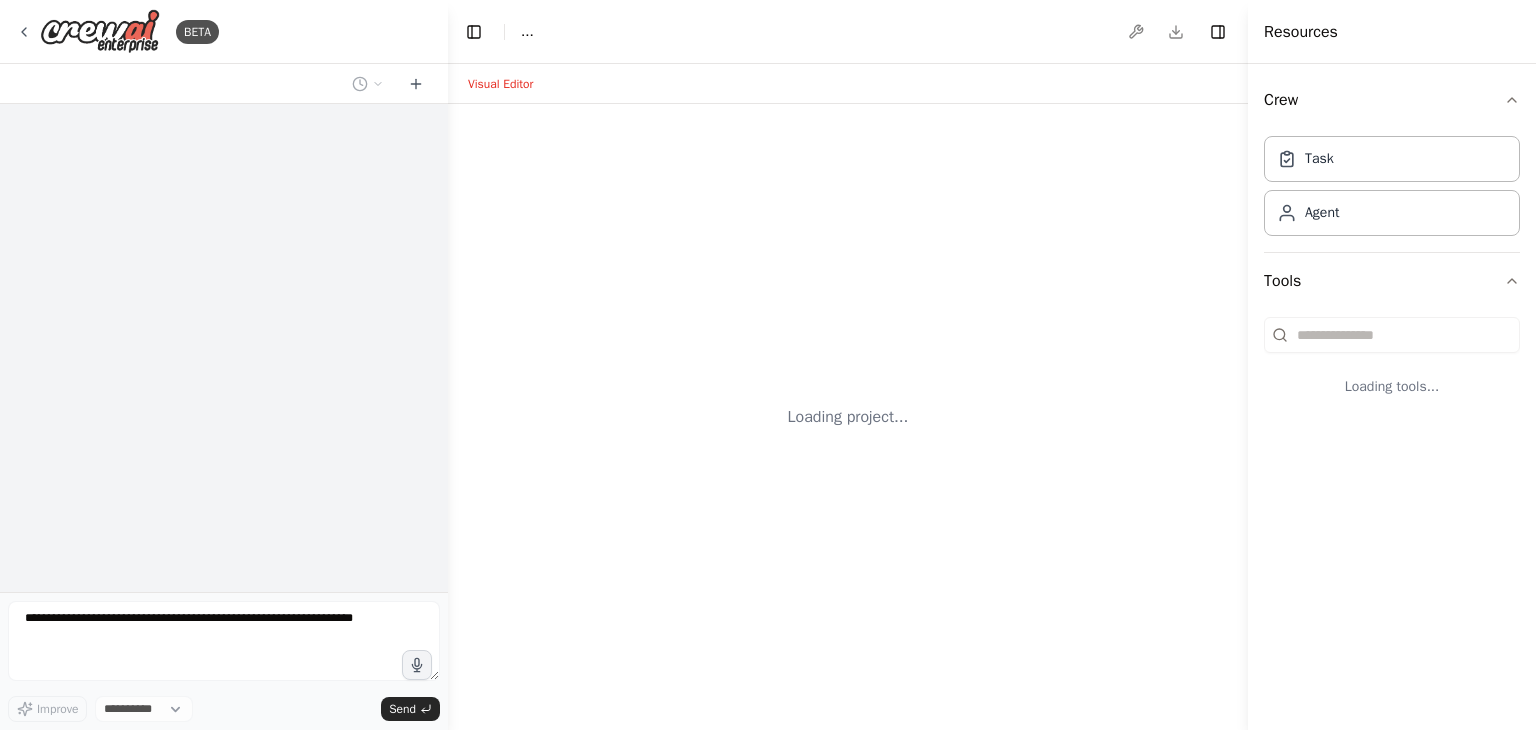select on "****" 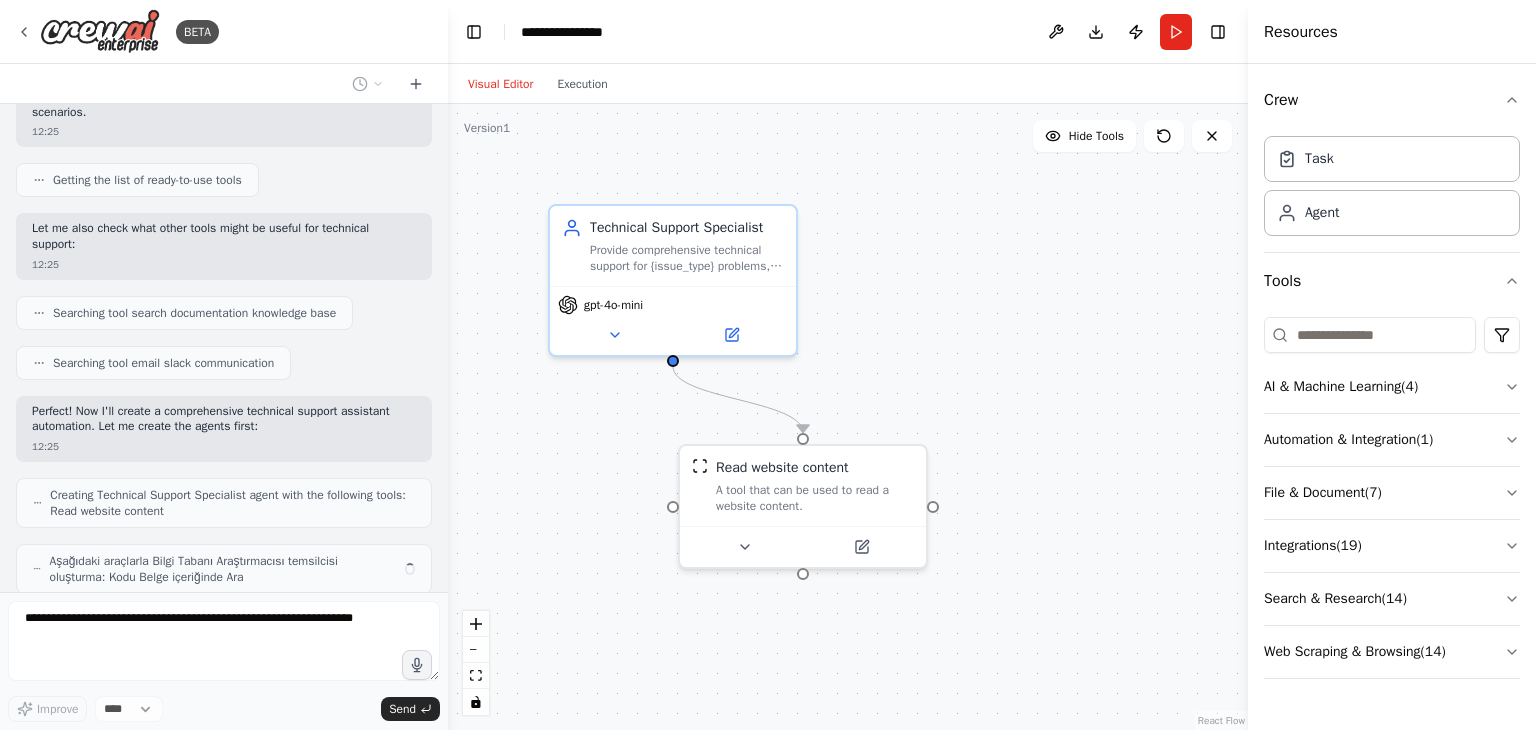 scroll, scrollTop: 223, scrollLeft: 0, axis: vertical 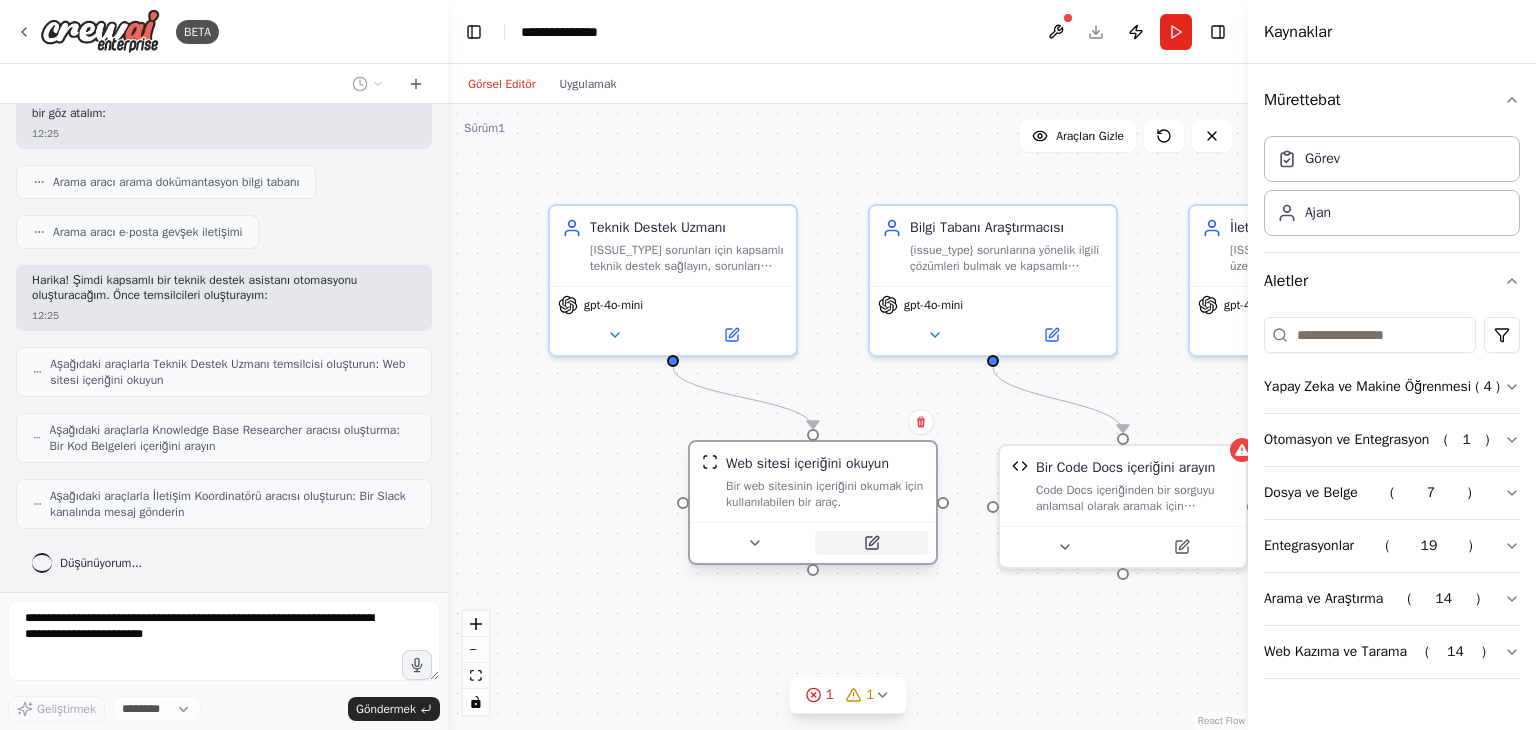 click at bounding box center (871, 543) 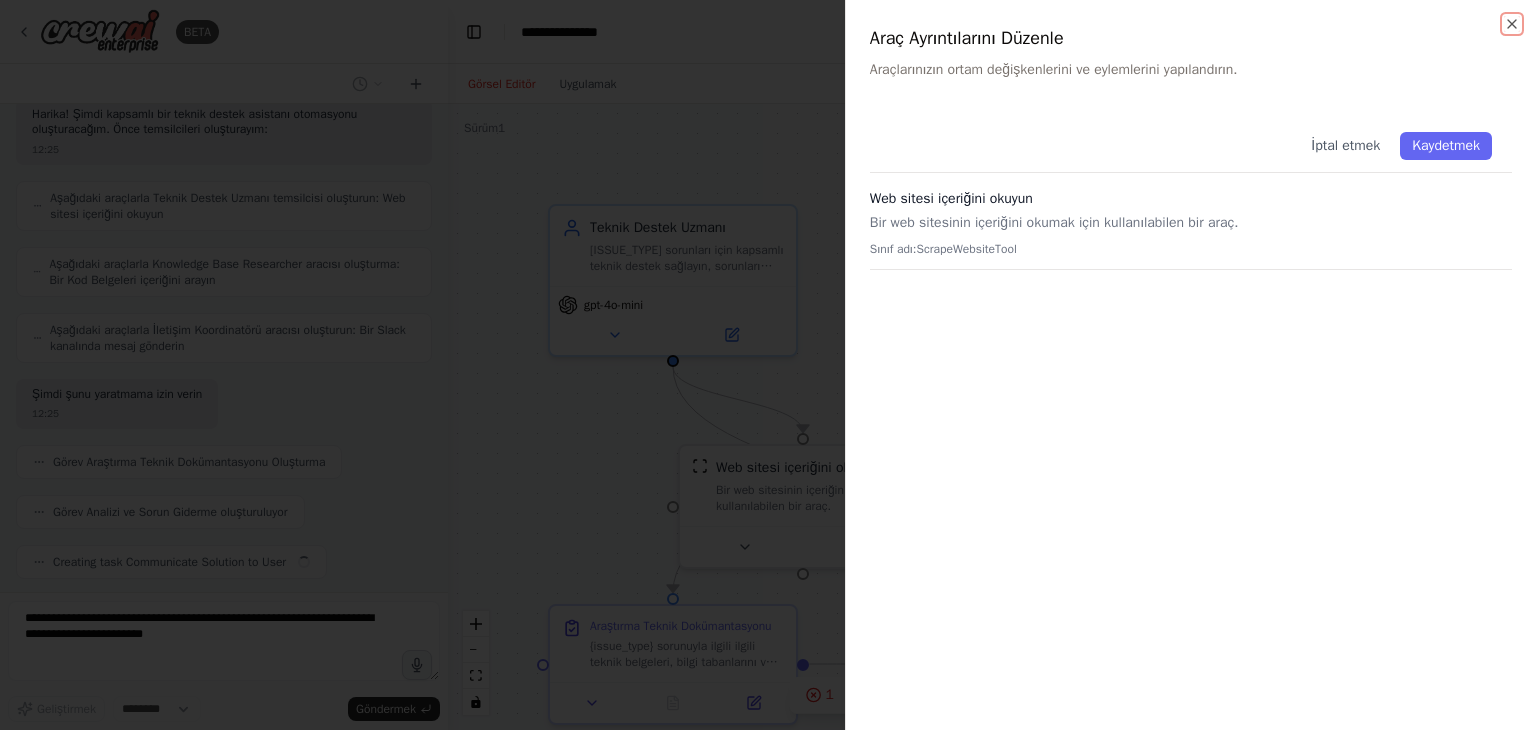 scroll, scrollTop: 504, scrollLeft: 0, axis: vertical 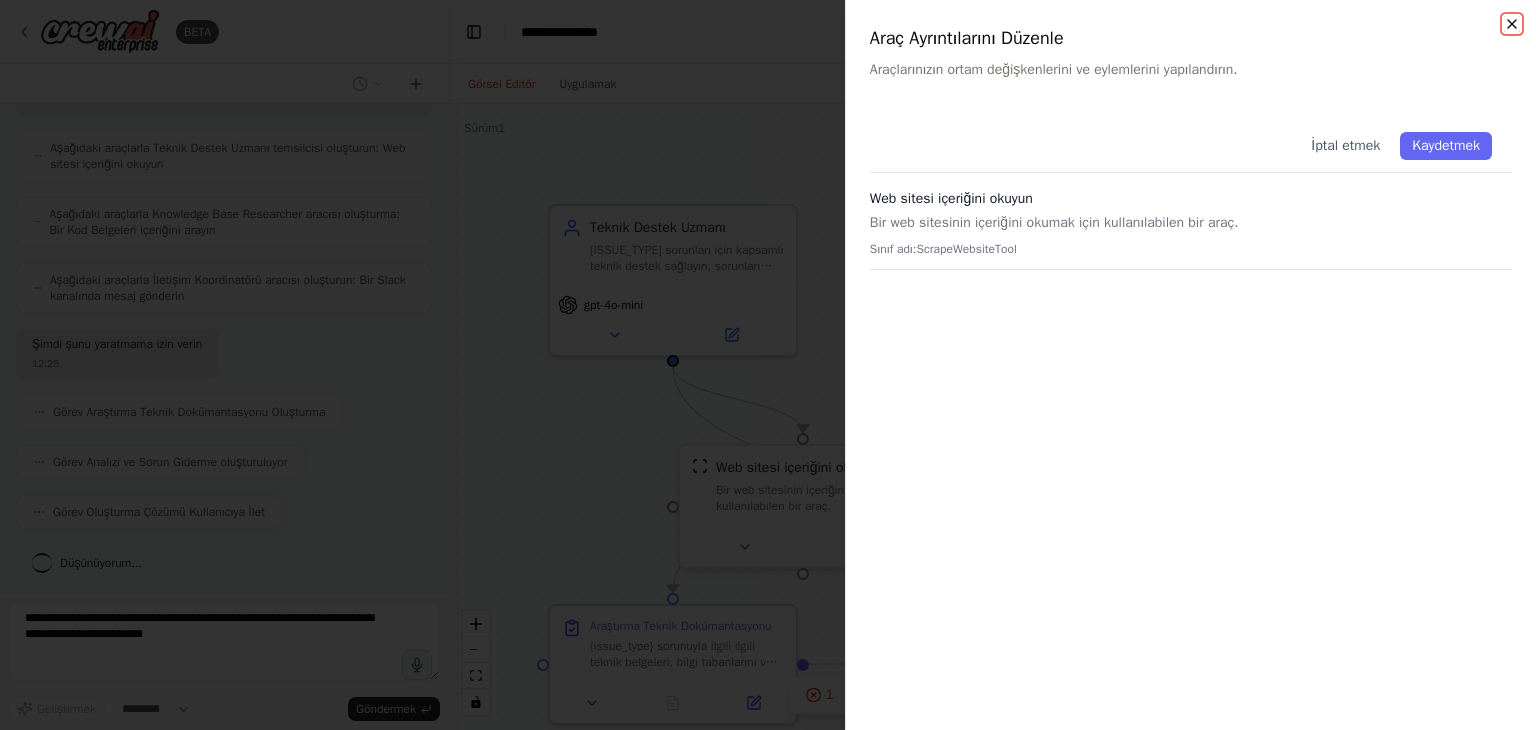 click 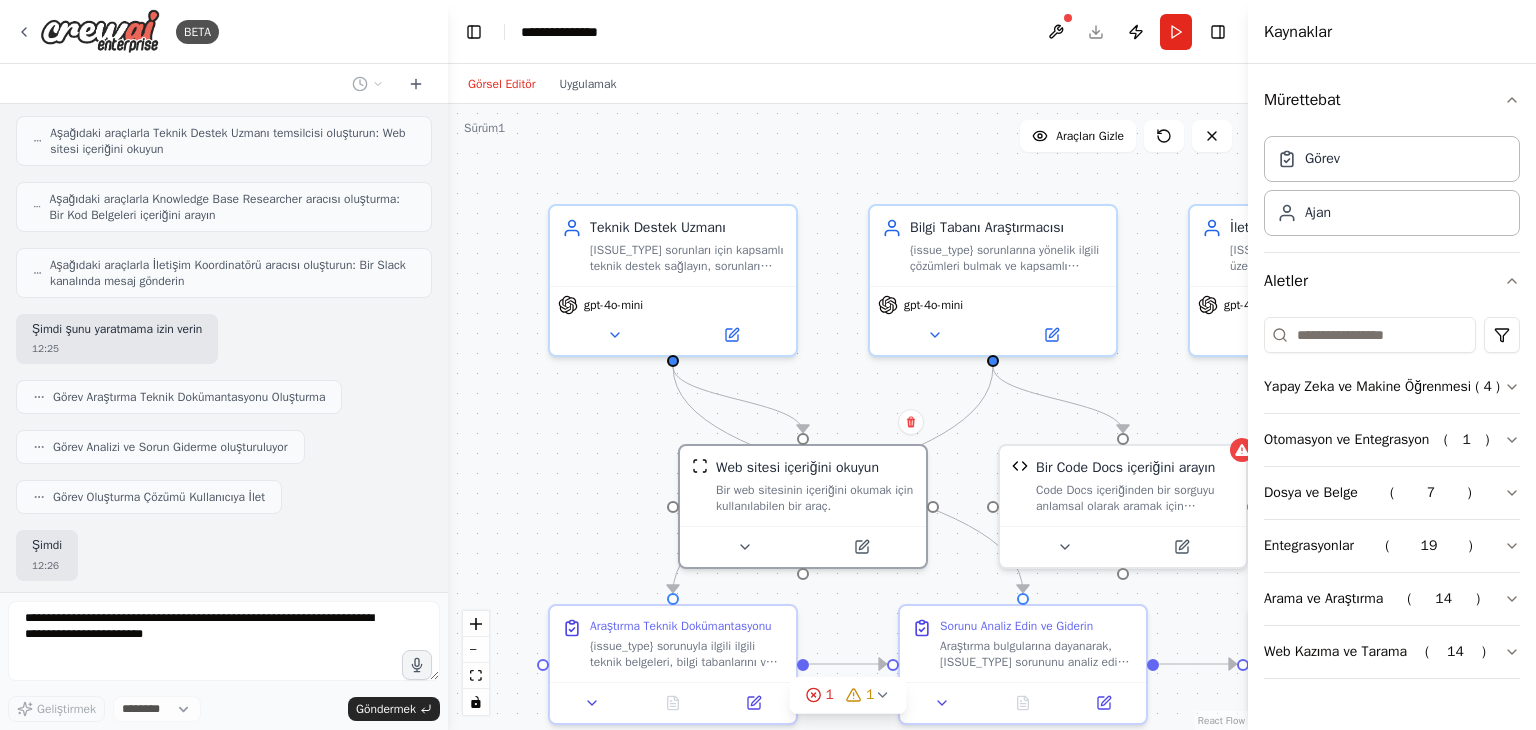 scroll, scrollTop: 620, scrollLeft: 0, axis: vertical 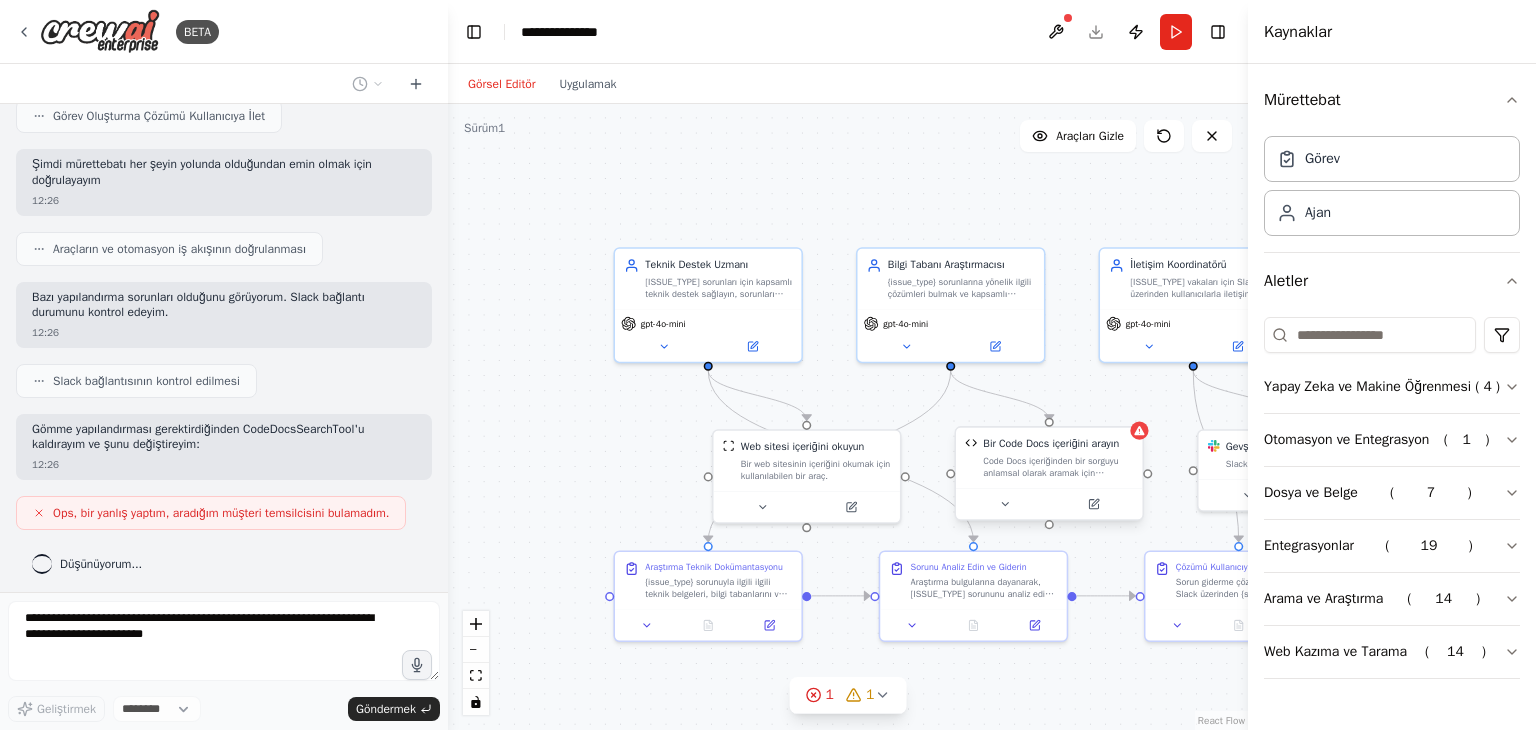 click on "Bir Code Docs içeriğini arayın Code Docs içeriğinden bir sorguyu anlamsal olarak aramak için kullanılabilecek bir araç." at bounding box center [1049, 458] 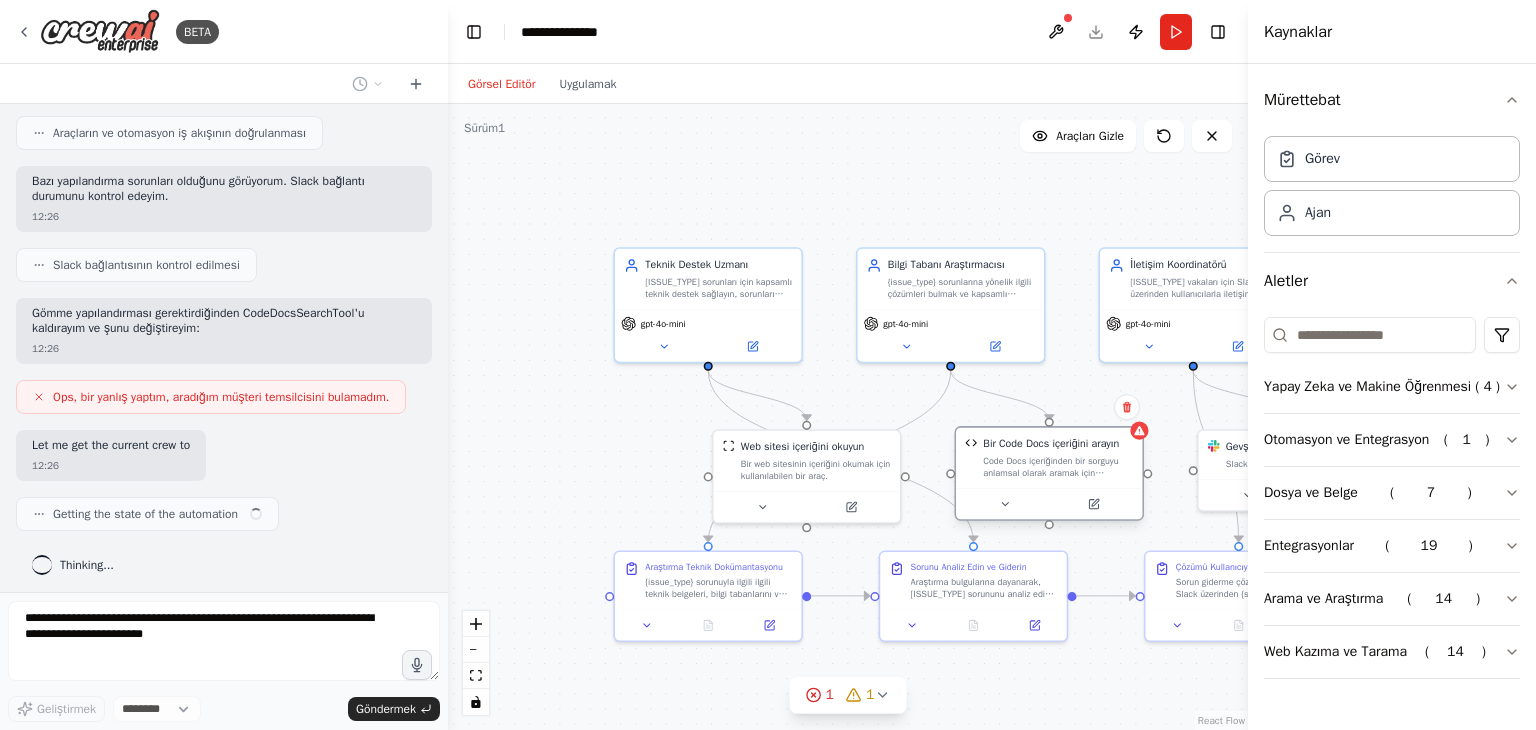 scroll, scrollTop: 1016, scrollLeft: 0, axis: vertical 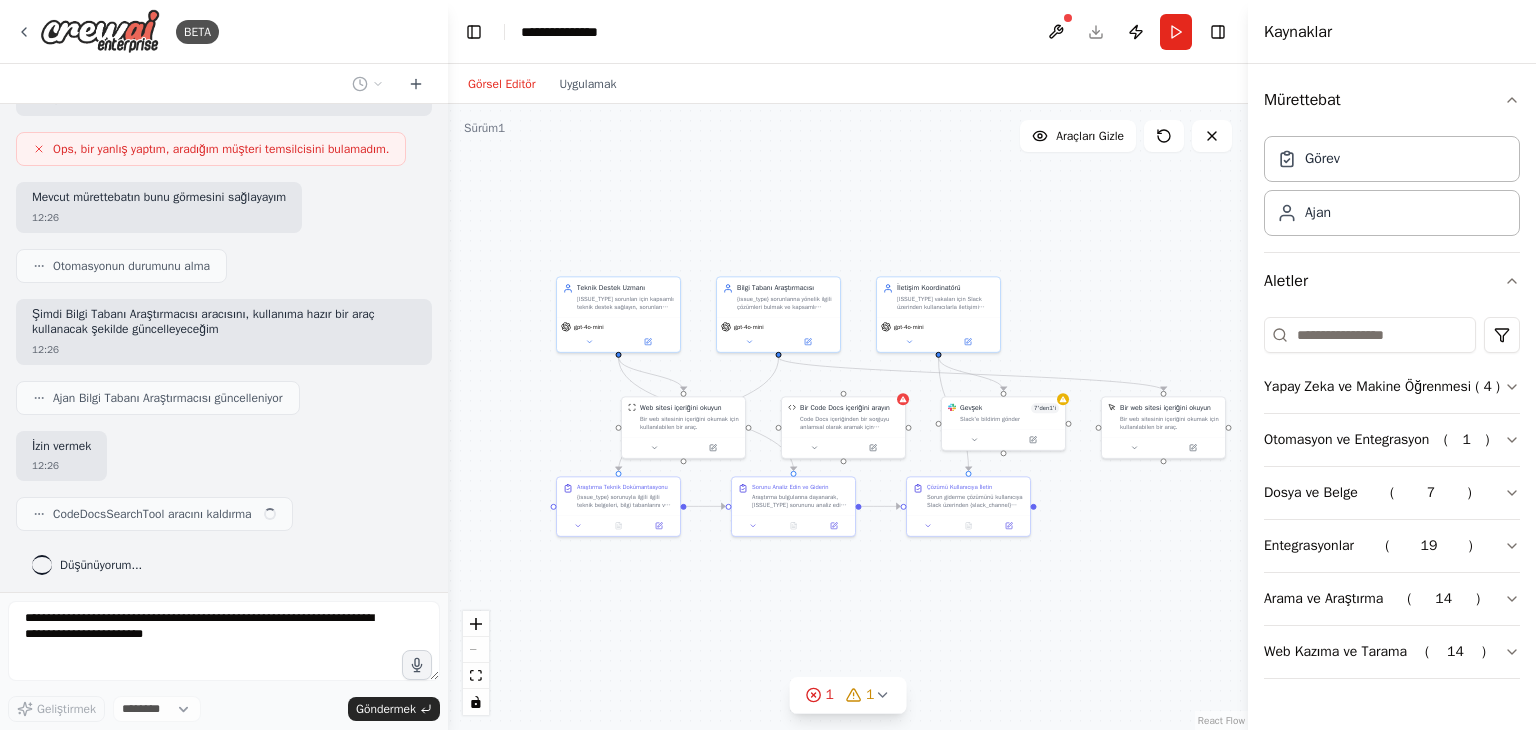 drag, startPoint x: 1028, startPoint y: 209, endPoint x: 820, endPoint y: 213, distance: 208.03845 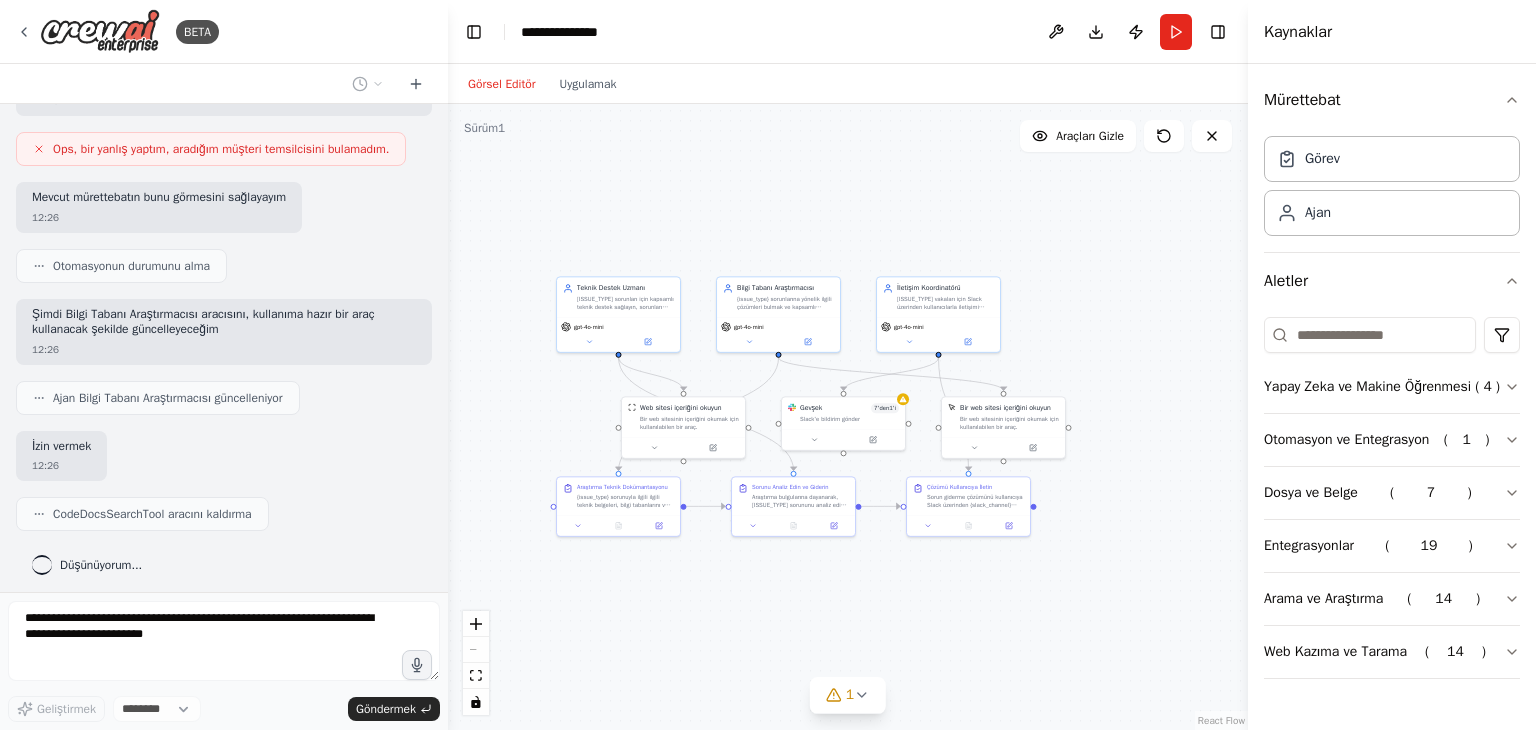 scroll, scrollTop: 1380, scrollLeft: 0, axis: vertical 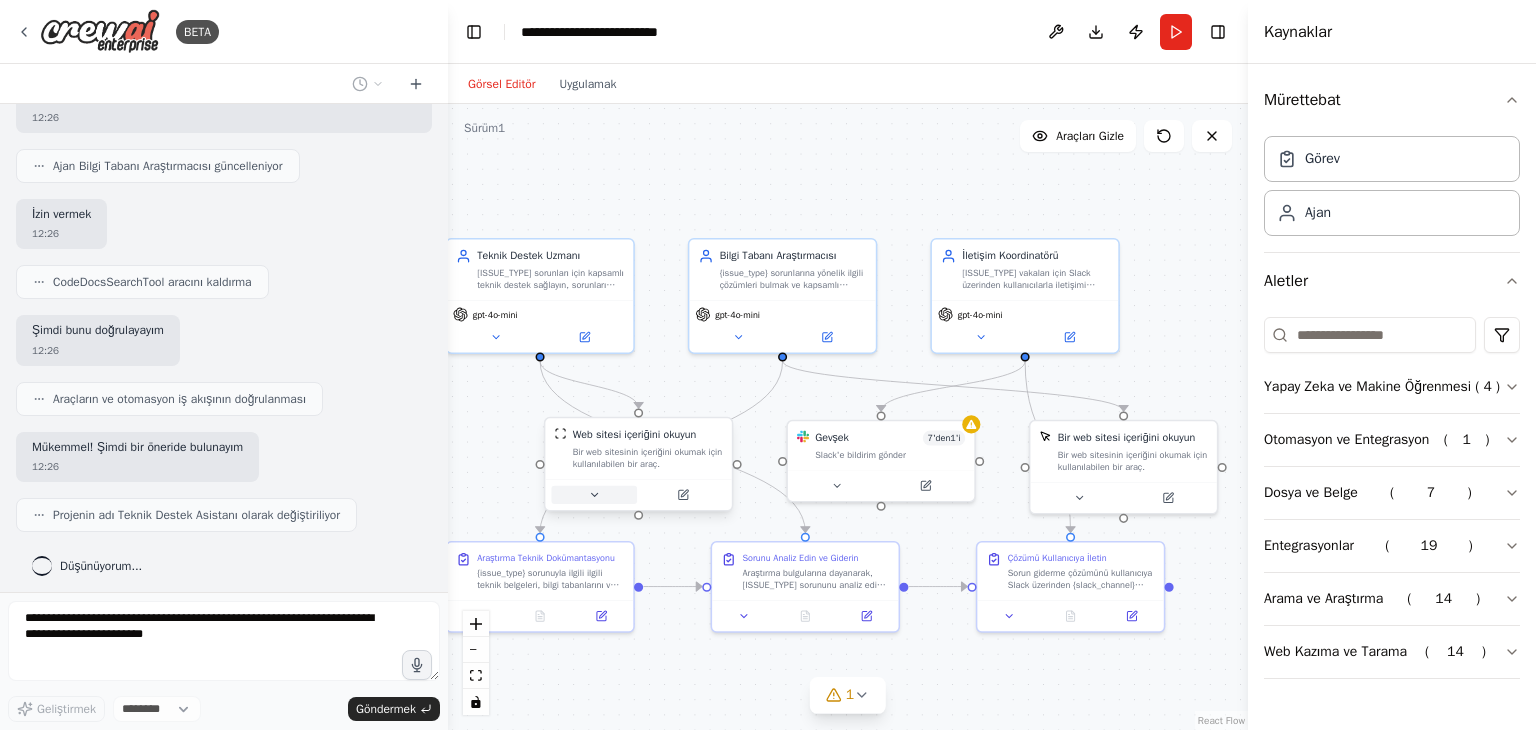 click at bounding box center (594, 495) 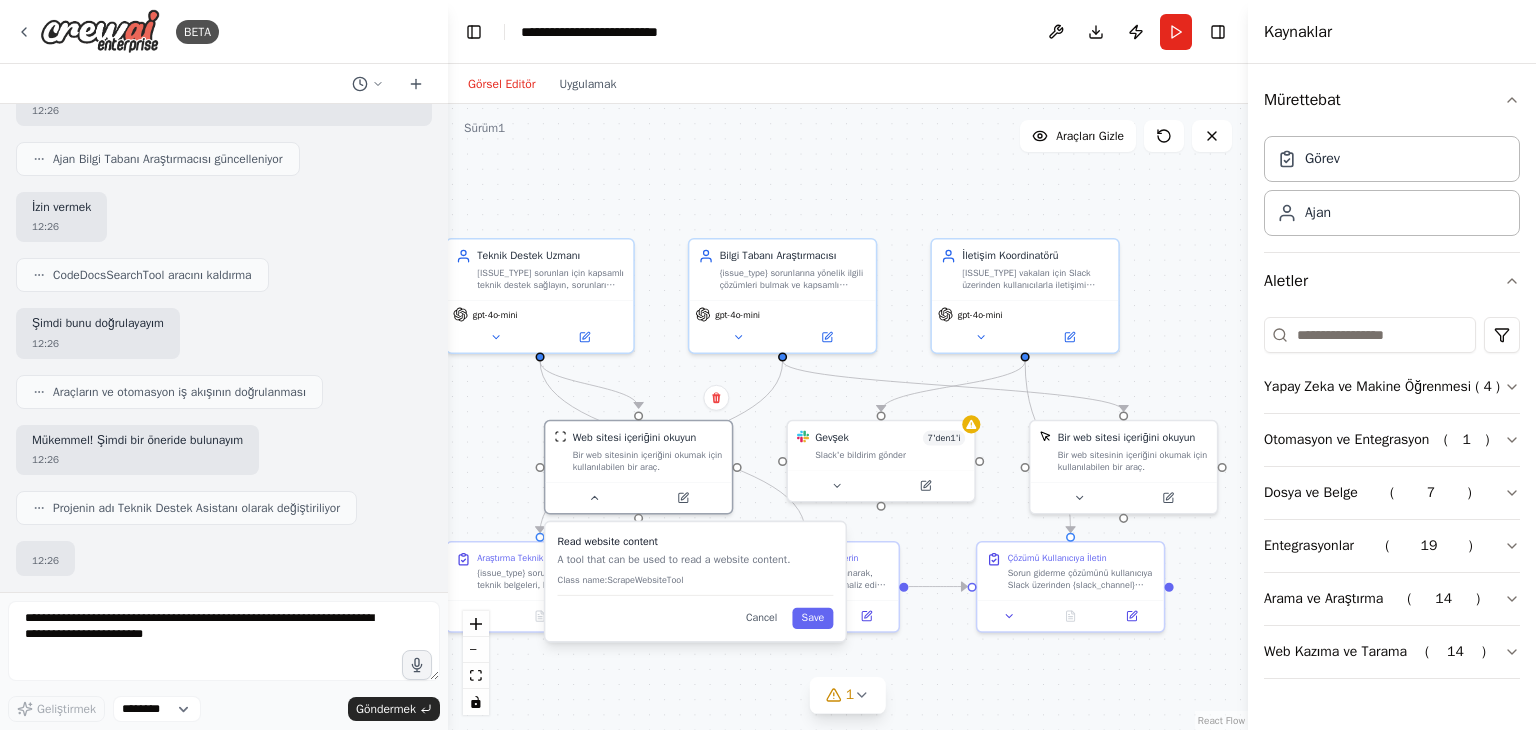 click on "A tool that can be used to read a website content." at bounding box center [696, 559] 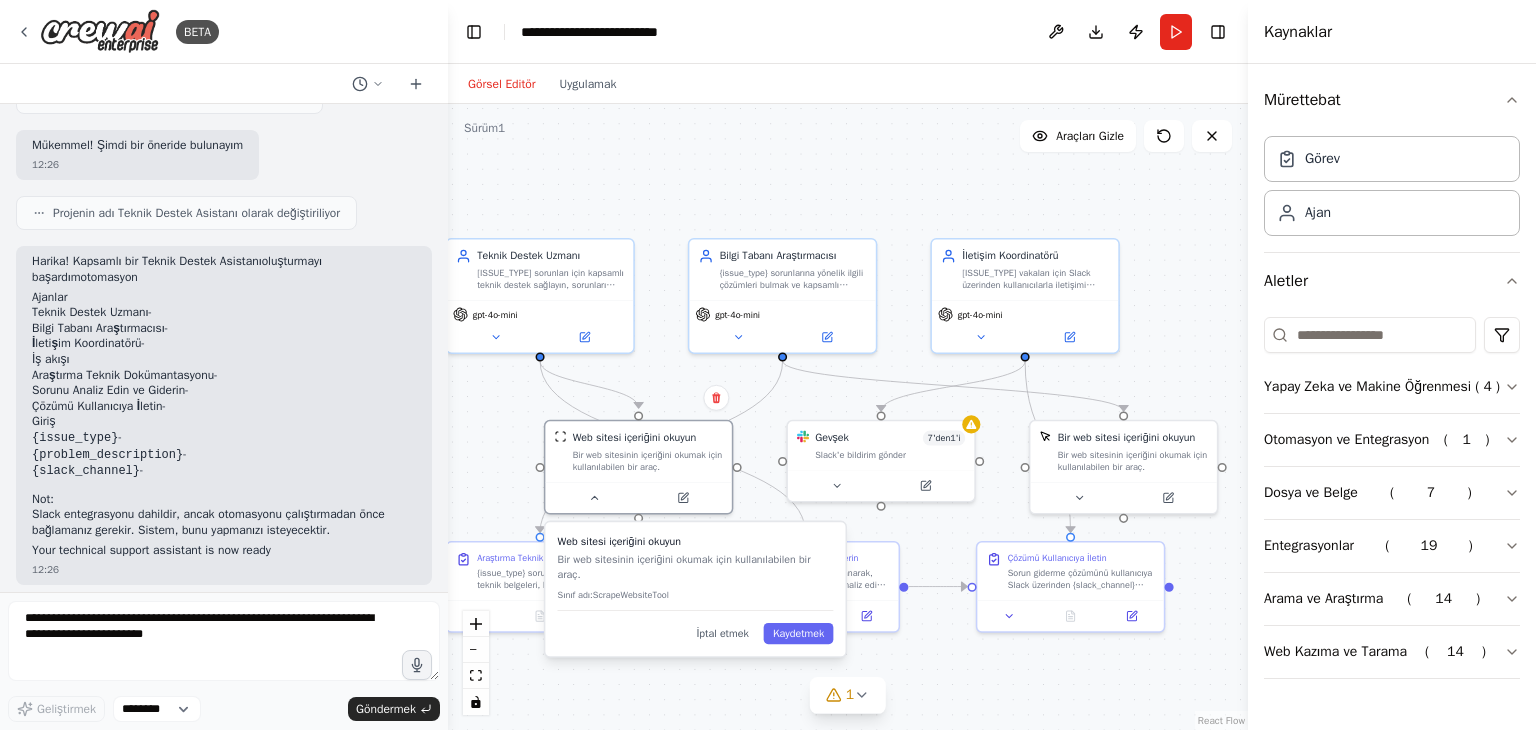 scroll, scrollTop: 1814, scrollLeft: 0, axis: vertical 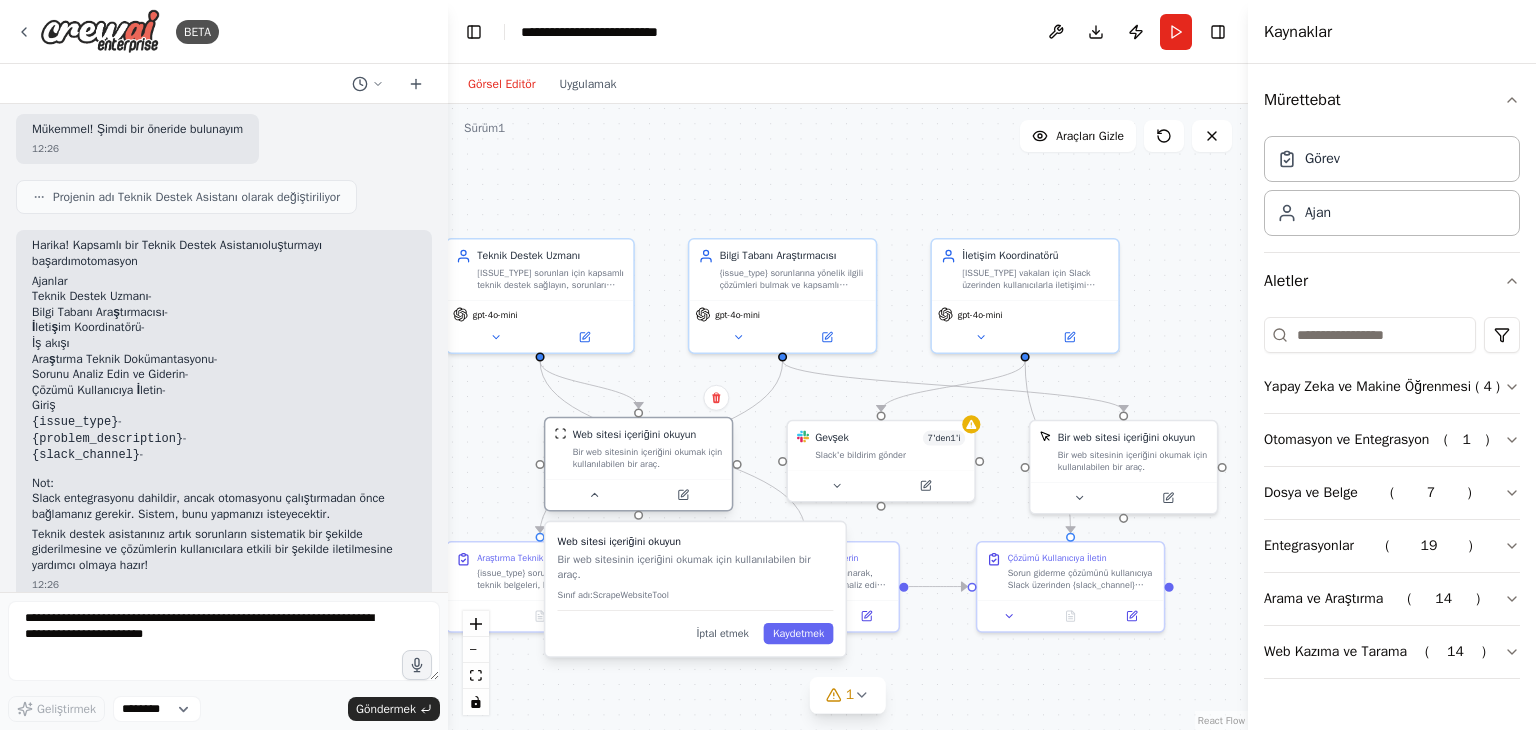 click on "Web sitesi içeriğini okuyun Bir web sitesinin içeriğini okumak için kullanılabilen bir araç." at bounding box center [648, 448] 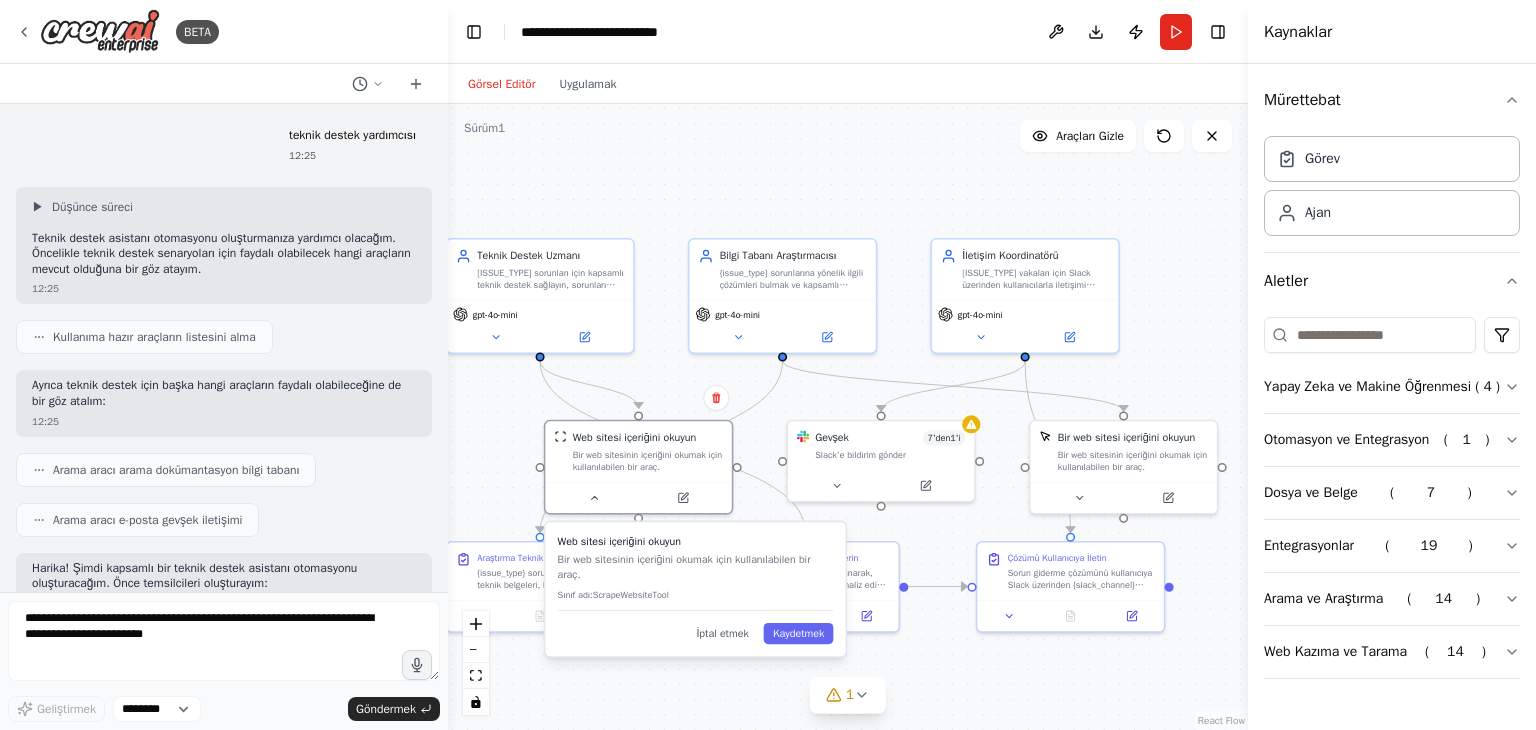 scroll, scrollTop: 0, scrollLeft: 0, axis: both 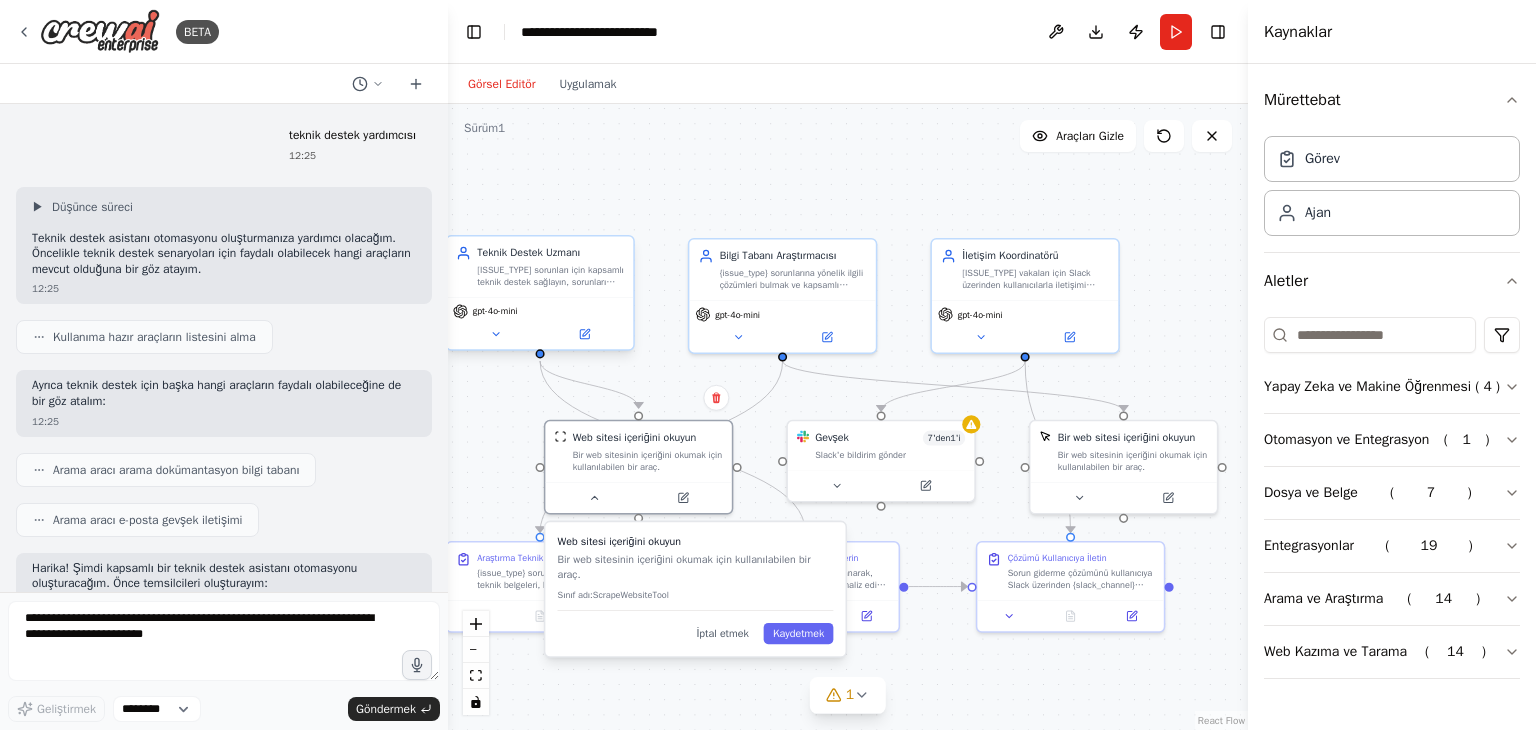 click on "{issue_type} sorunları için kapsamlı teknik destek sağlayın, sorunları sistematik bir şekilde giderin ve kullanıcıları adım adım çözümlere yönlendirirken yardımsever ve profesyonel bir tavır sergileyin." at bounding box center (550, 300) 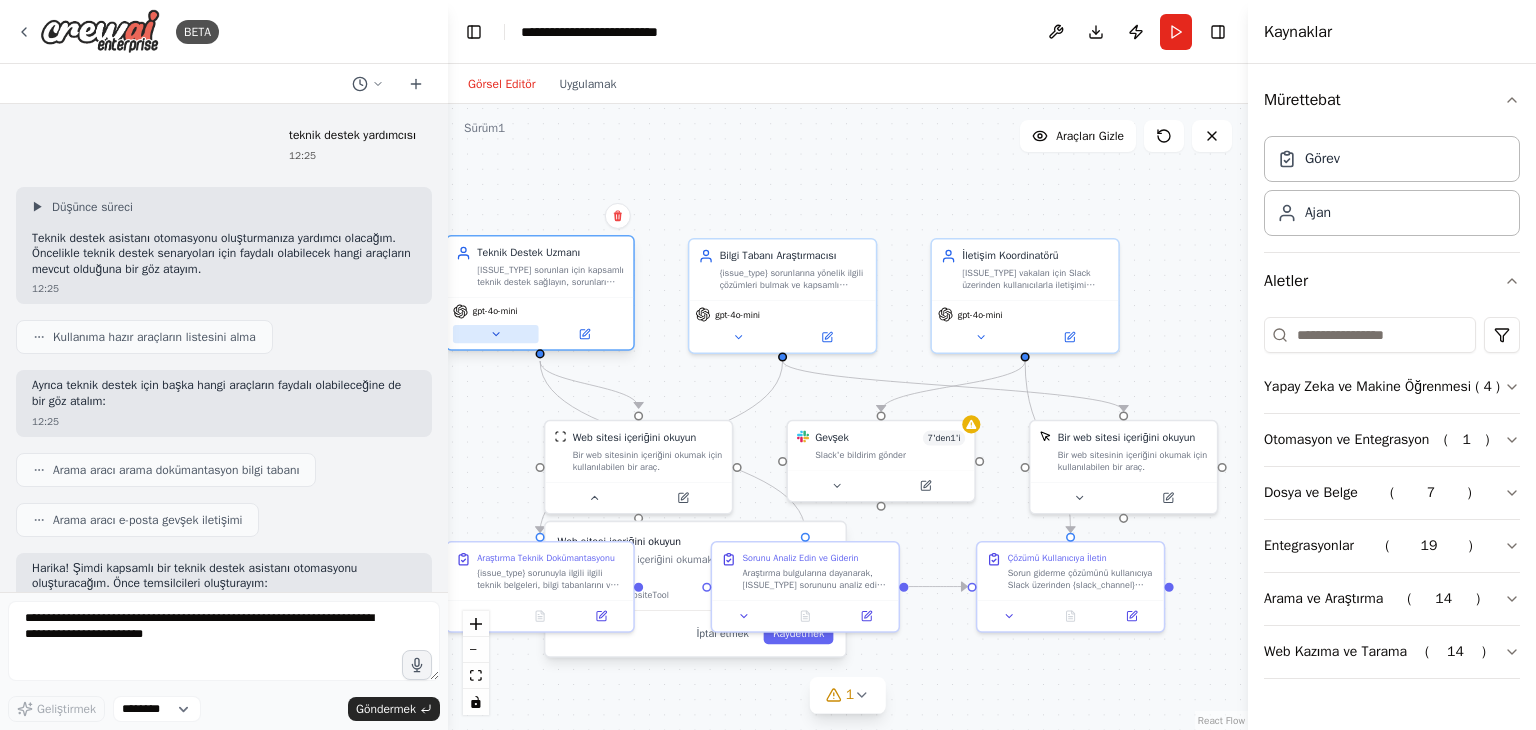 click at bounding box center (496, 334) 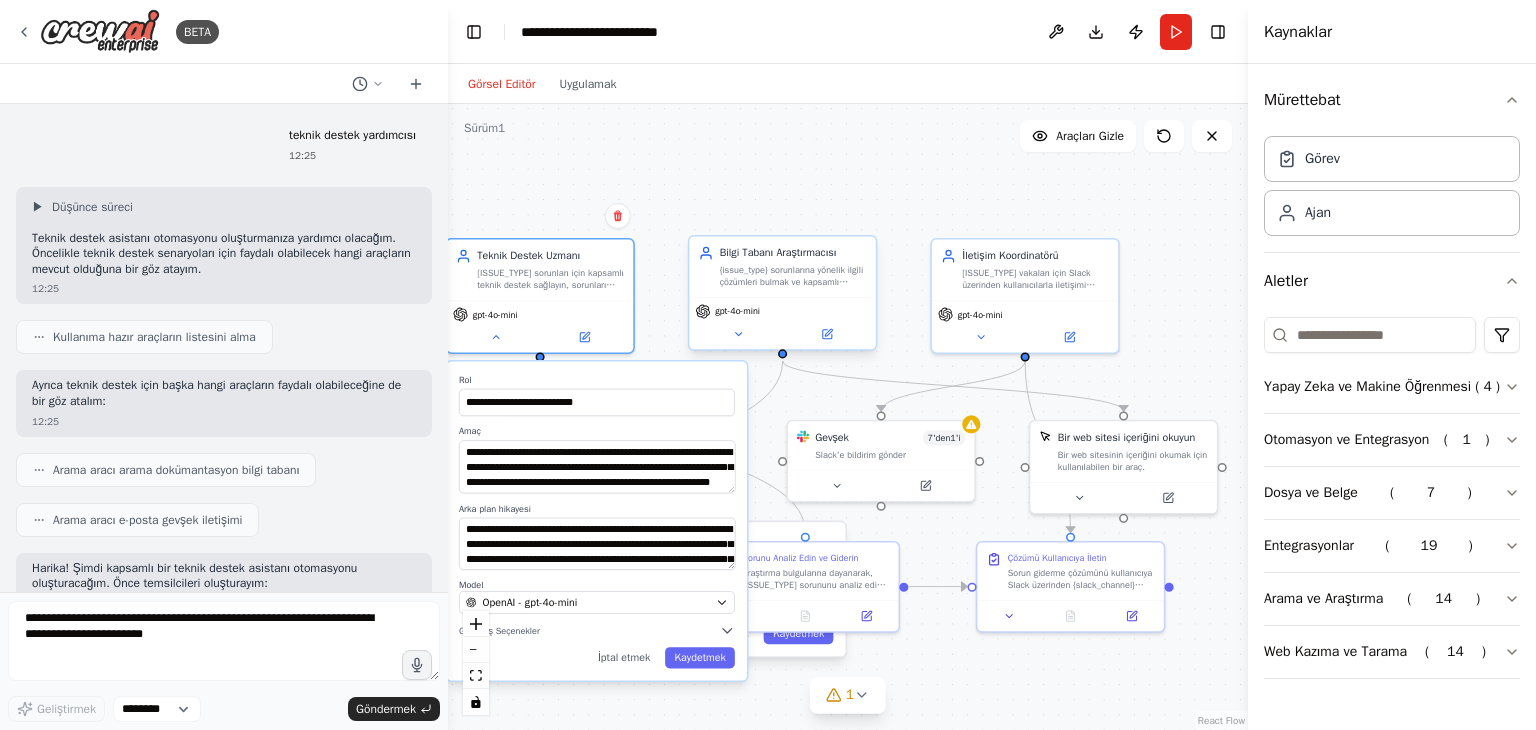 click on "Bilgi Tabanı Araştırmacısı {issue_type} sorunlarına yönelik ilgili çözümleri bulmak ve kapsamlı referans materyalleri derlemek için teknik dokümantasyonu, bilgi tabanlarını ve resmi kaynakları arayın ve analiz edin." at bounding box center (782, 266) 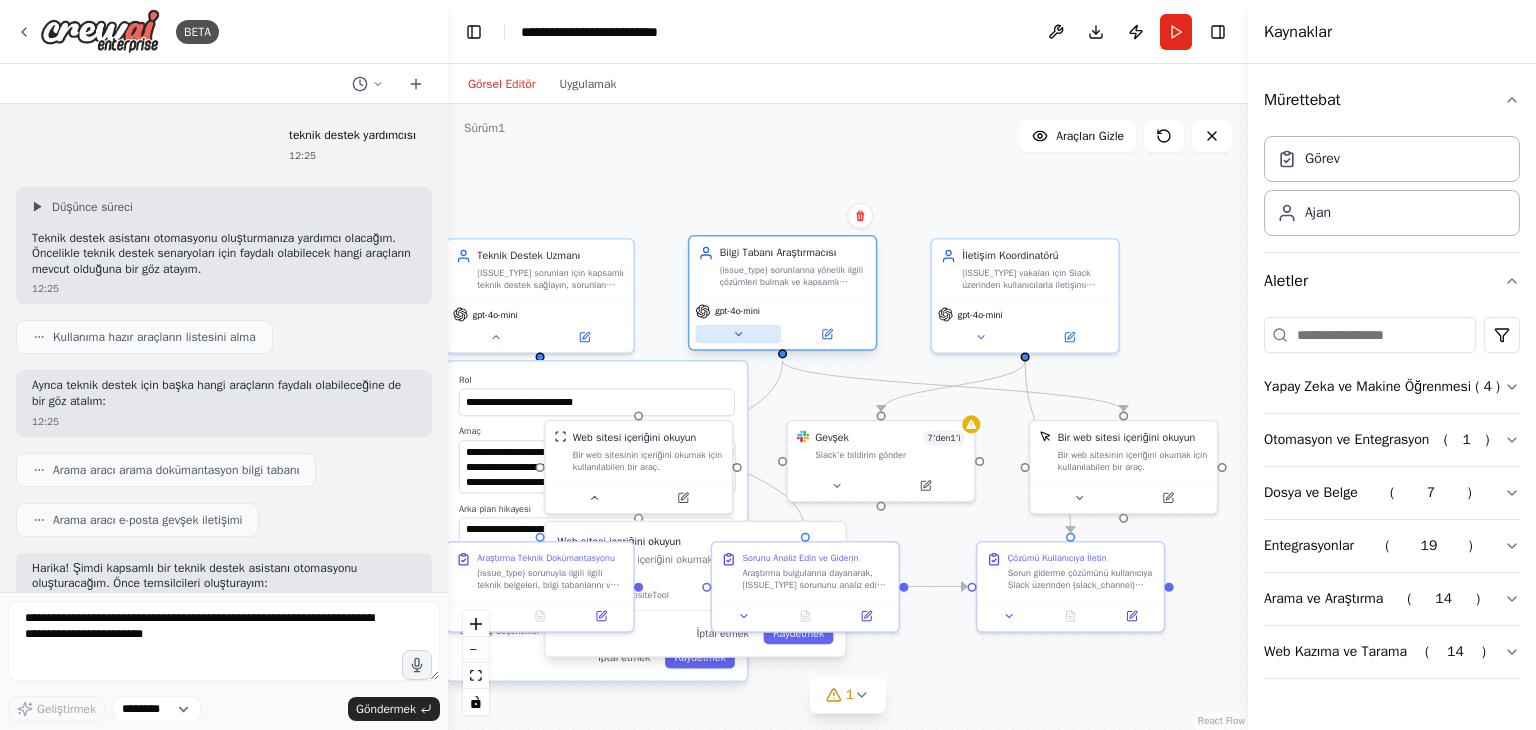 click at bounding box center (738, 334) 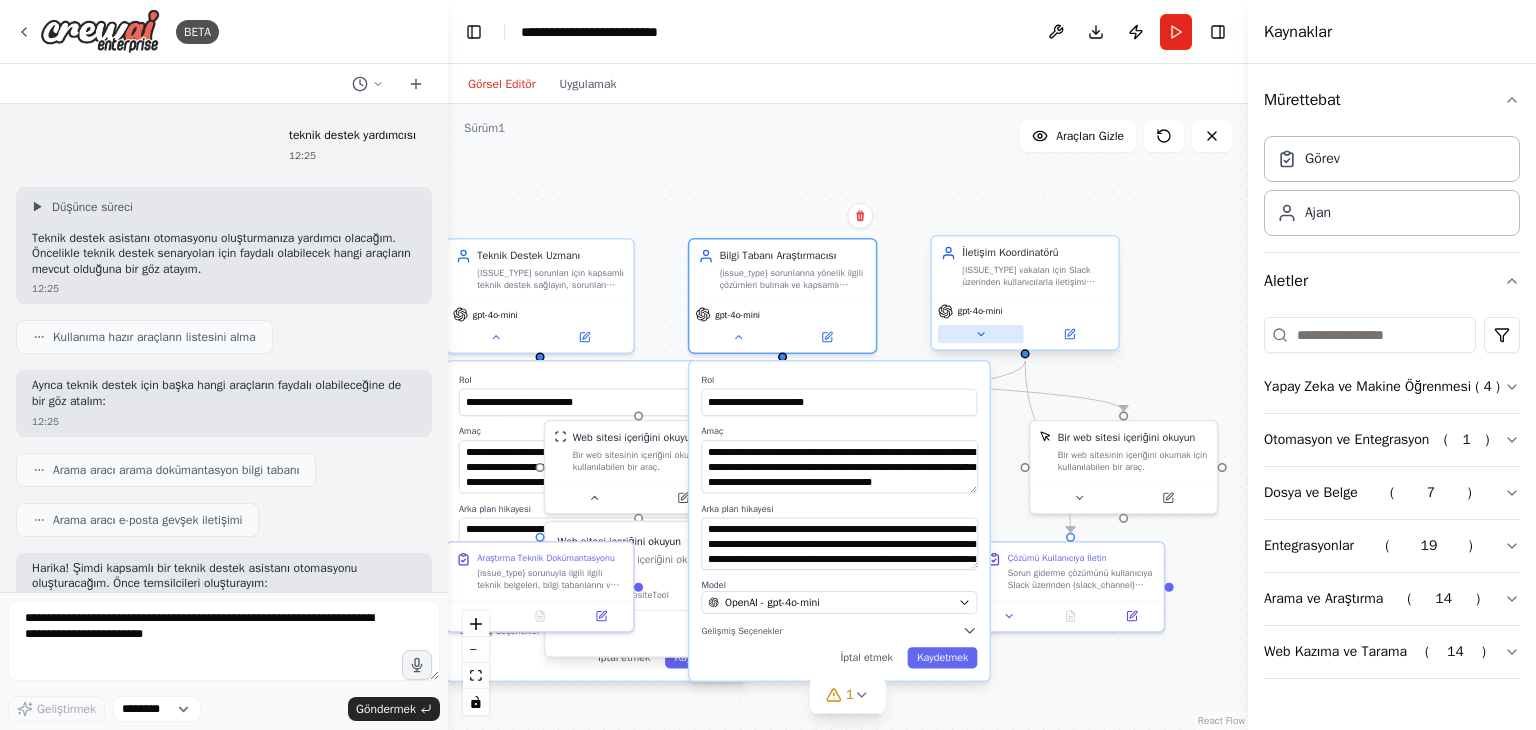 click 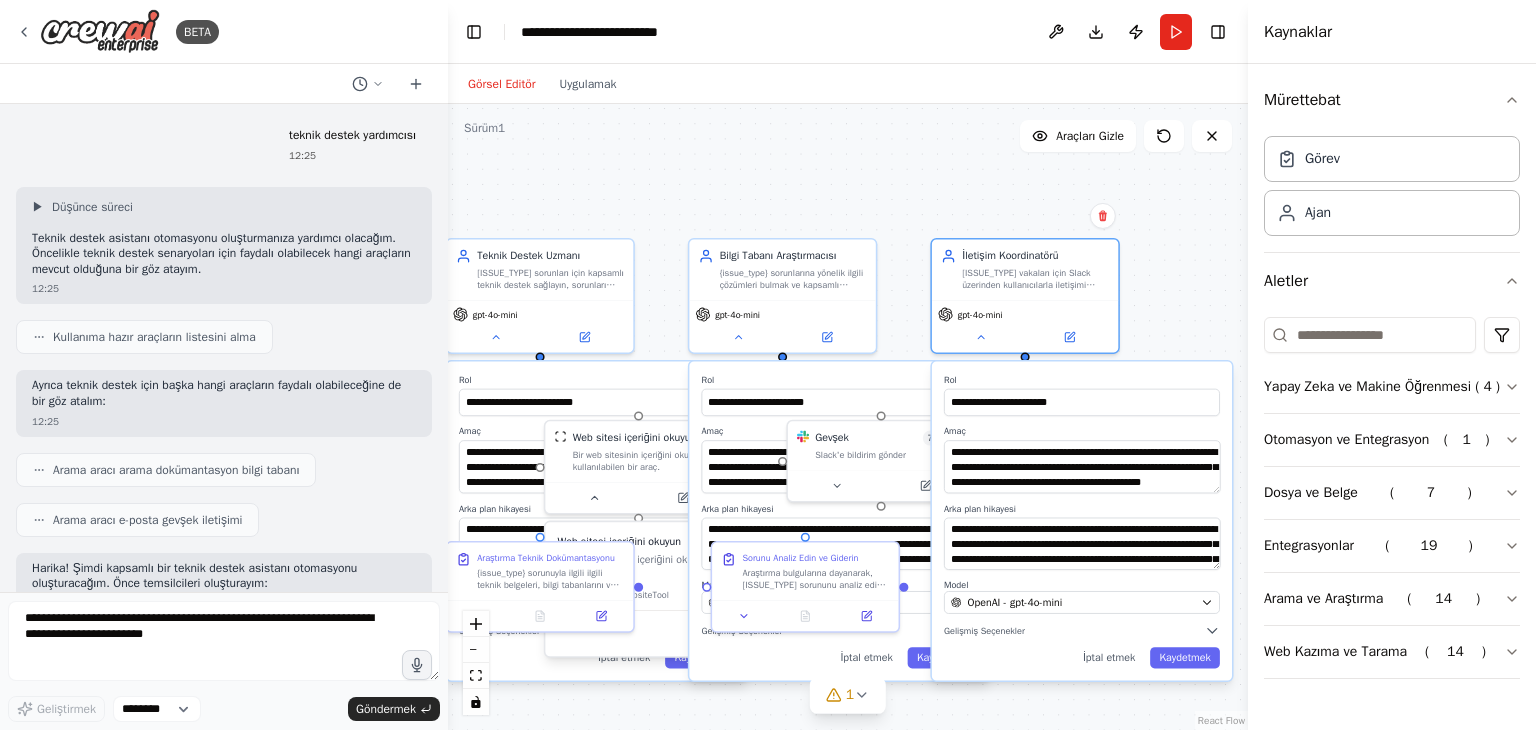 click on "**********" at bounding box center (848, 417) 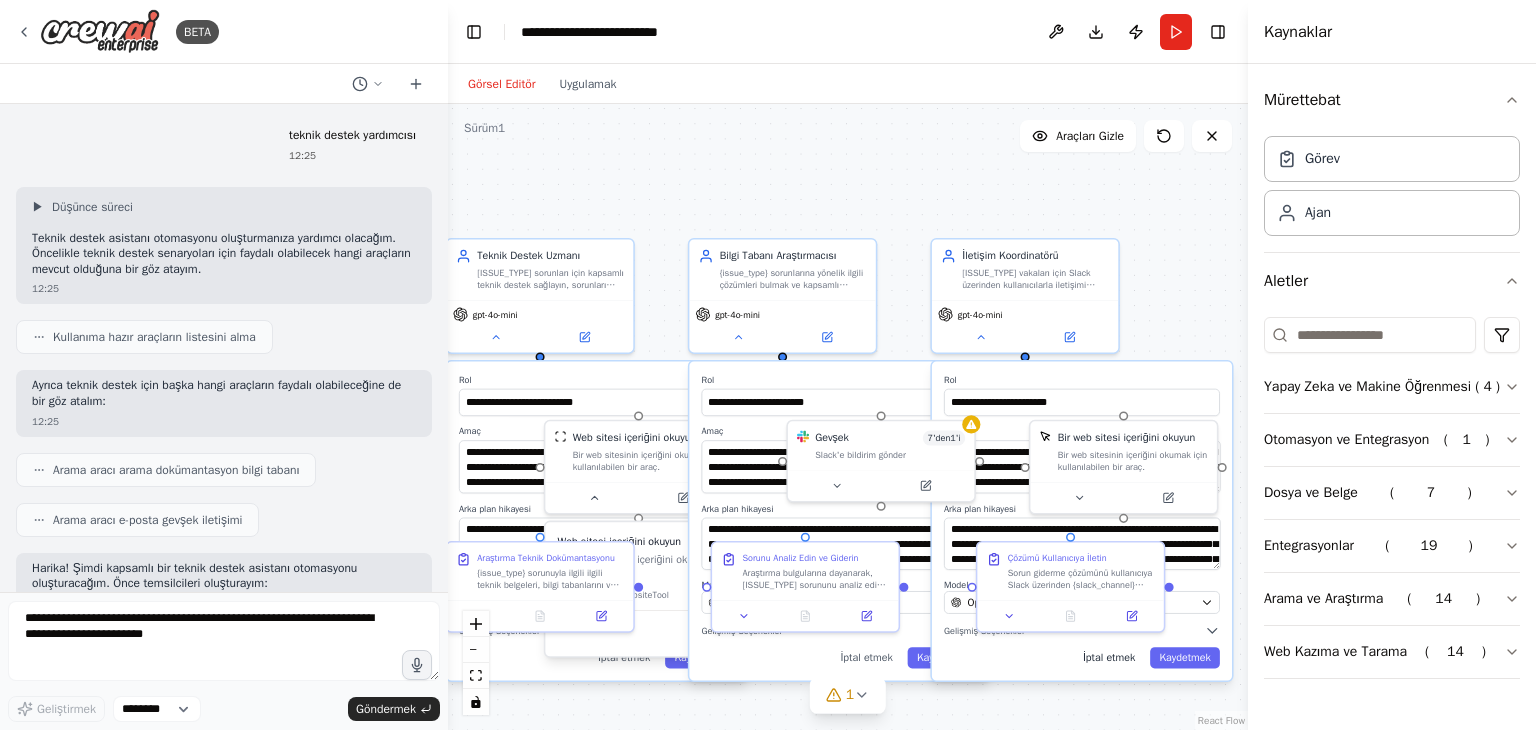 click on "İptal etmek" at bounding box center (1109, 657) 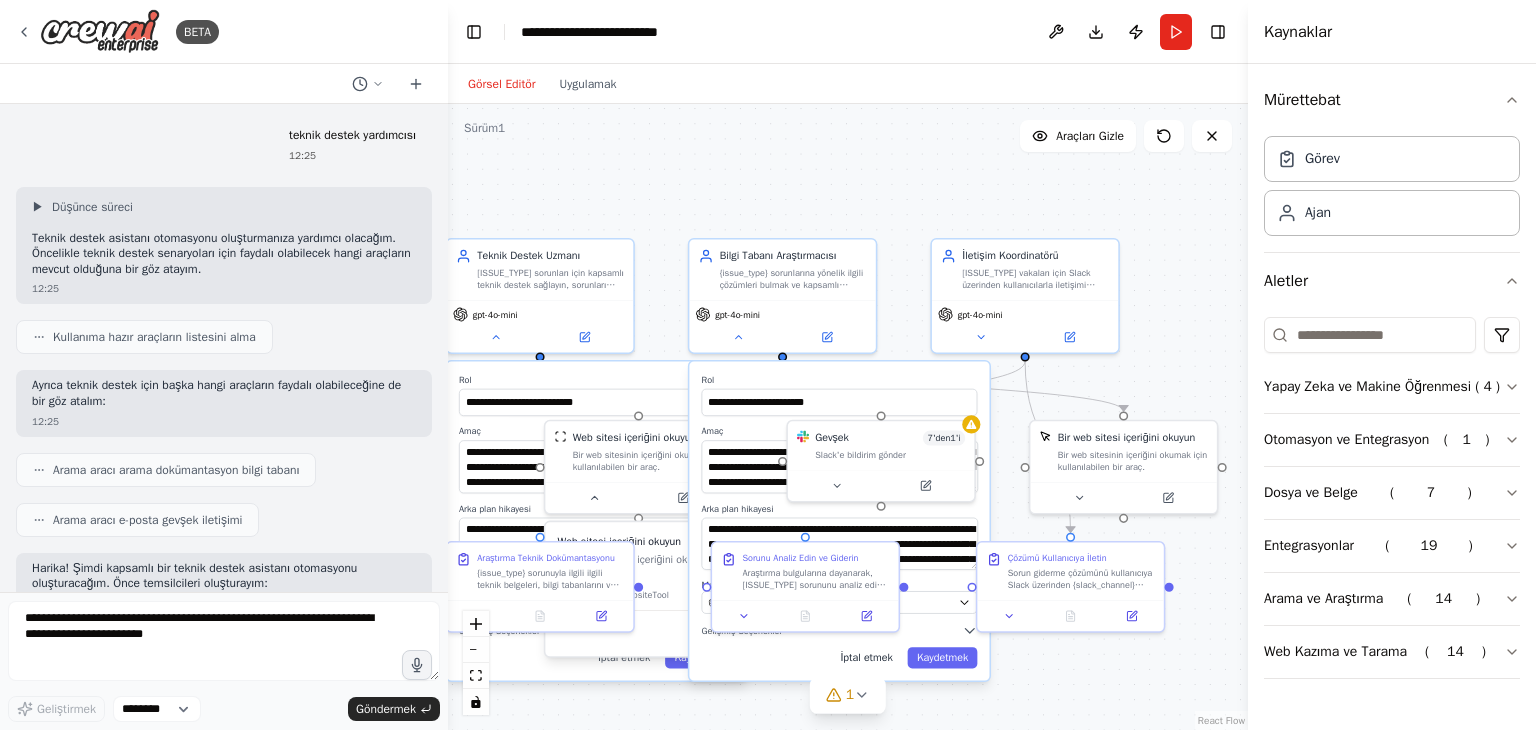 click on "İptal etmek" at bounding box center (866, 657) 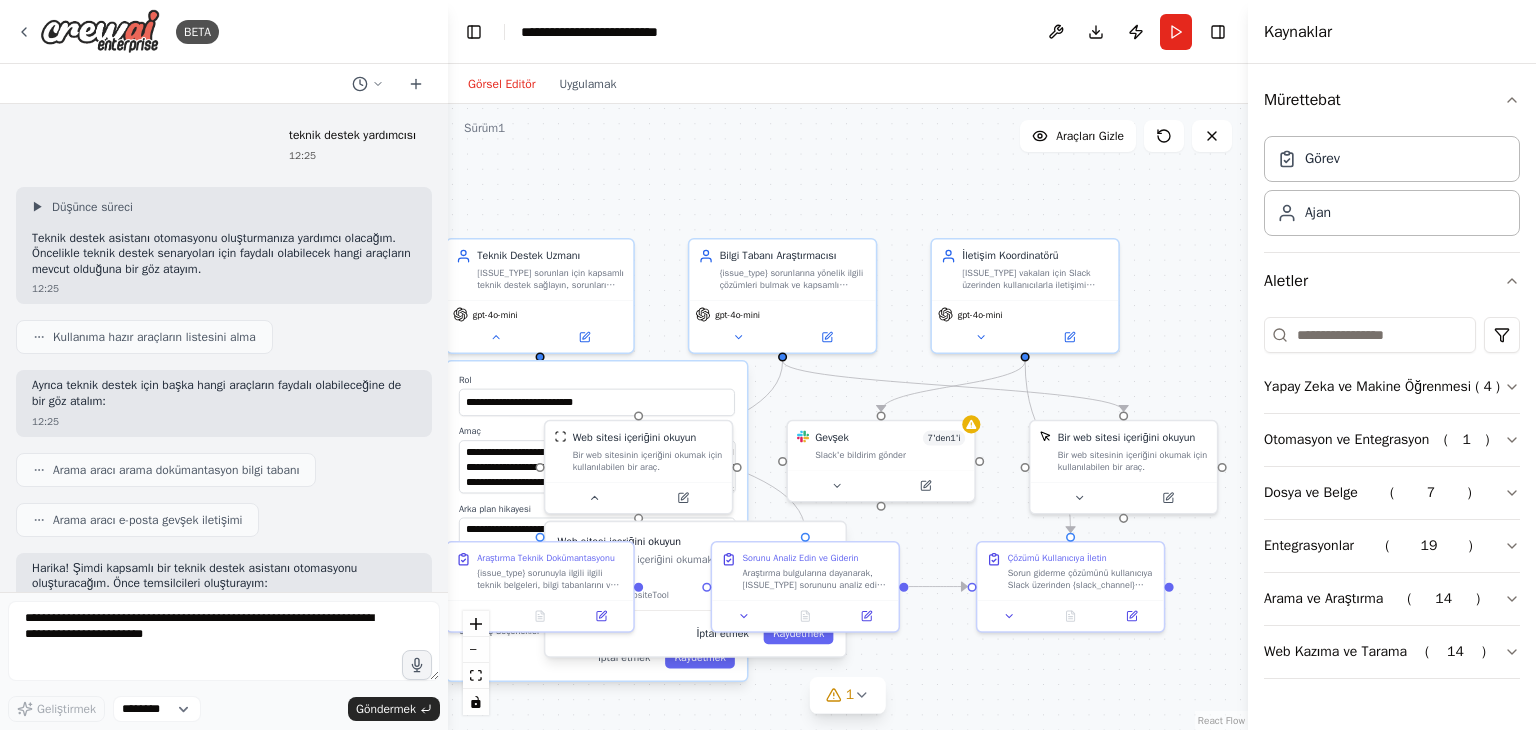 click on "İptal etmek" at bounding box center (722, 633) 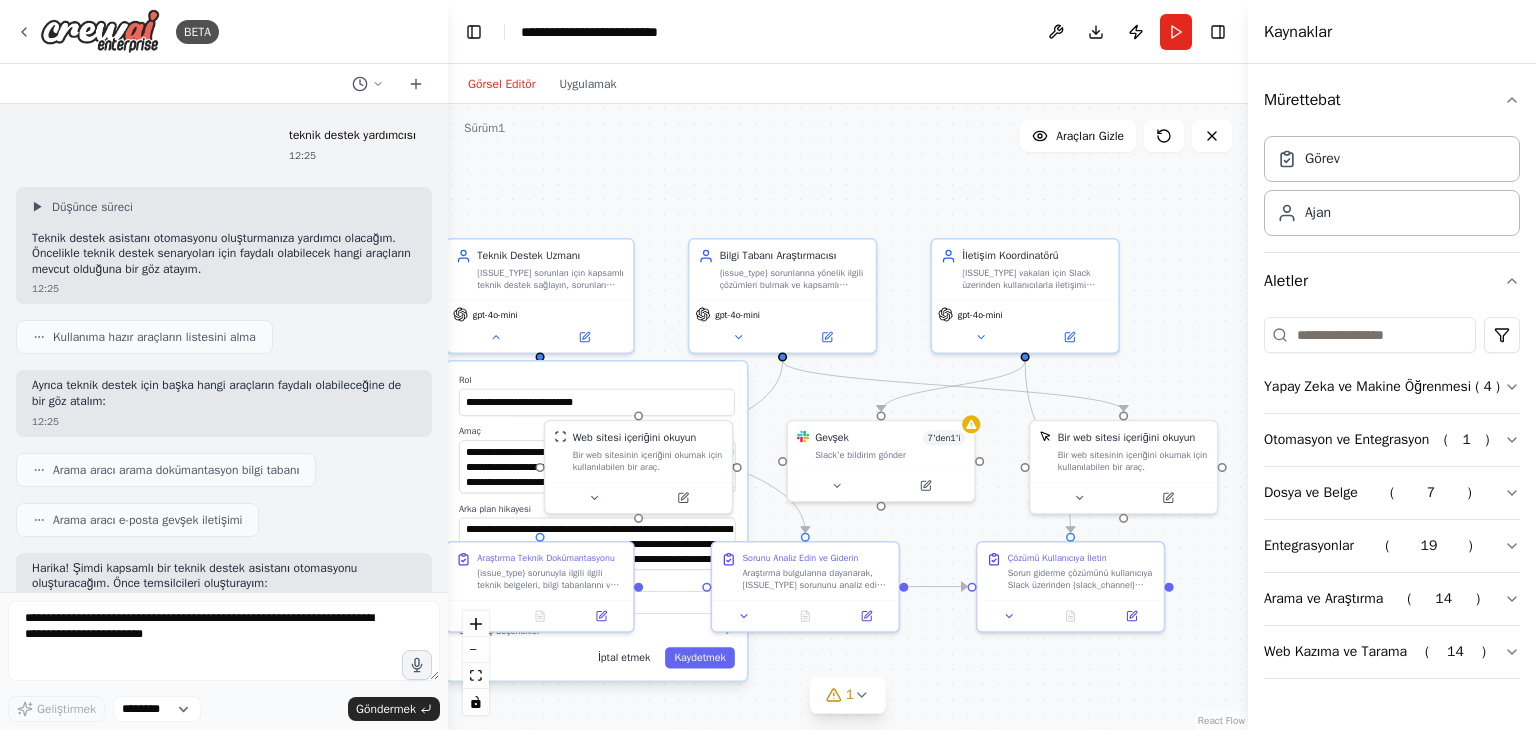 click on "İptal etmek" at bounding box center [624, 657] 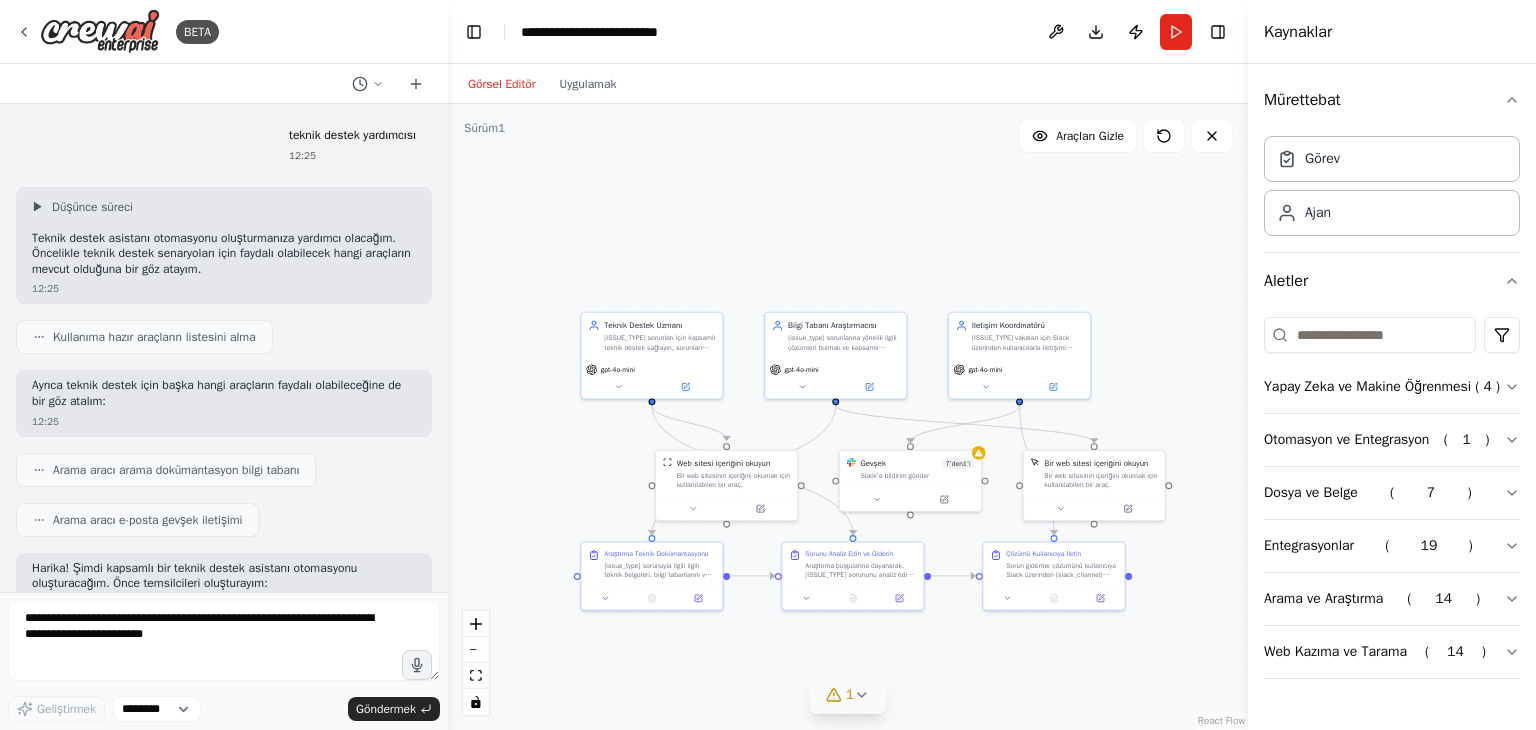 click 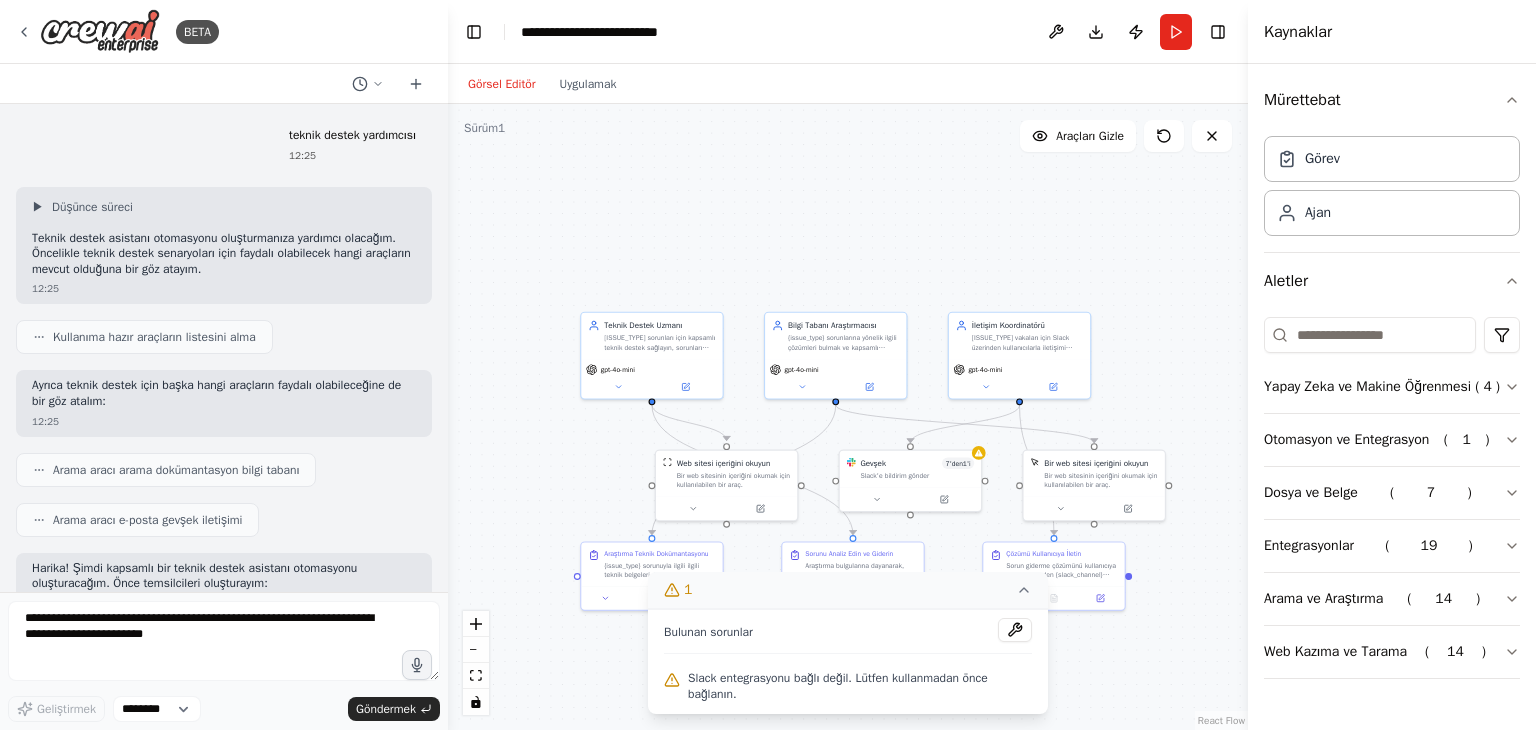 click on ".deletable-edge-delete-btn {
width: 20px;
height: 20px;
border: 0px solid #ffffff;
color: #6b7280;
background-color: #f8fafc;
cursor: pointer;
border-radius: 50%;
font-size: 12px;
padding: 3px;
display: flex;
align-items: center;
justify-content: center;
transition: all 0.2s cubic-bezier(0.4, 0, 0.2, 1);
box-shadow: 0 2px 4px rgba(0, 0, 0, 0.1);
}
.deletable-edge-delete-btn:hover {
background-color: #ef4444;
color: #ffffff;
border-color: #dc2626;
transform: scale(1.1);
box-shadow: 0 4px 12px rgba(239, 68, 68, 0.4);
}
.deletable-edge-delete-btn:active {
transform: scale(0.95);
box-shadow: 0 2px 4px rgba(239, 68, 68, 0.3);
}
Teknik Destek Uzmanı gpt-4o-mini Web sitesi içeriğini okuyun 1'i" at bounding box center (848, 417) 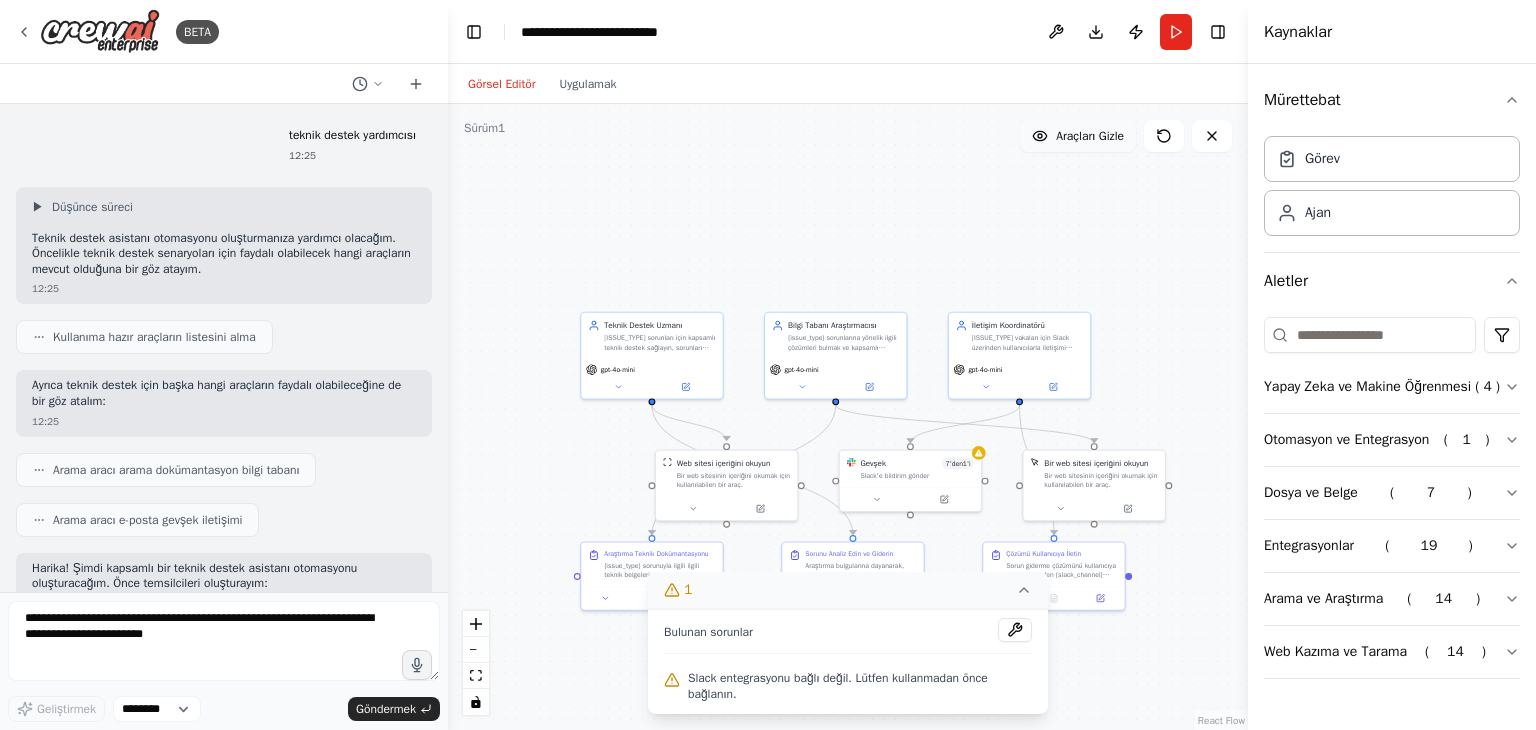 click on "Araçları Gizle" at bounding box center [1090, 136] 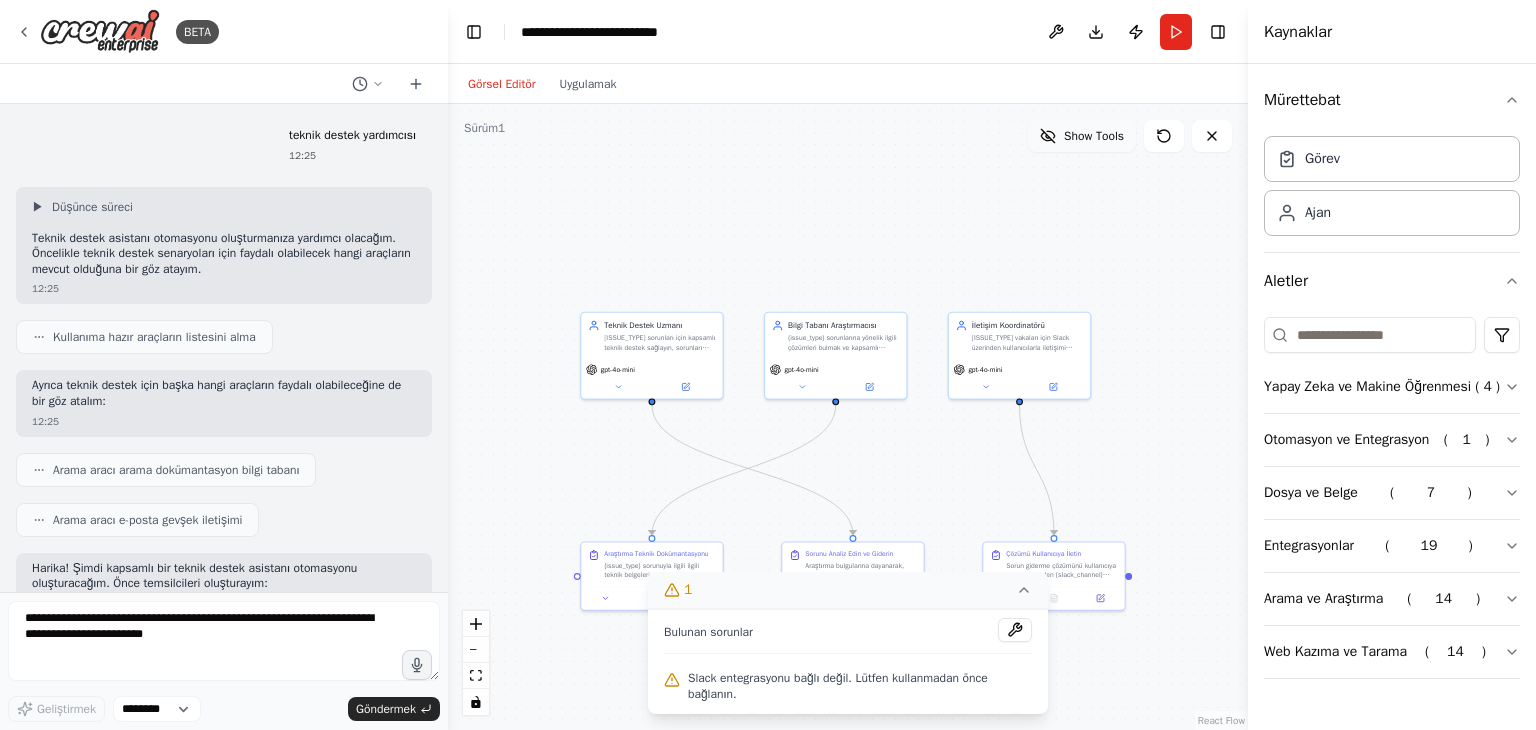 click on "Show Tools" at bounding box center [1094, 136] 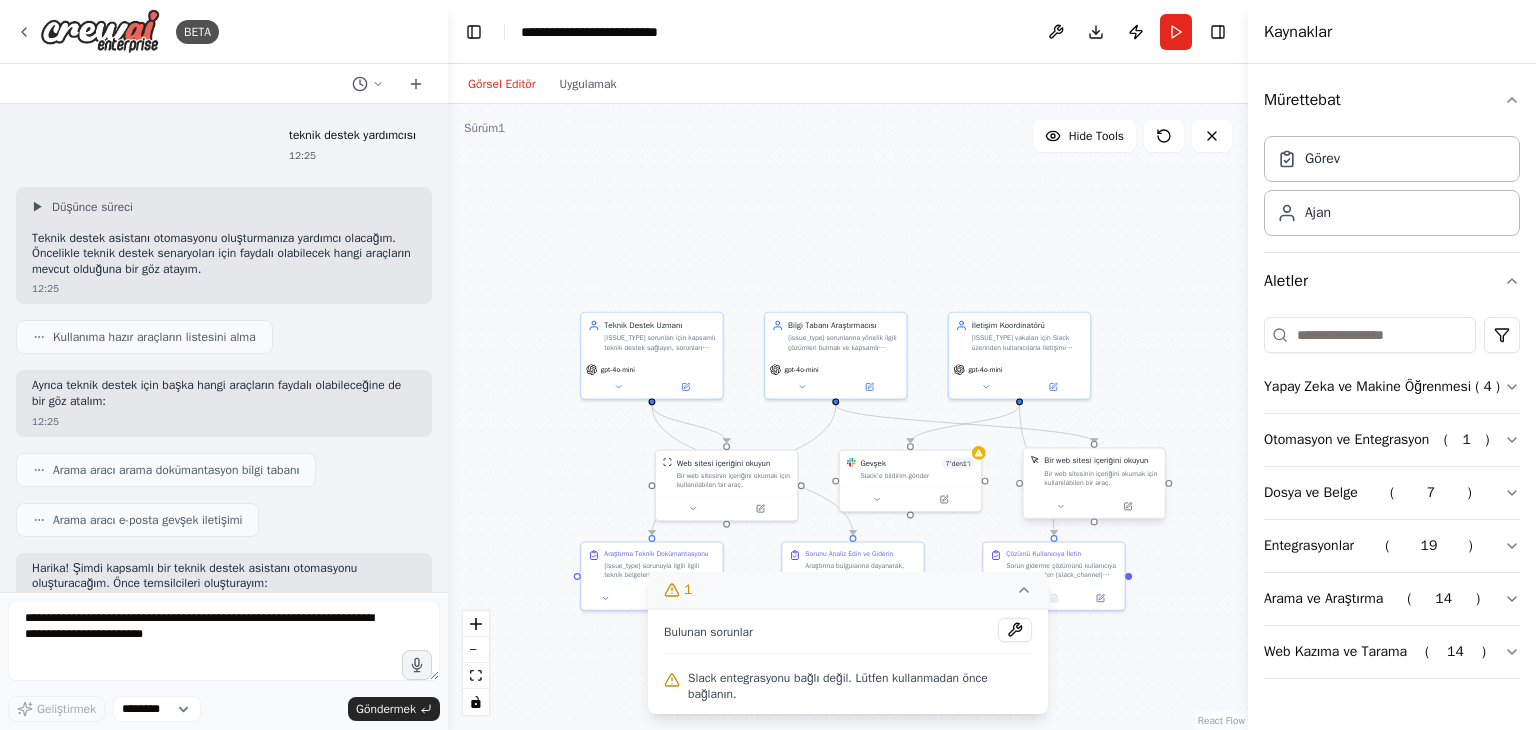 click on "Bir web sitesinin içeriğini okumak için kullanılabilen bir araç." at bounding box center [1100, 478] 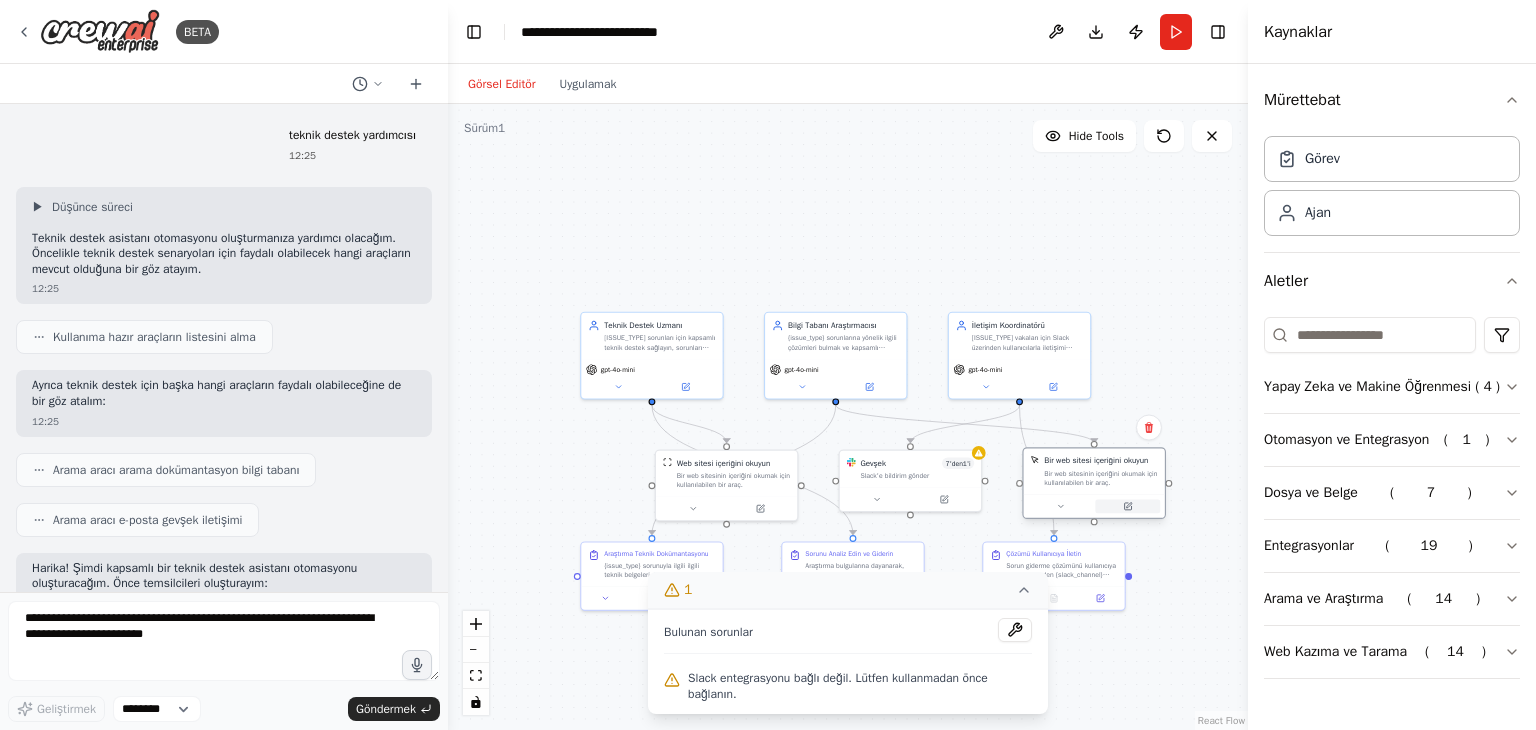 click 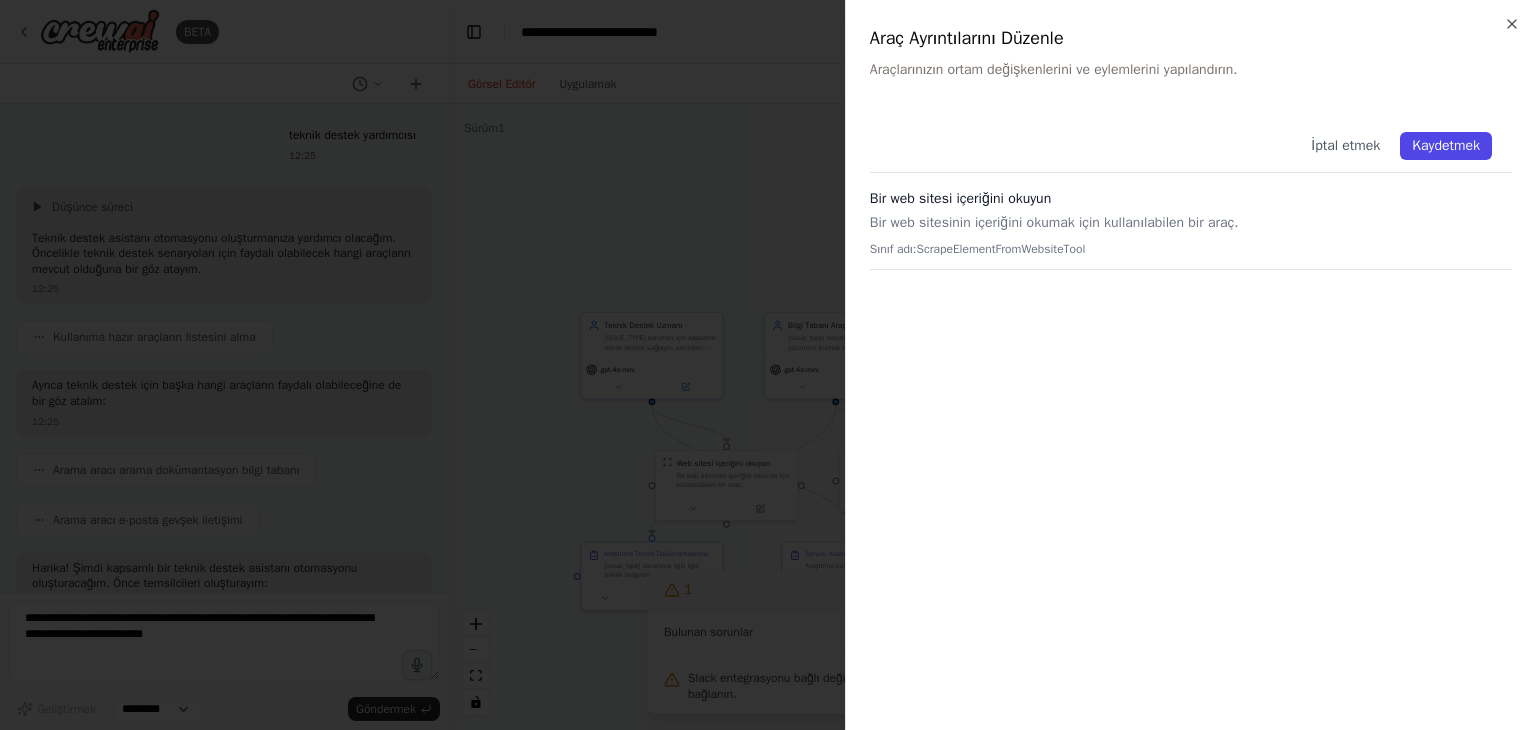 click on "Kaydetmek" at bounding box center [1446, 145] 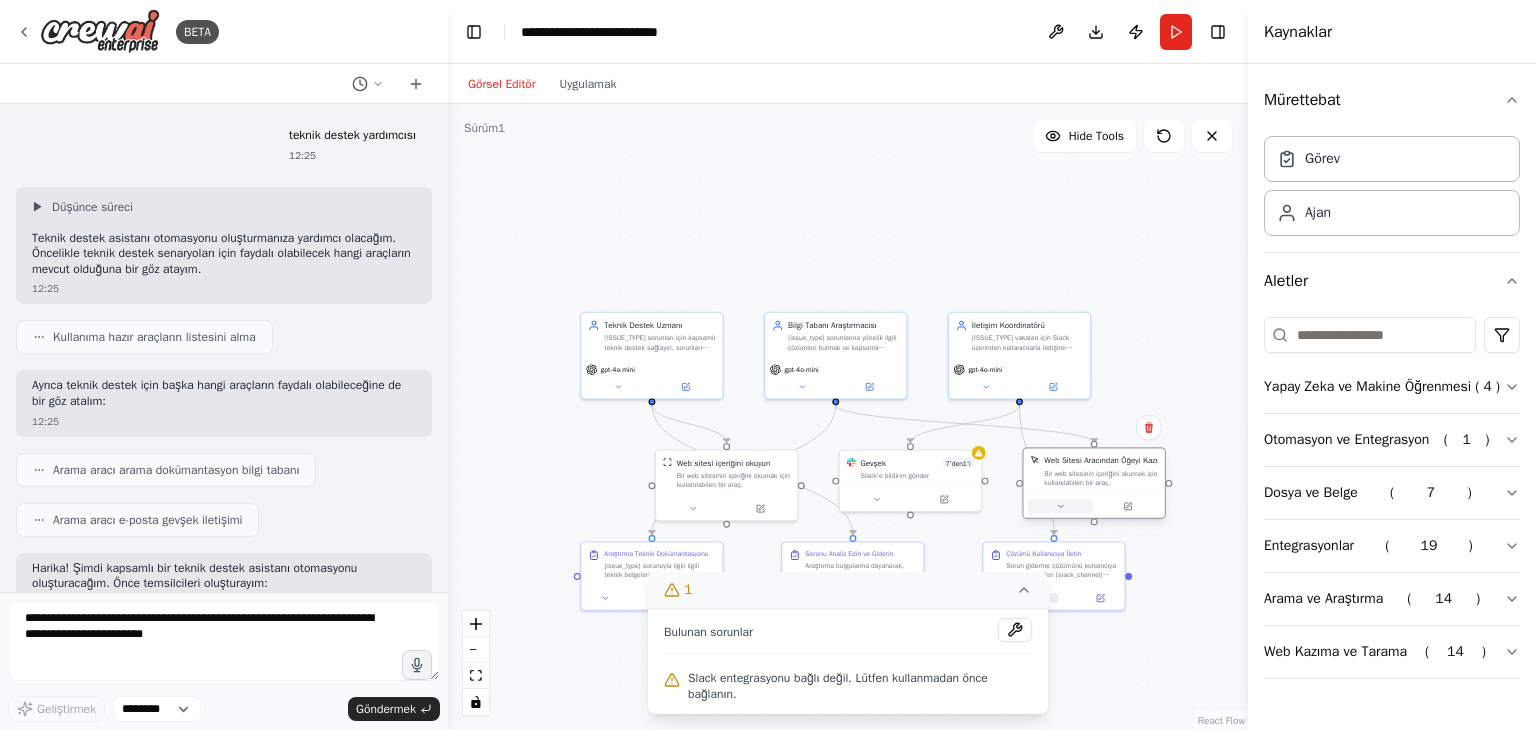 click 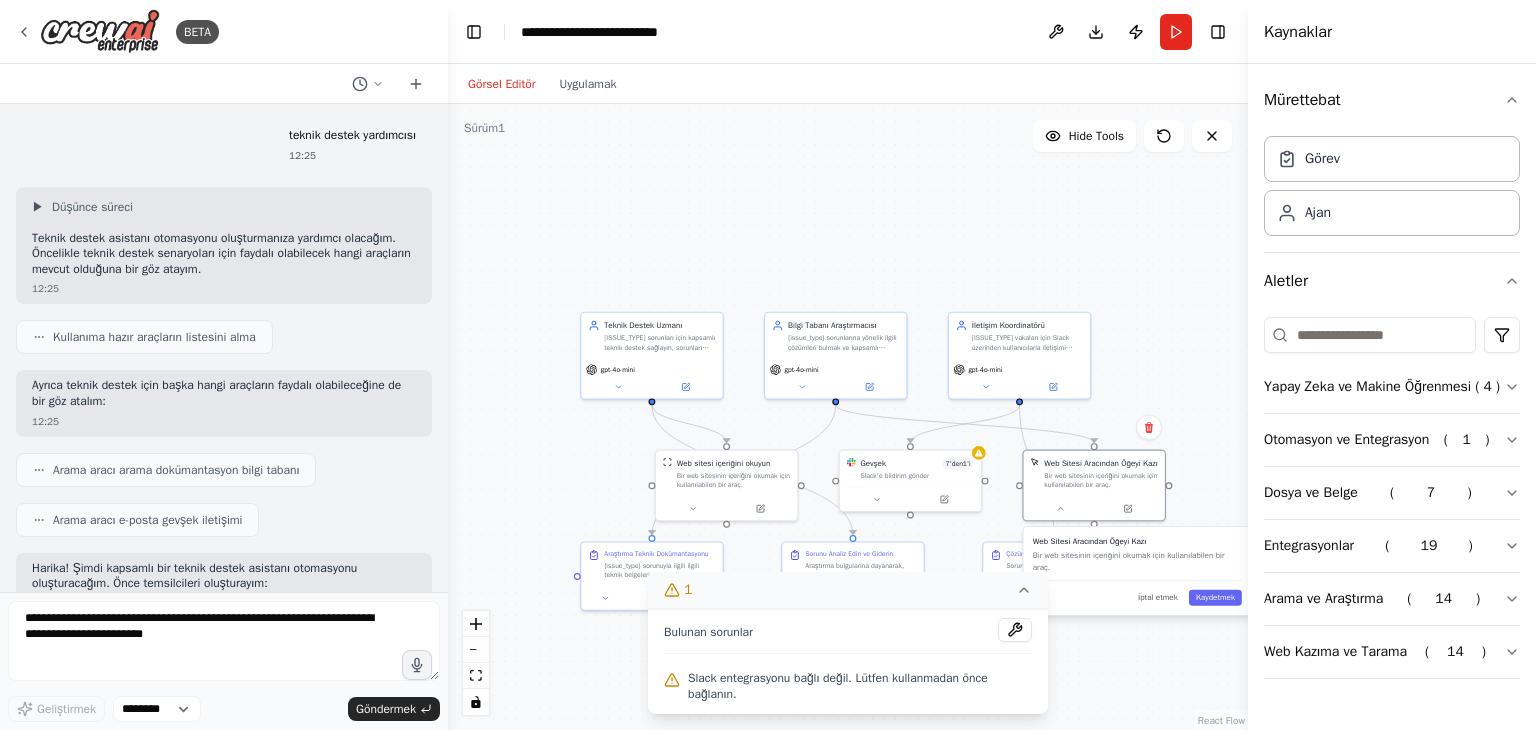 click on "Bir web sitesinin içeriğini okumak için kullanılabilen bir araç." at bounding box center [1137, 561] 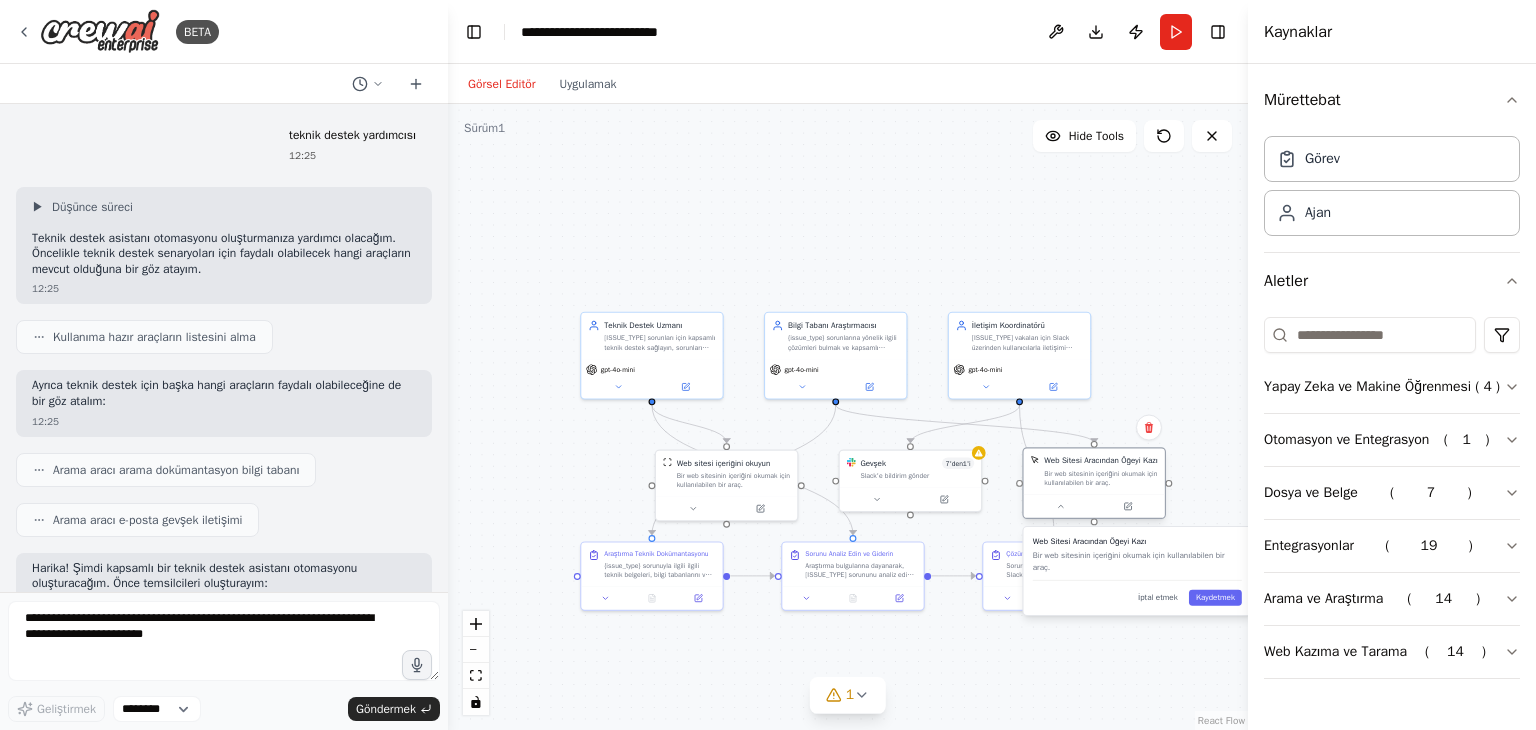 click at bounding box center [1094, 506] 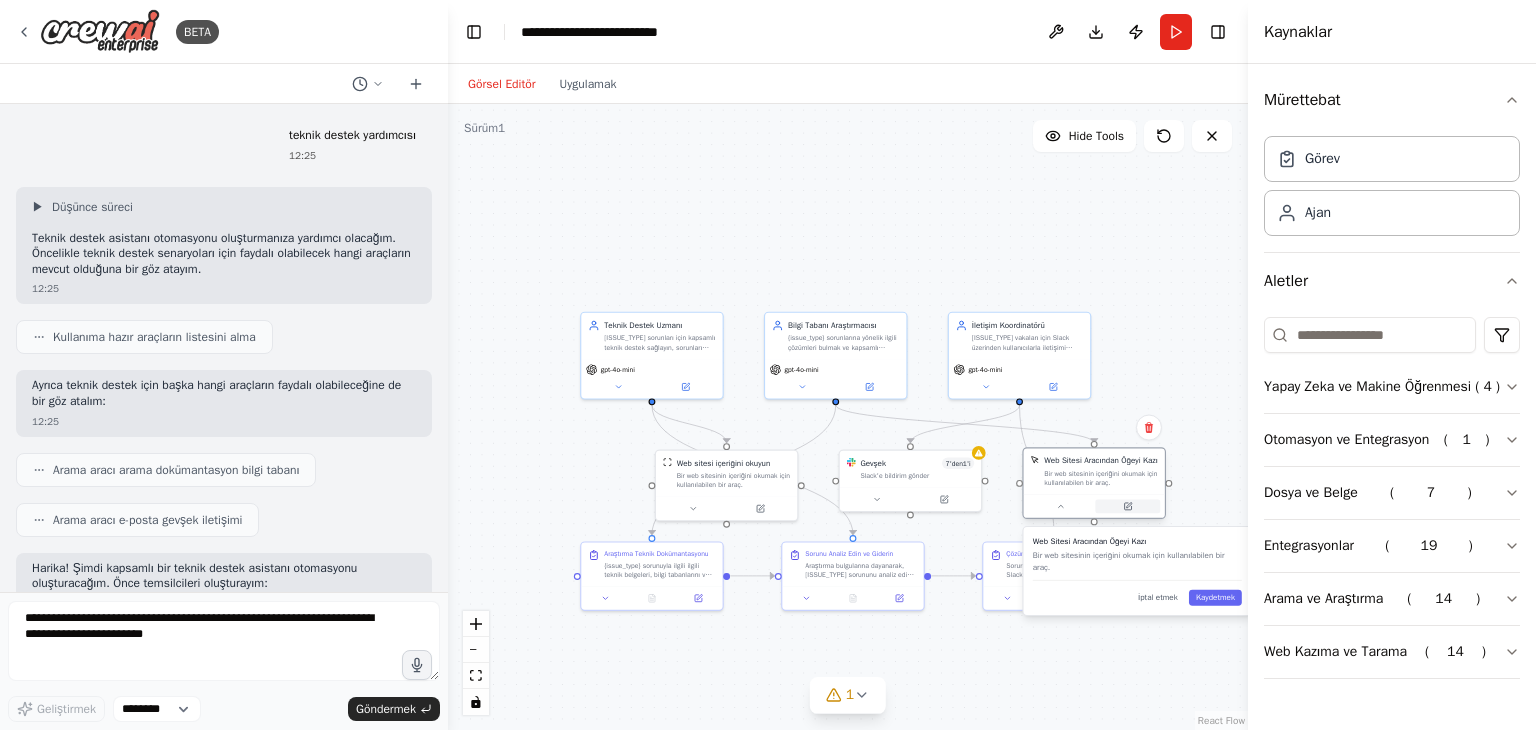 click at bounding box center (1127, 506) 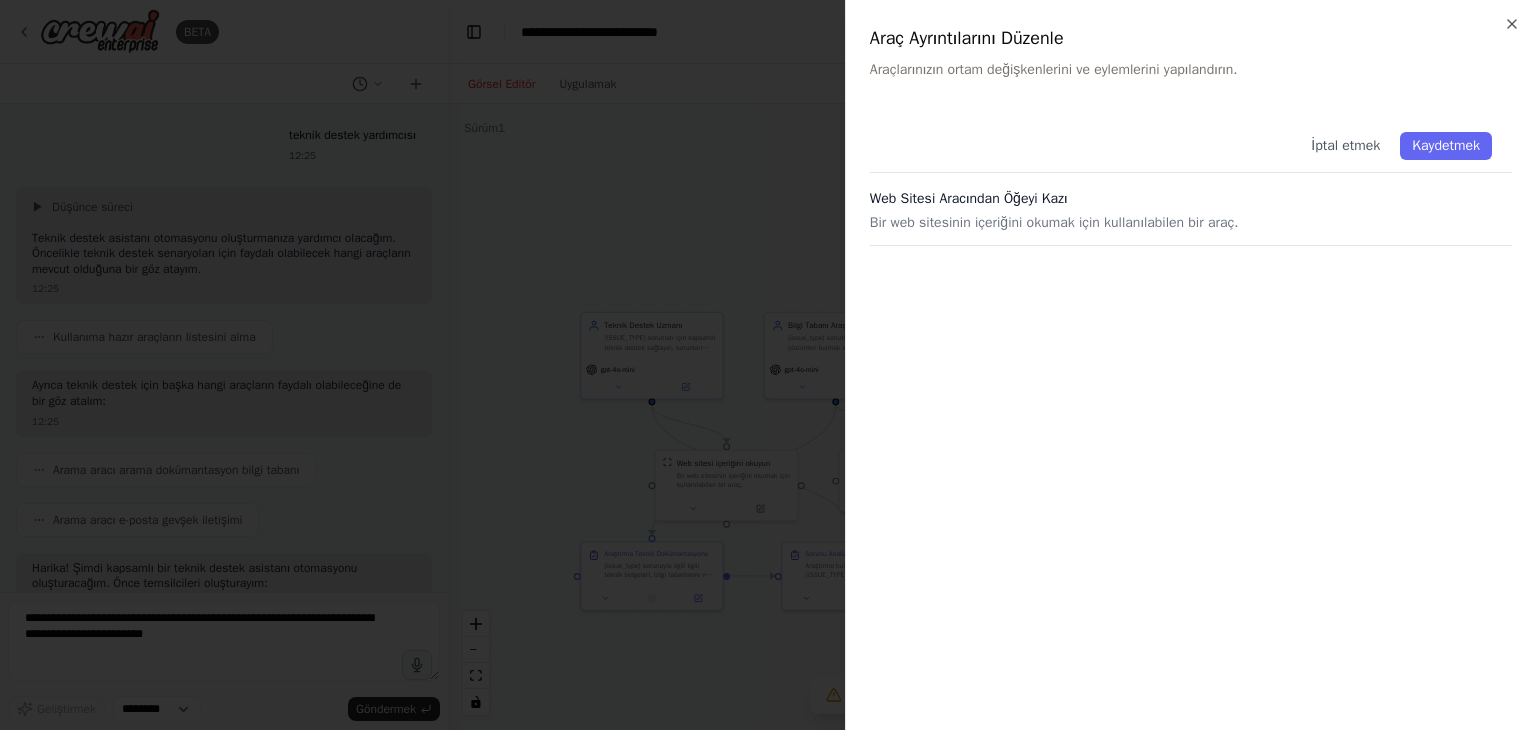 click on "Web Sitesi Aracından Öğeyi Kazı" at bounding box center [969, 198] 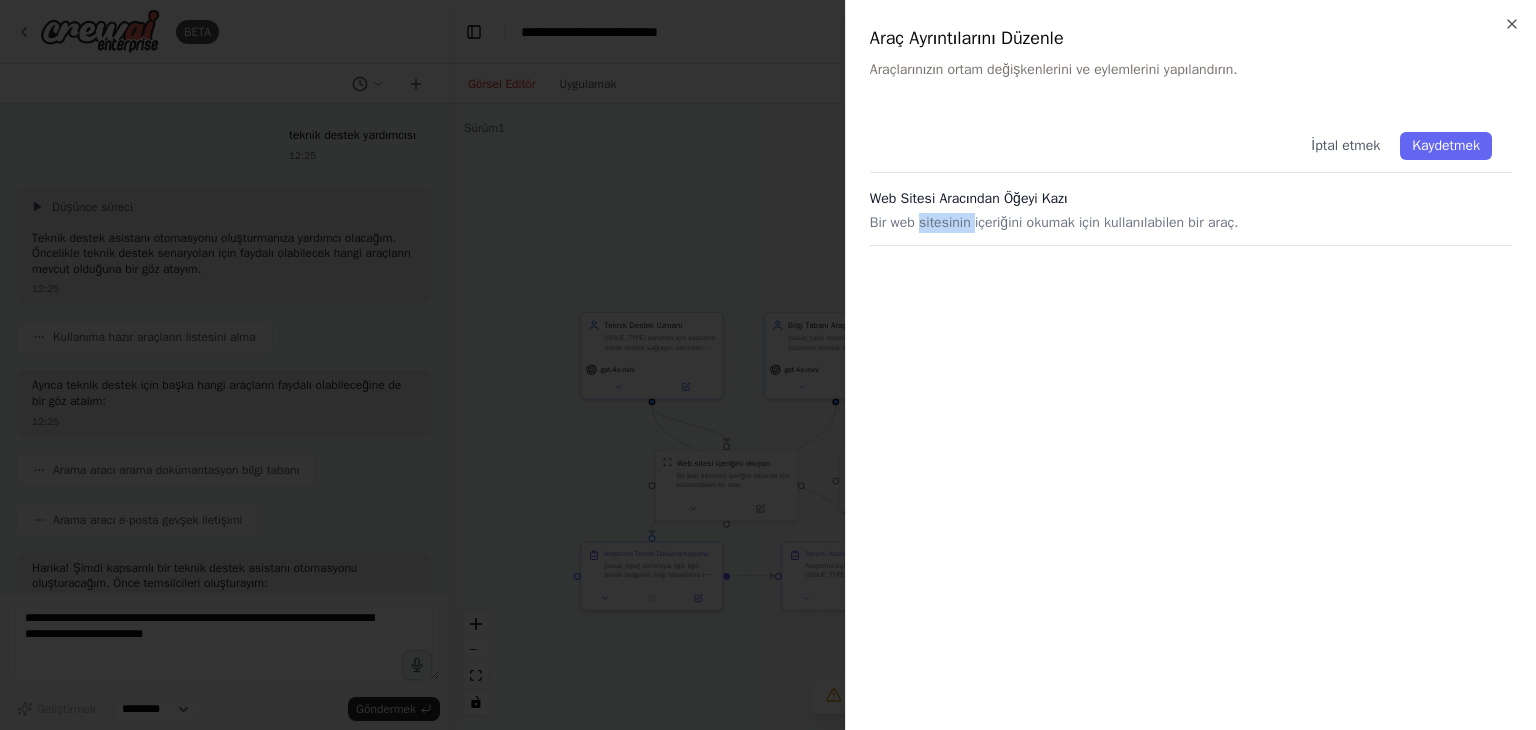 click on "Bir web sitesinin içeriğini okumak için kullanılabilen bir araç." at bounding box center [1054, 222] 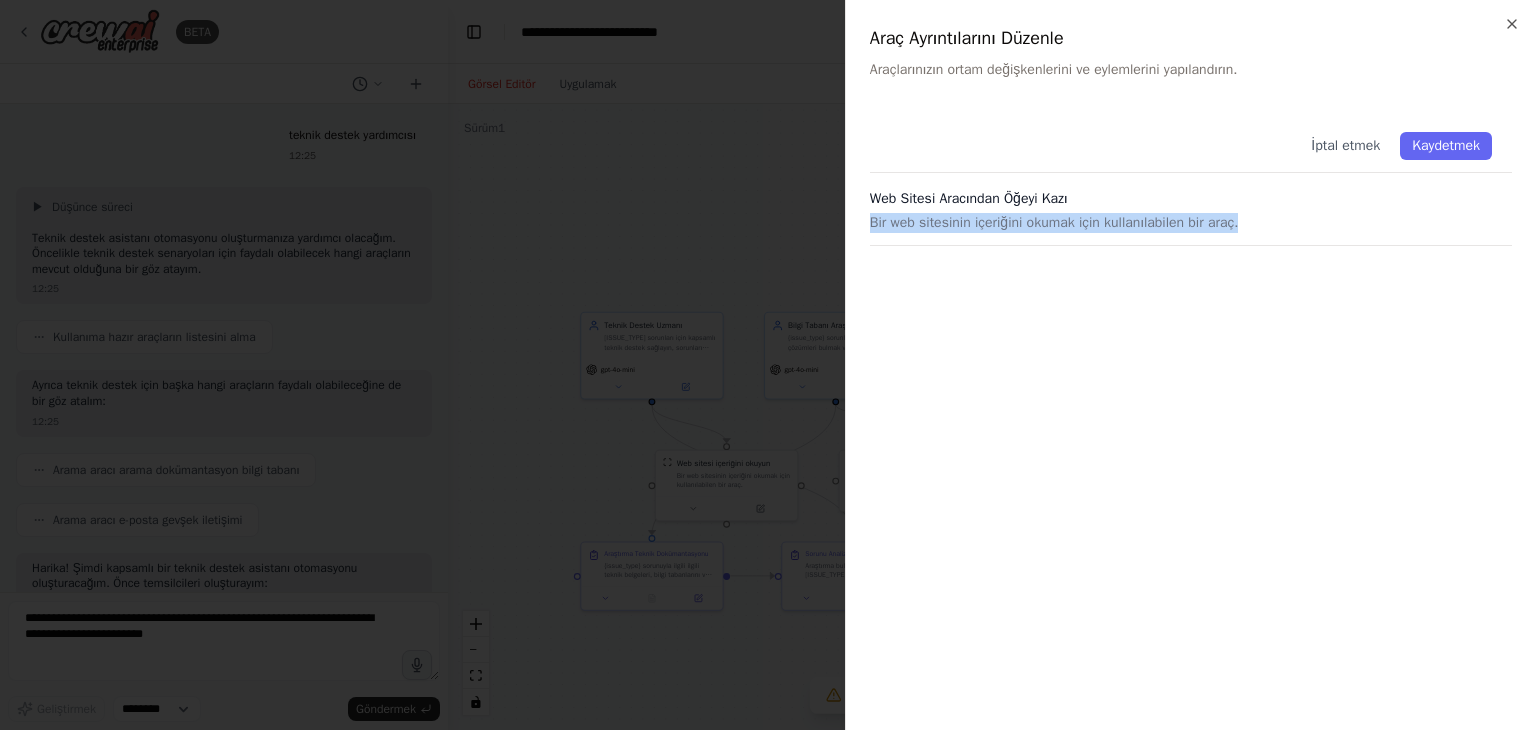 click on "Bir web sitesinin içeriğini okumak için kullanılabilen bir araç." at bounding box center [1054, 222] 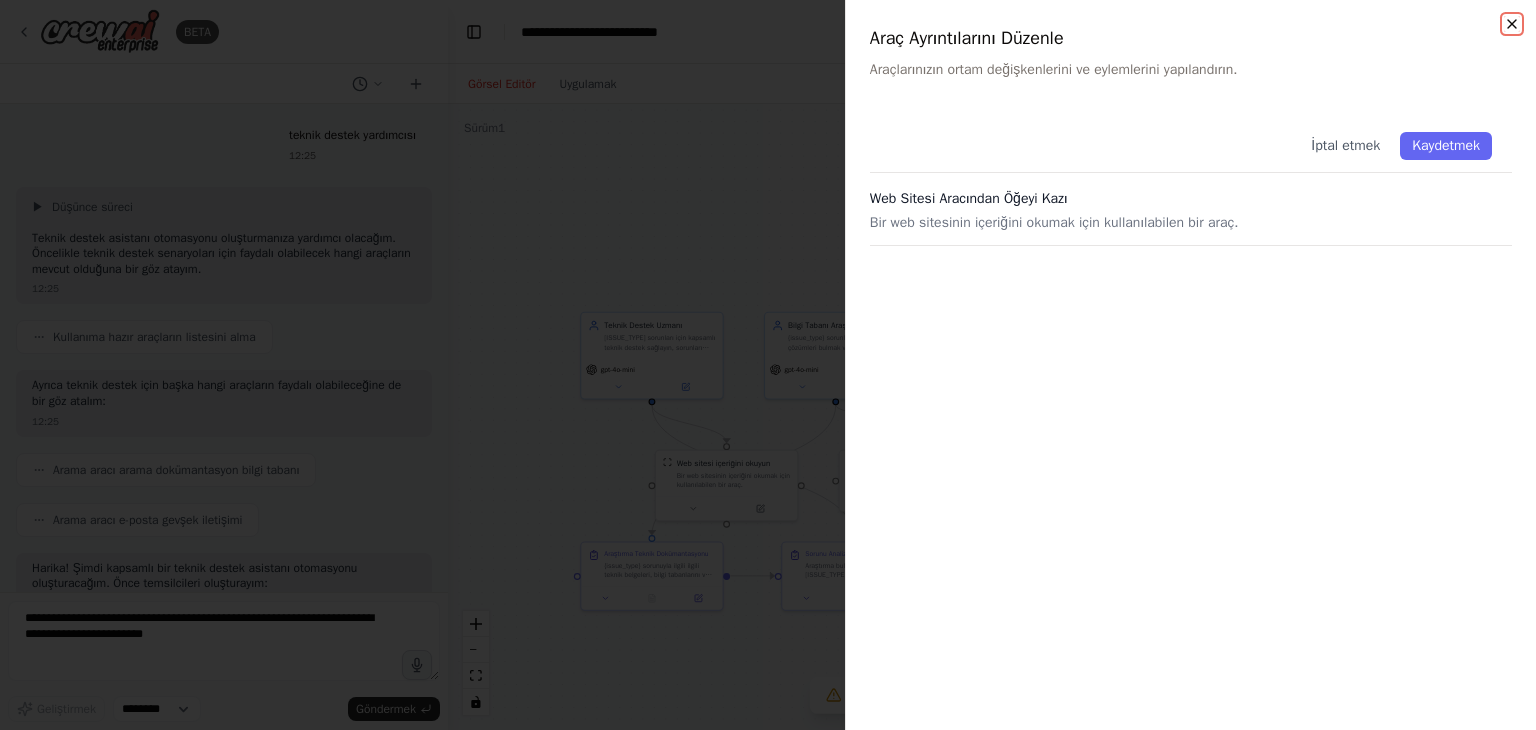click 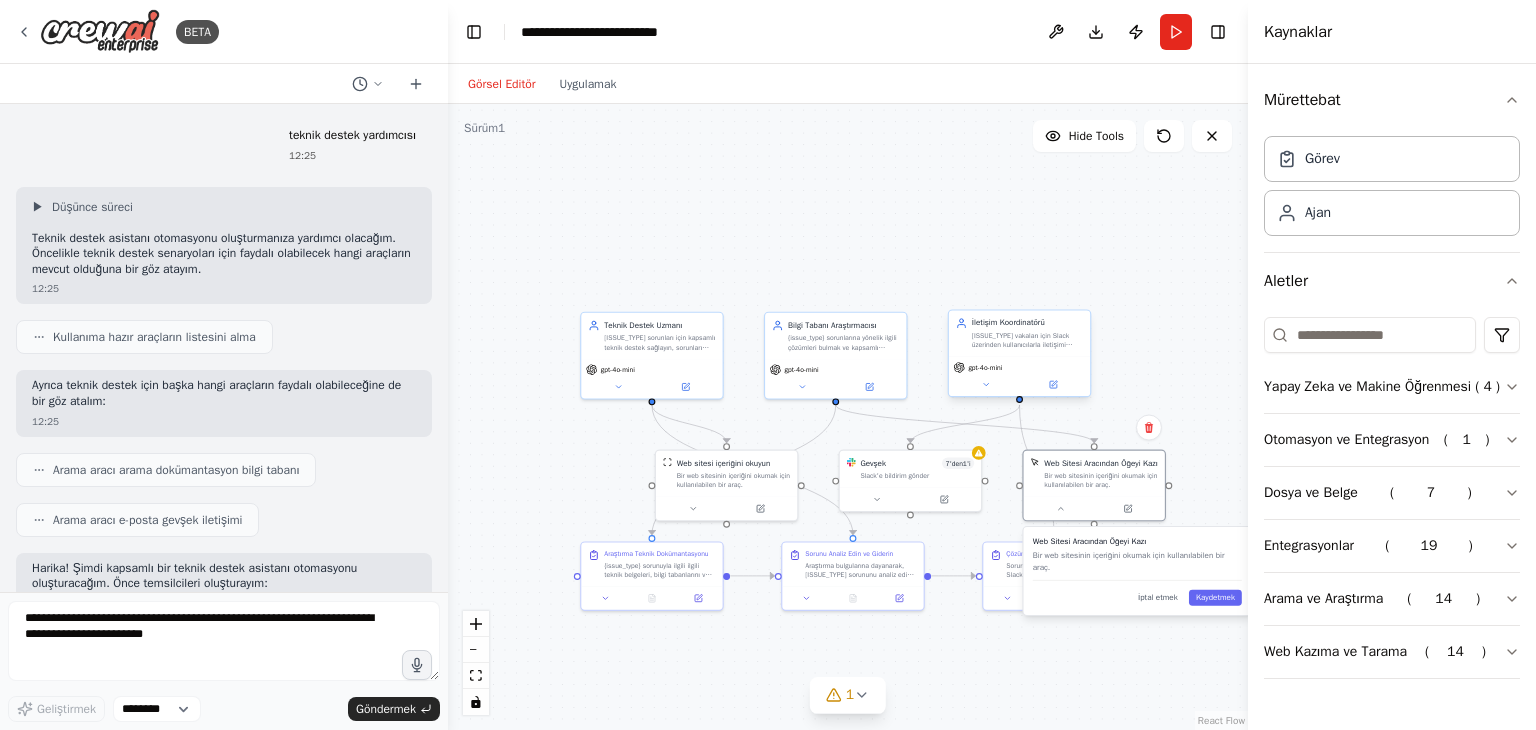 click on "{issue_type} vakaları için Slack üzerinden kullanıcılarla iletişimi koordine edin, durum güncellemeleri sağlayın, kritik sorunları iletin ve destek ekibi ile kullanıcılar arasında sorunsuz bilgi akışı sağlayın." at bounding box center [1026, 358] 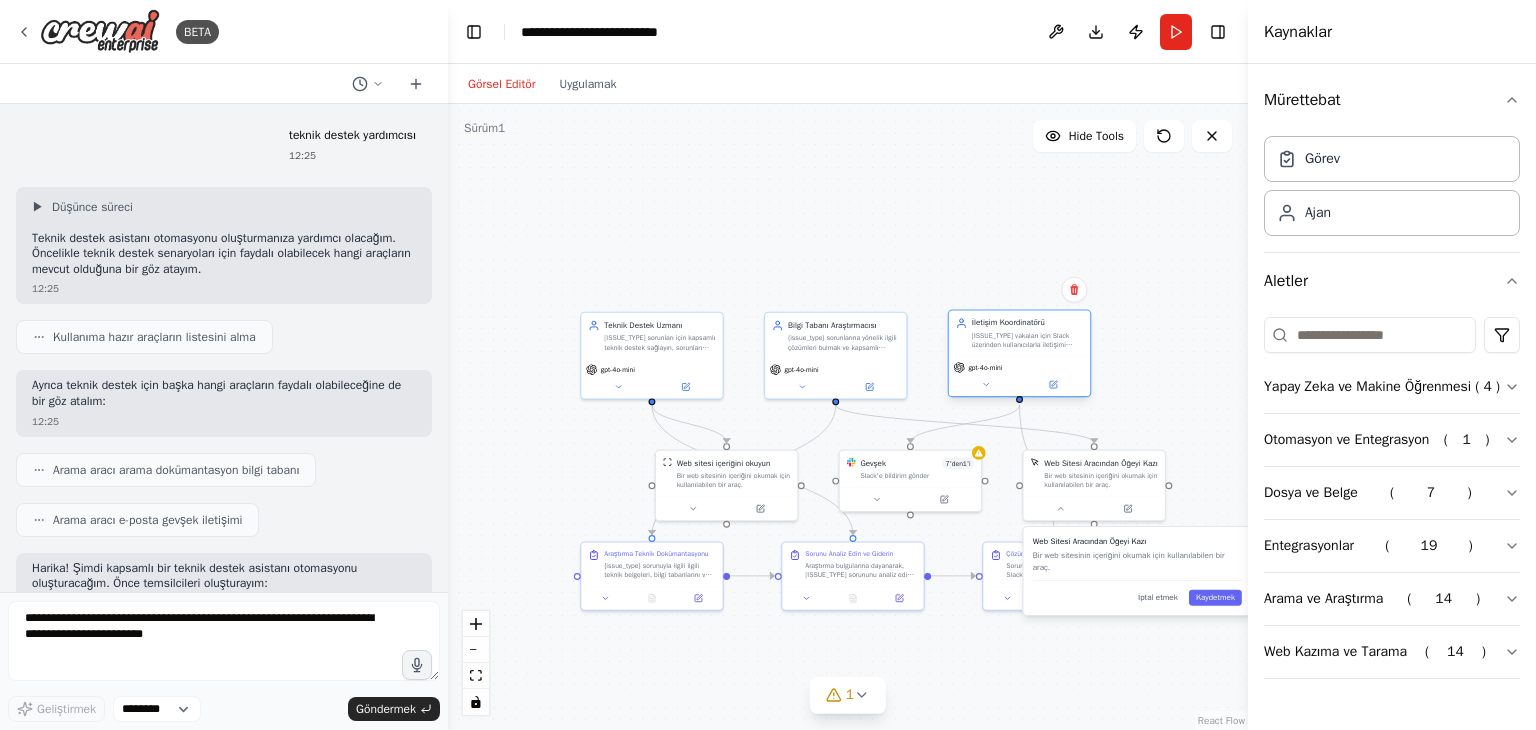 click on "gpt-4o-mini" at bounding box center [1019, 376] 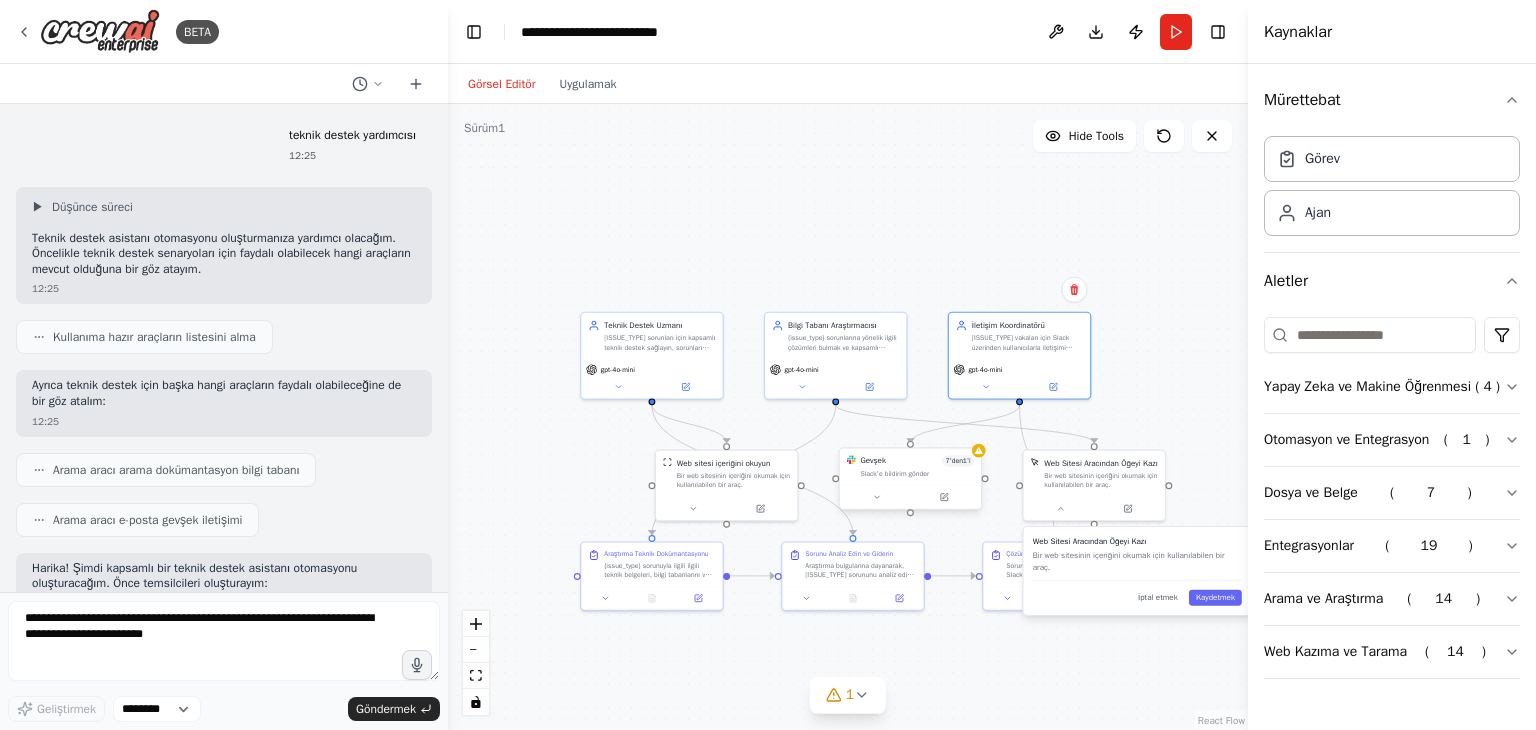 click on "Gevşek 7'den  1'i ​ Slack'e bildirim gönder" at bounding box center (910, 466) 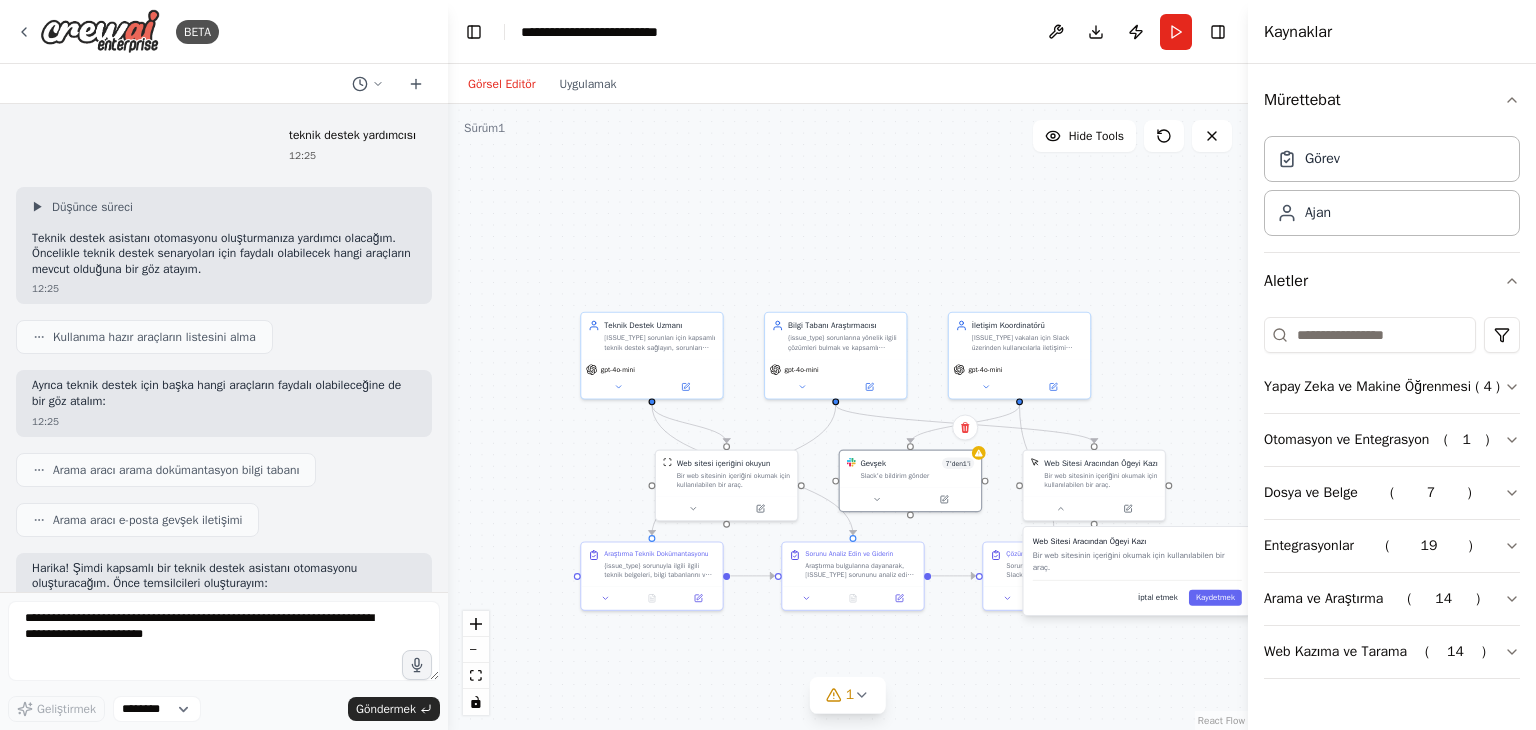 click on "İptal etmek" at bounding box center (1158, 598) 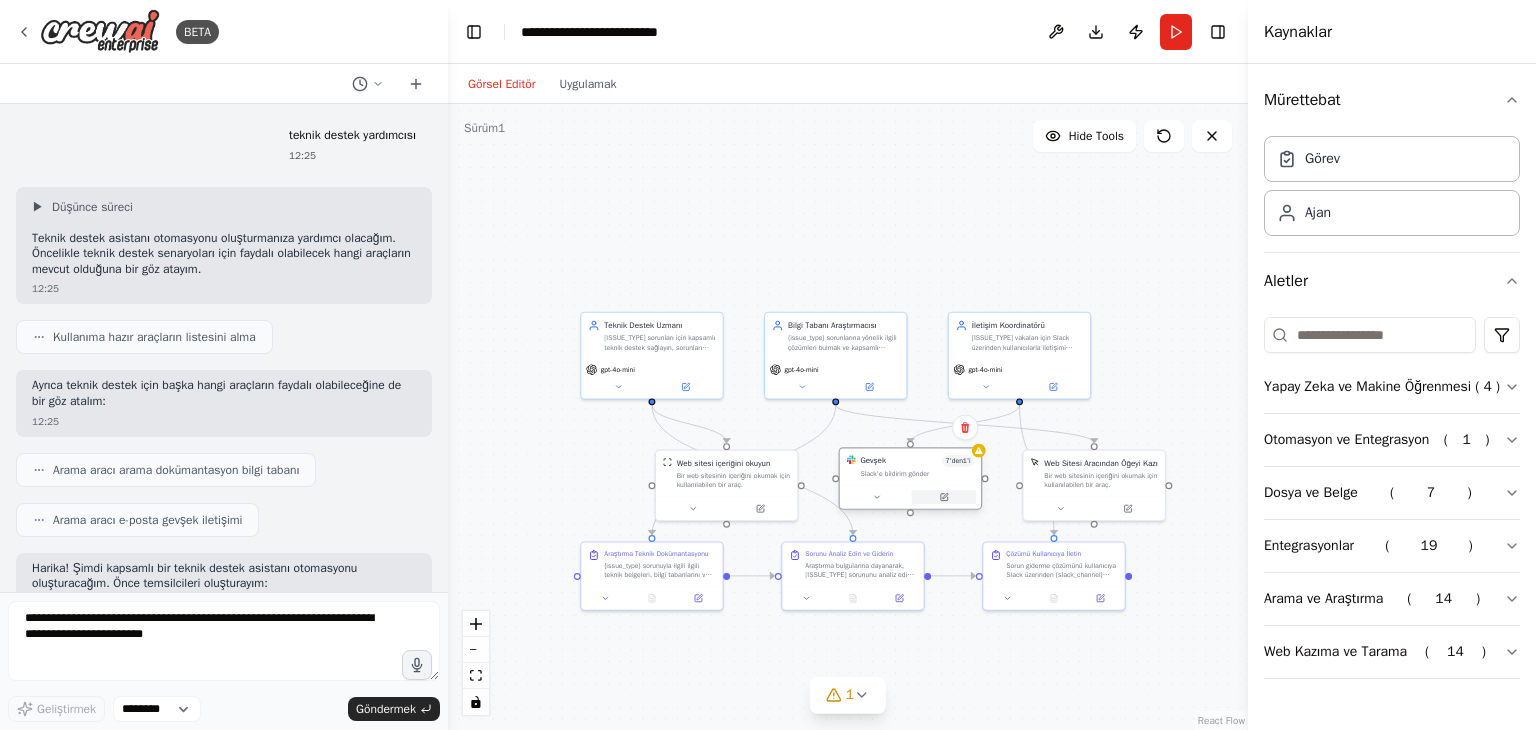 click 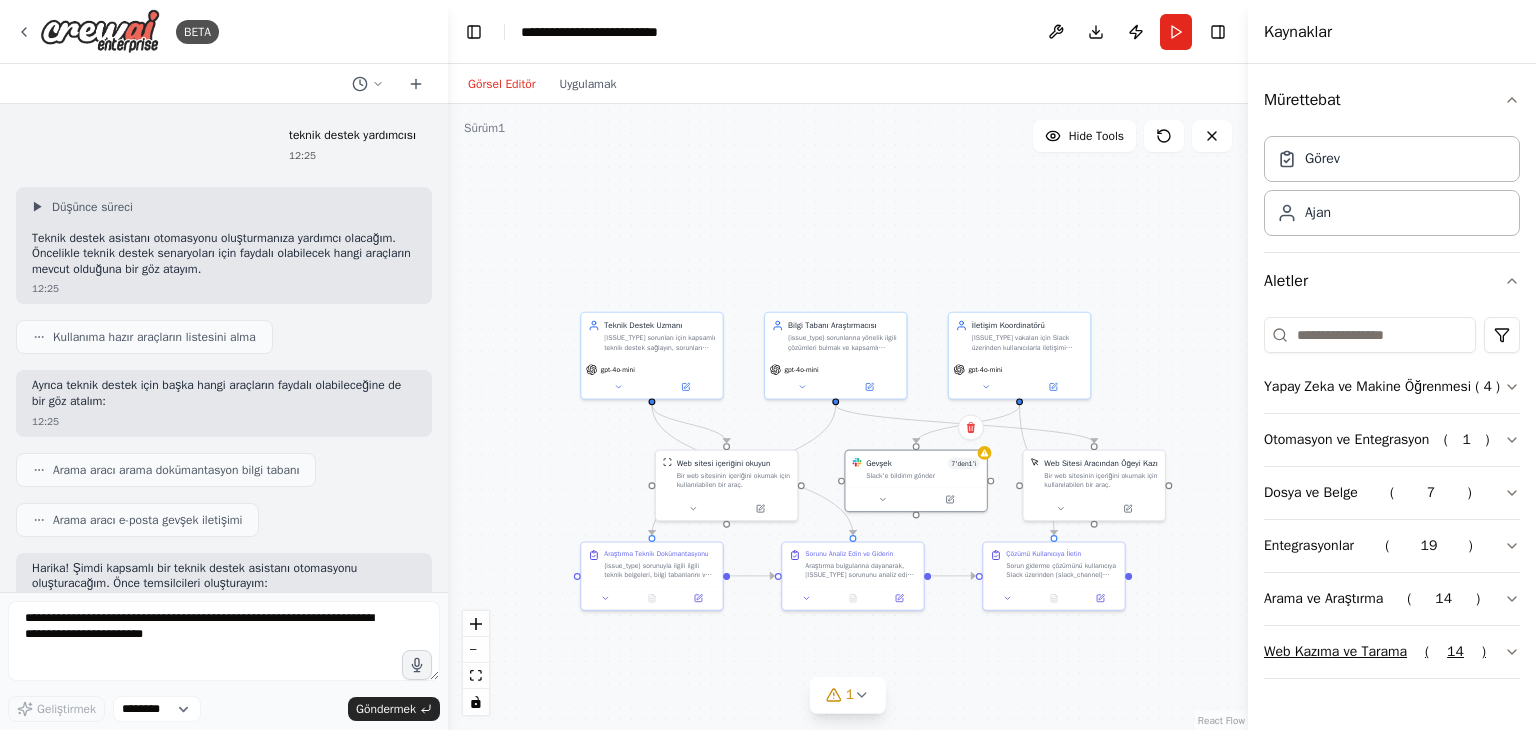 click on "Web Kazıma ve Tarama" at bounding box center [1335, 651] 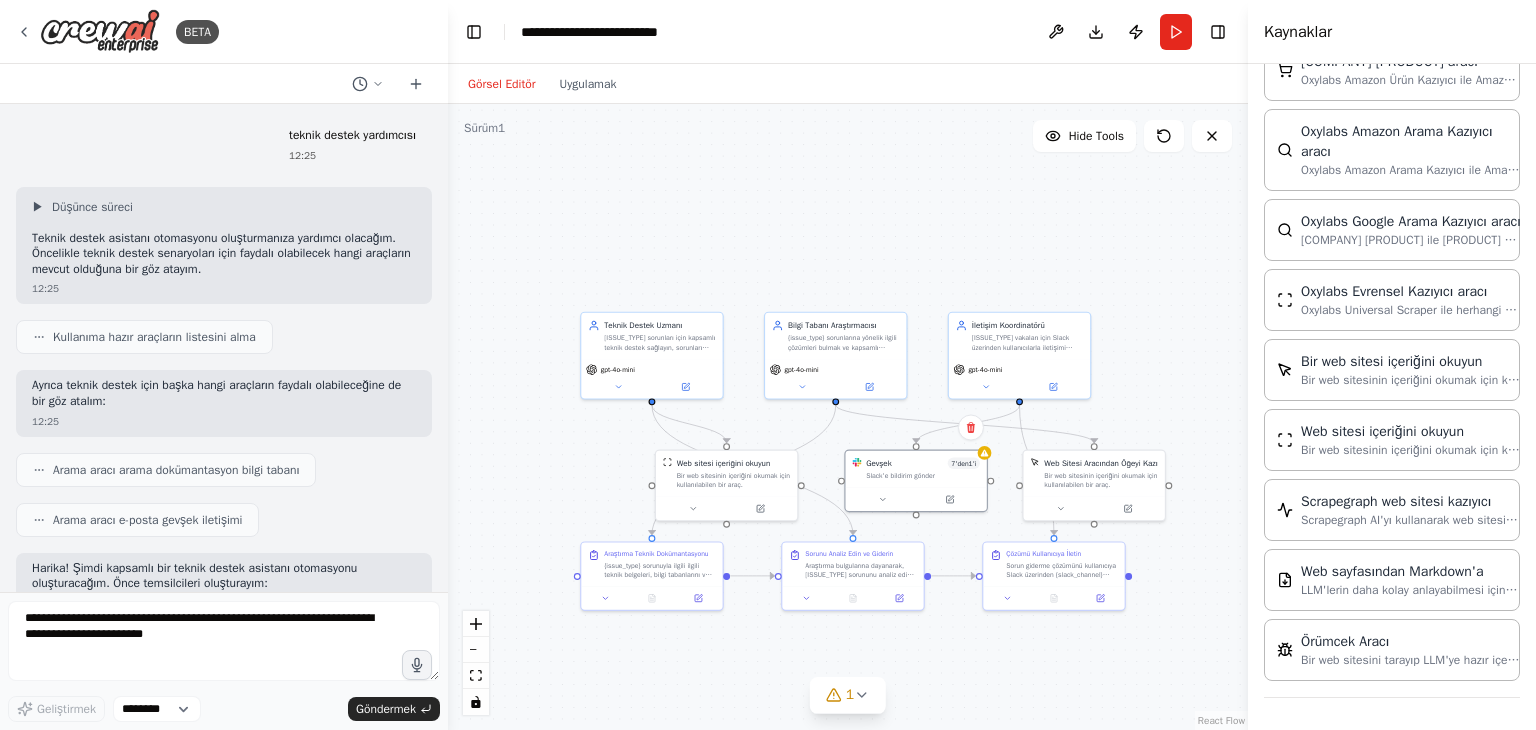 scroll, scrollTop: 1049, scrollLeft: 0, axis: vertical 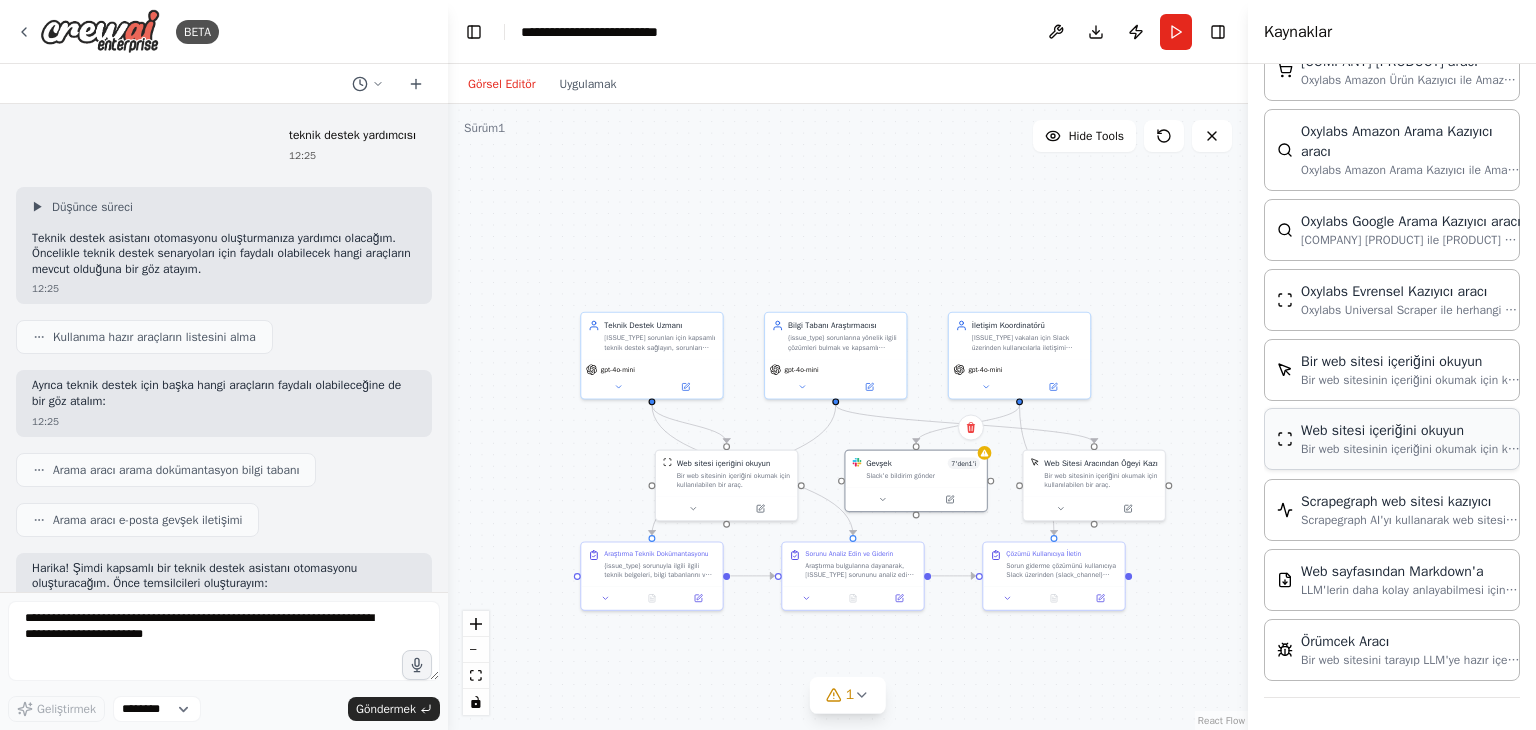 click at bounding box center [1285, 439] 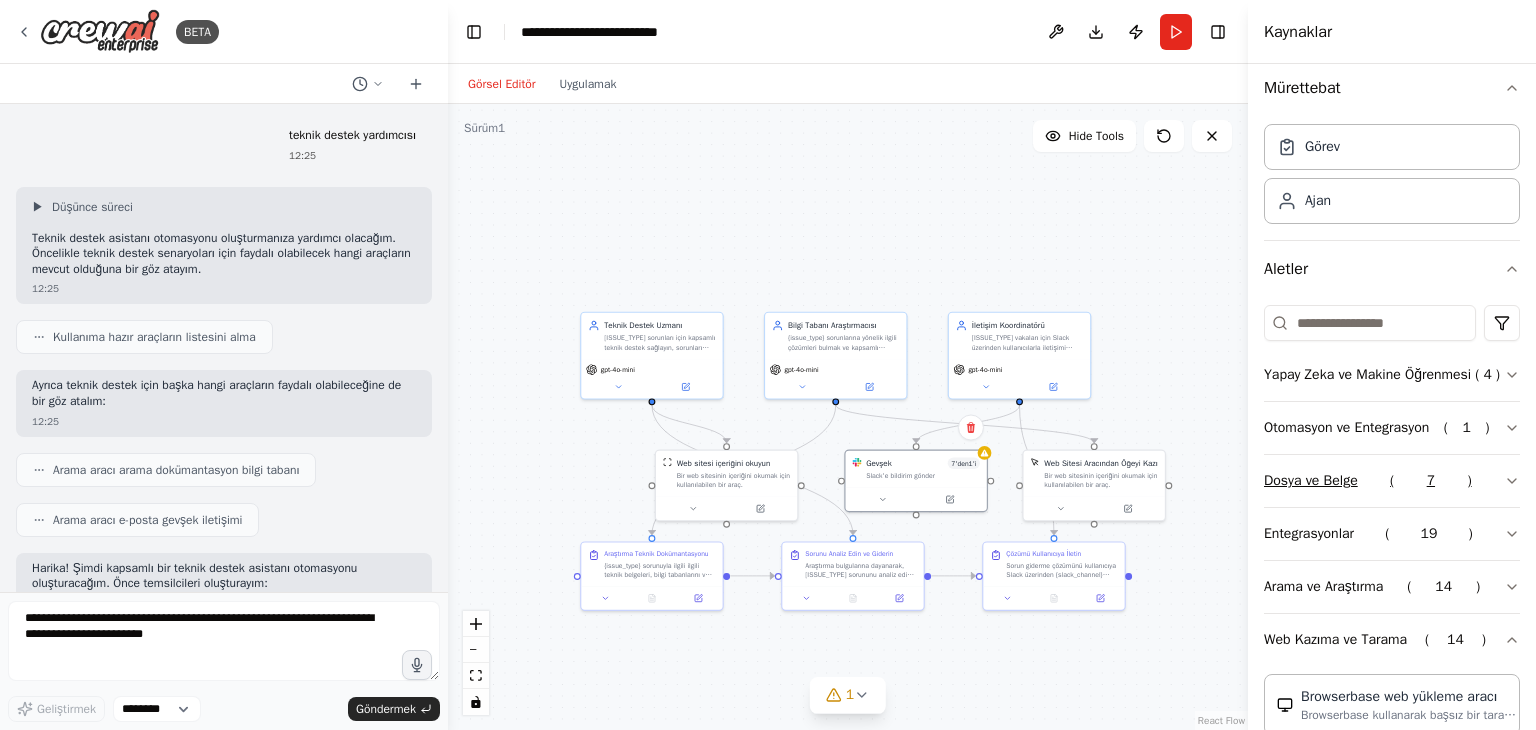 scroll, scrollTop: 0, scrollLeft: 0, axis: both 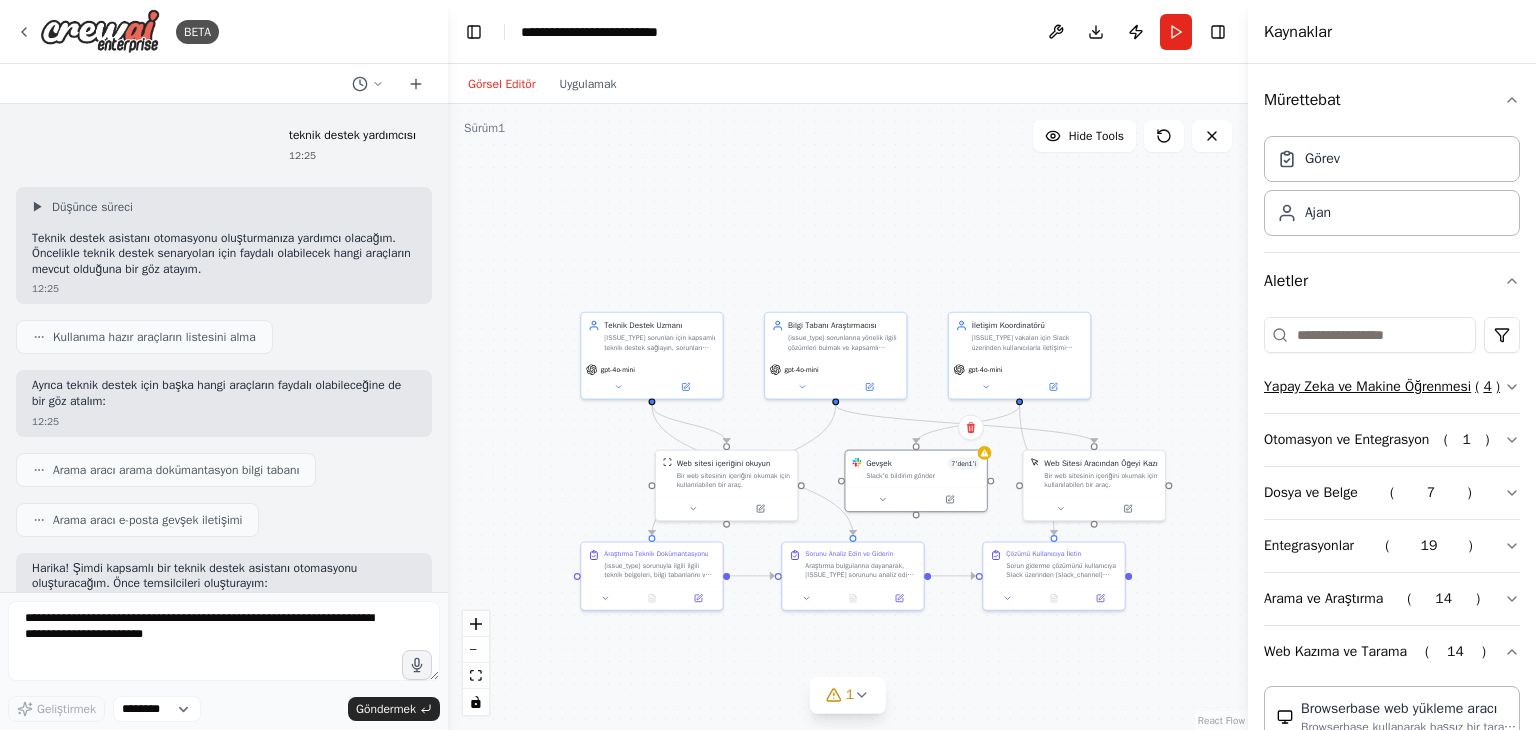 click 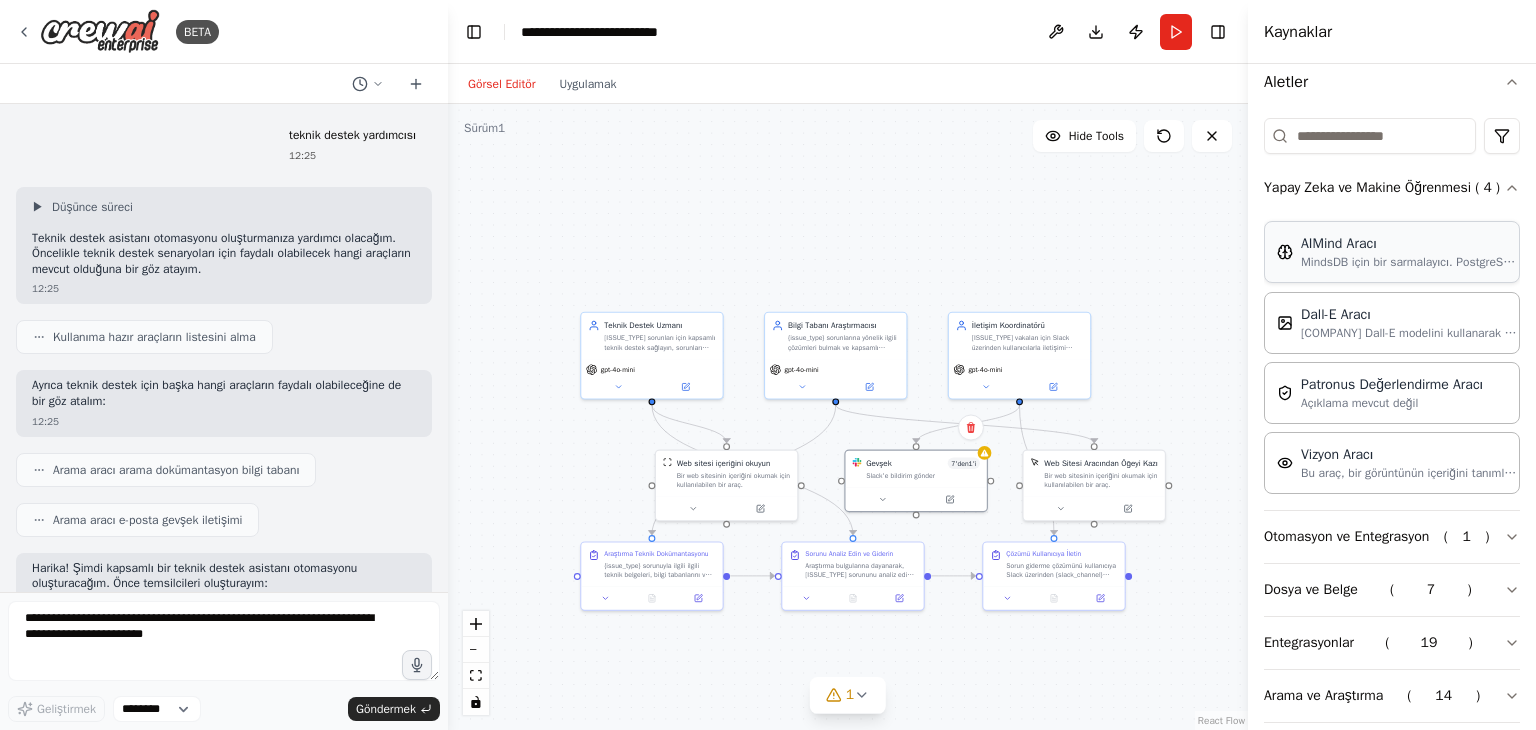 scroll, scrollTop: 200, scrollLeft: 0, axis: vertical 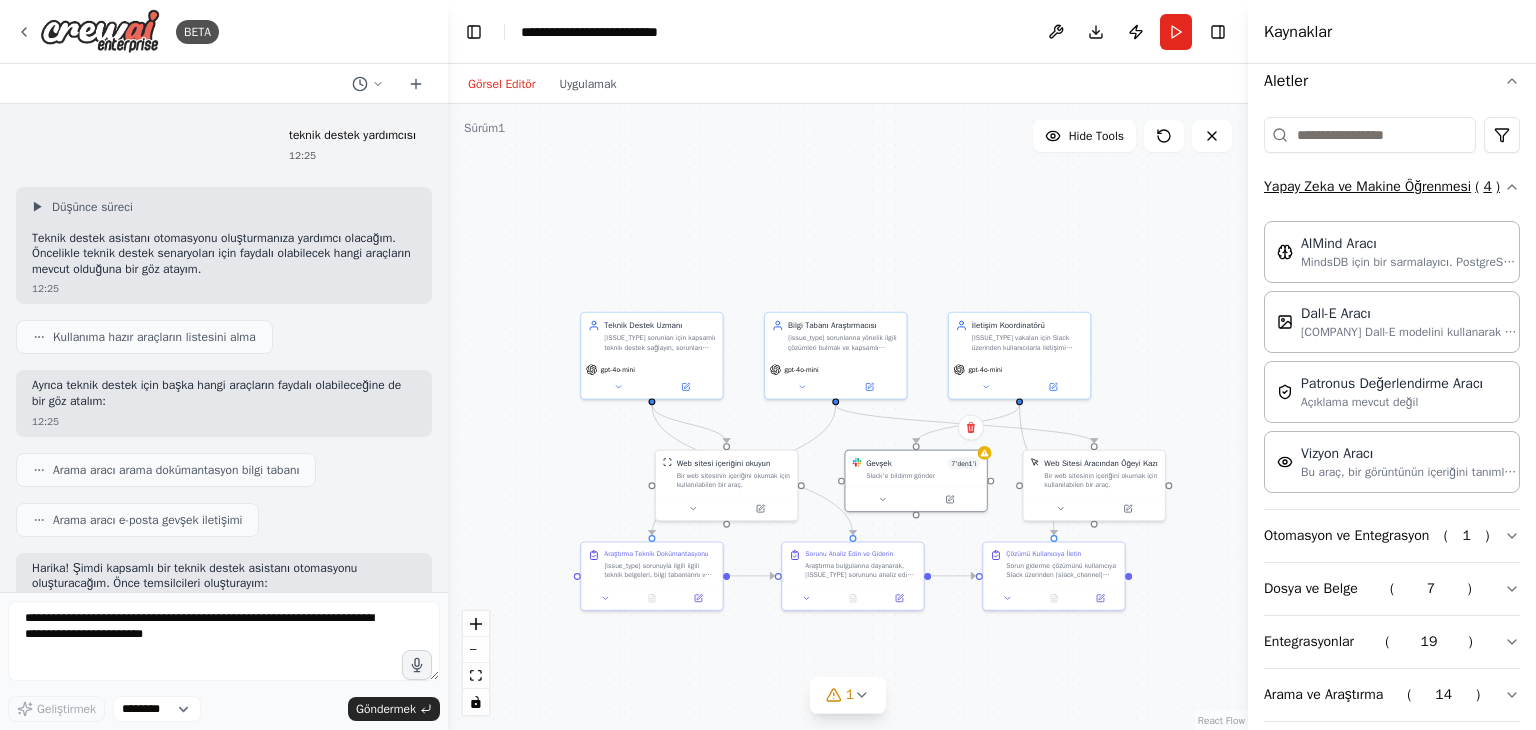click 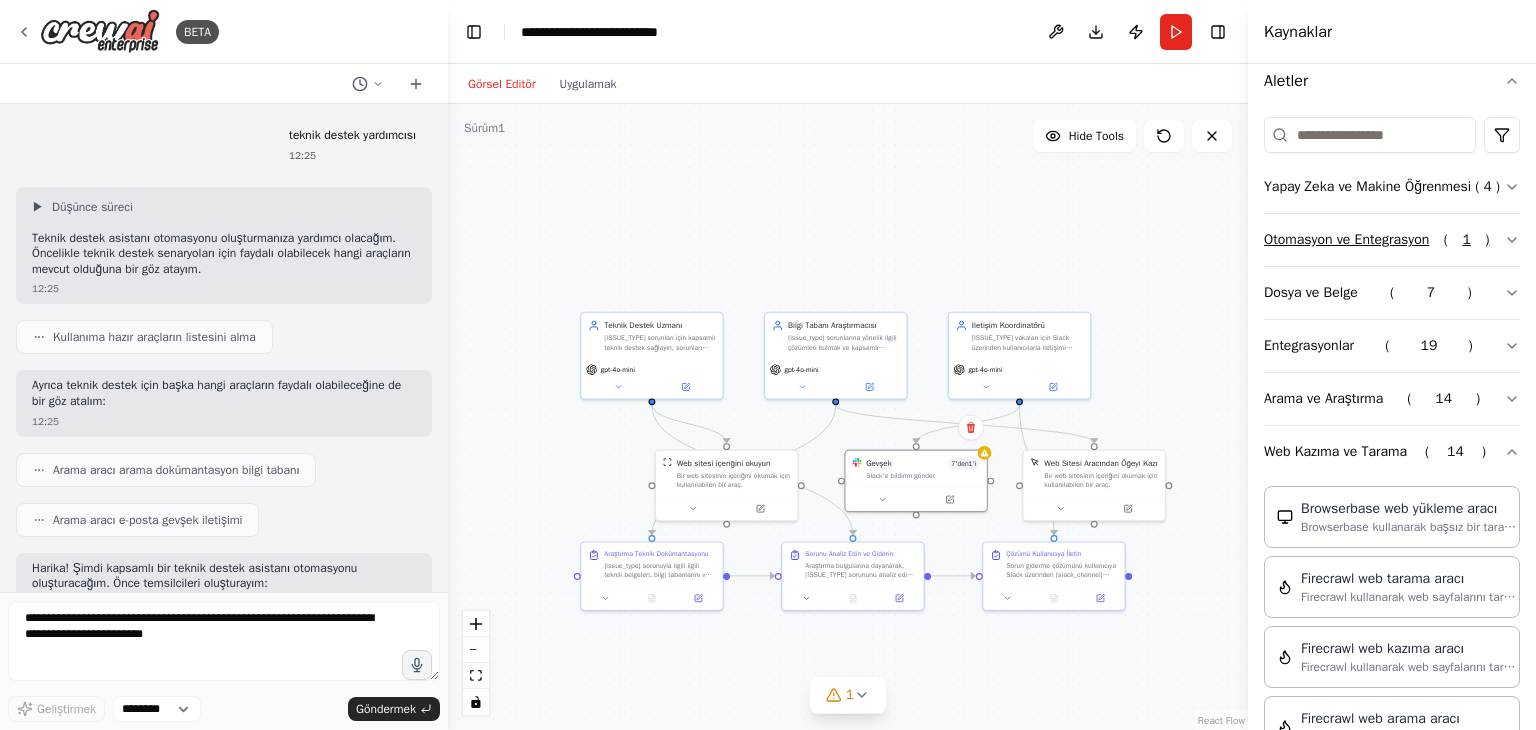 scroll, scrollTop: 0, scrollLeft: 0, axis: both 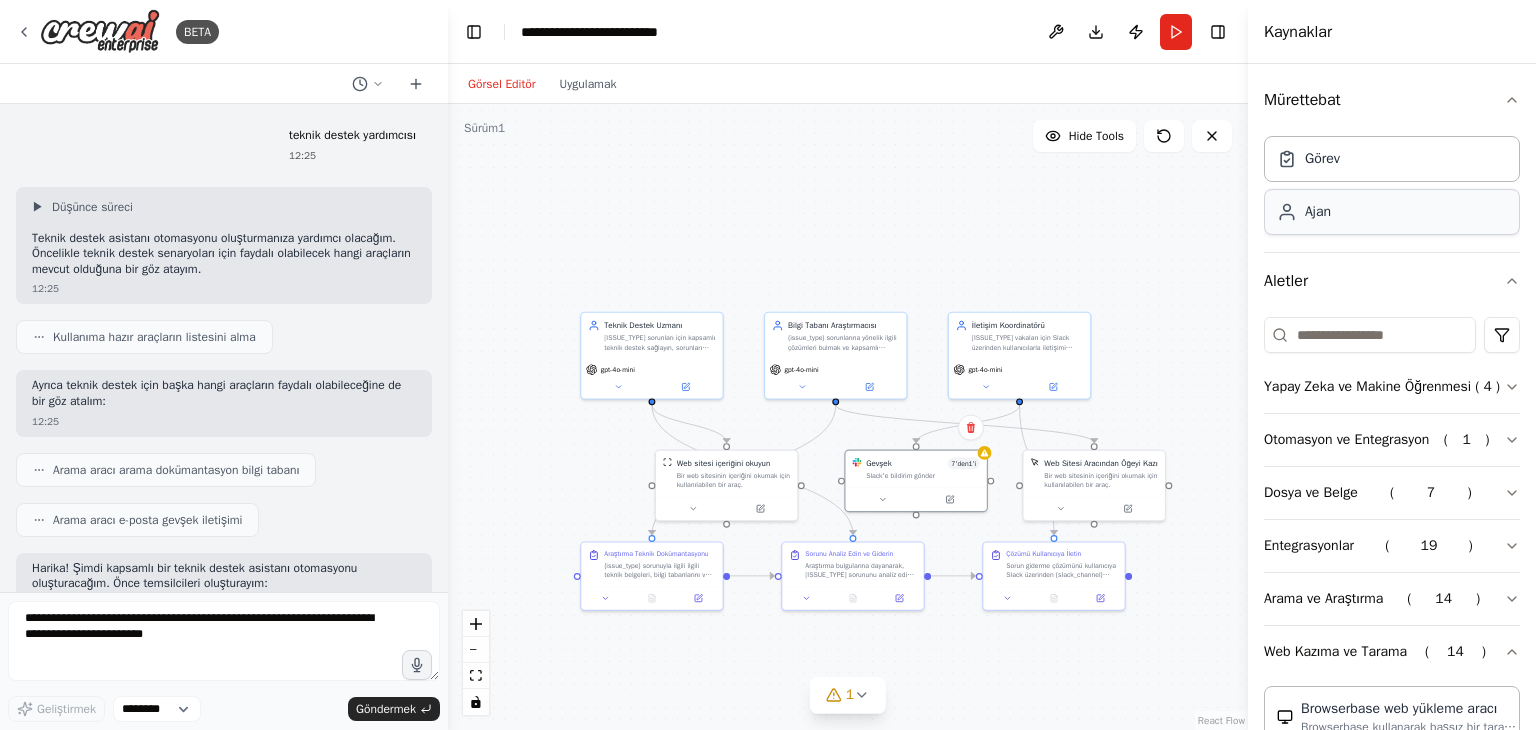 click on "Ajan" at bounding box center (1318, 211) 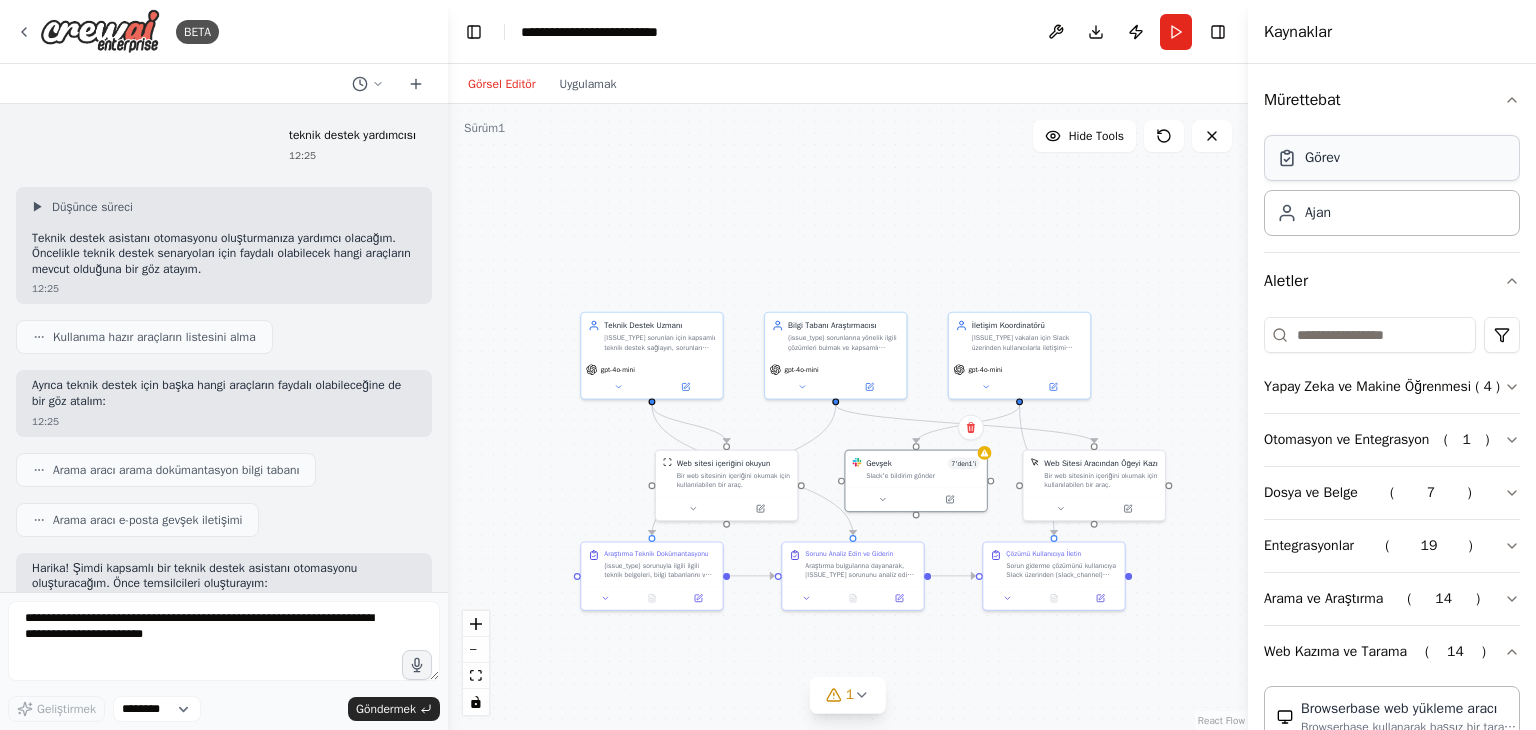click 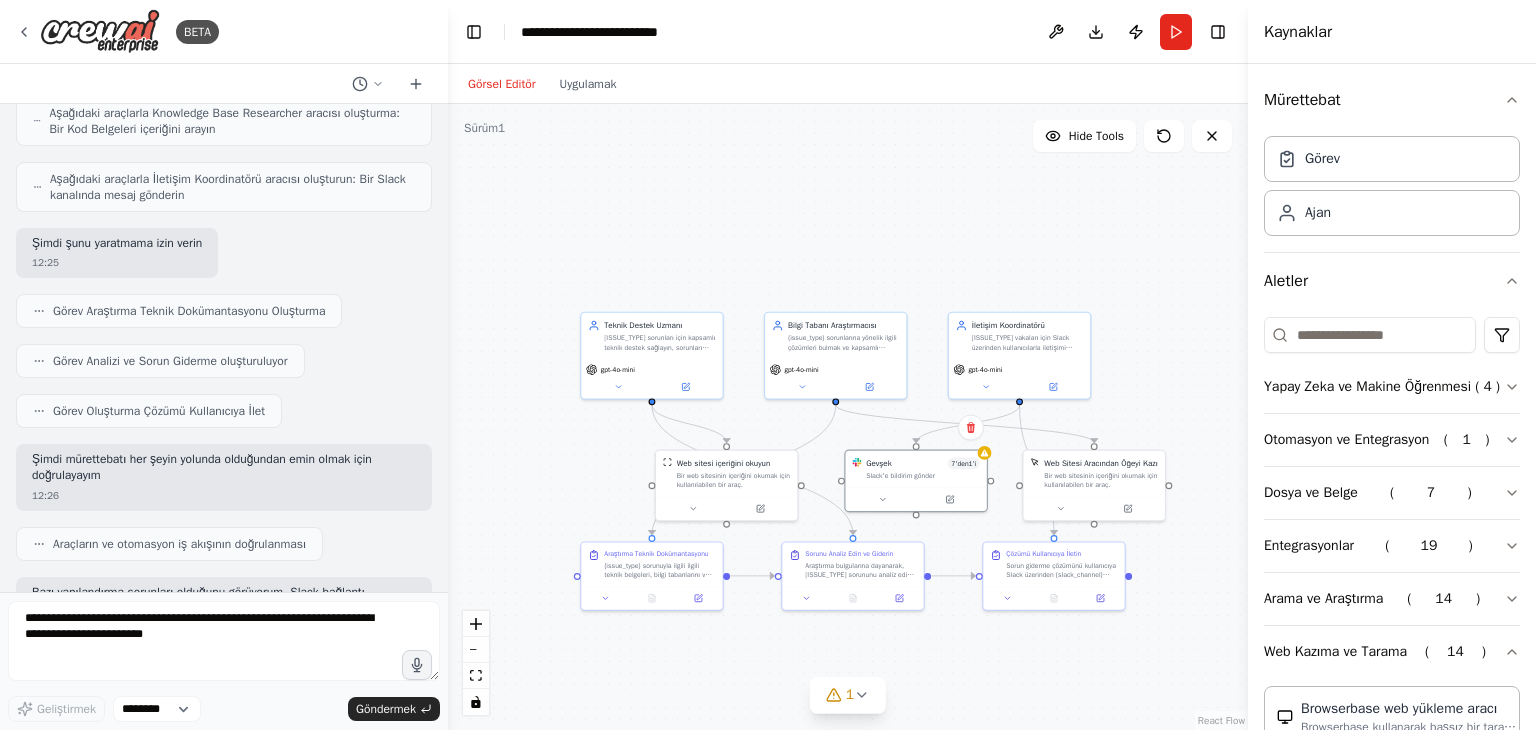 scroll, scrollTop: 700, scrollLeft: 0, axis: vertical 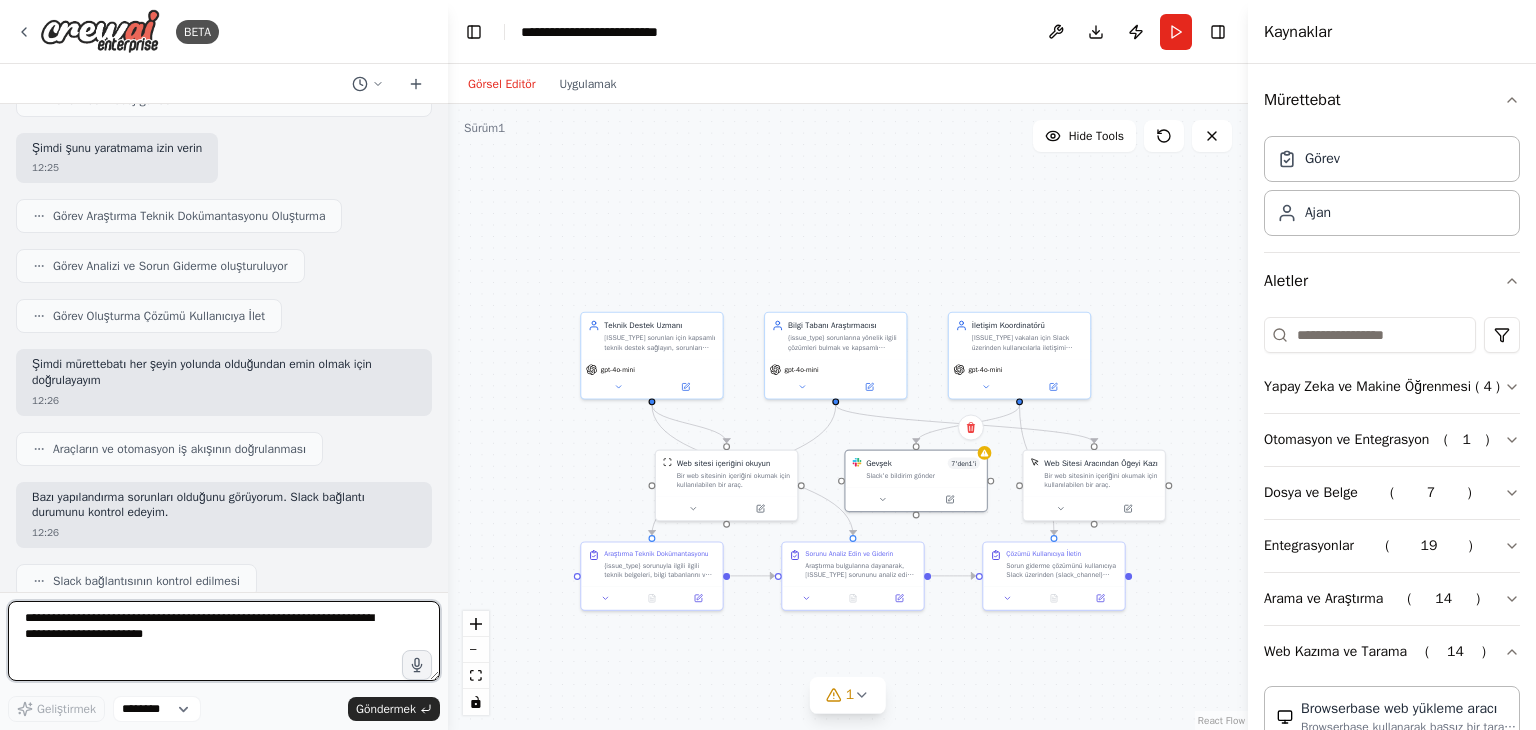click at bounding box center (224, 641) 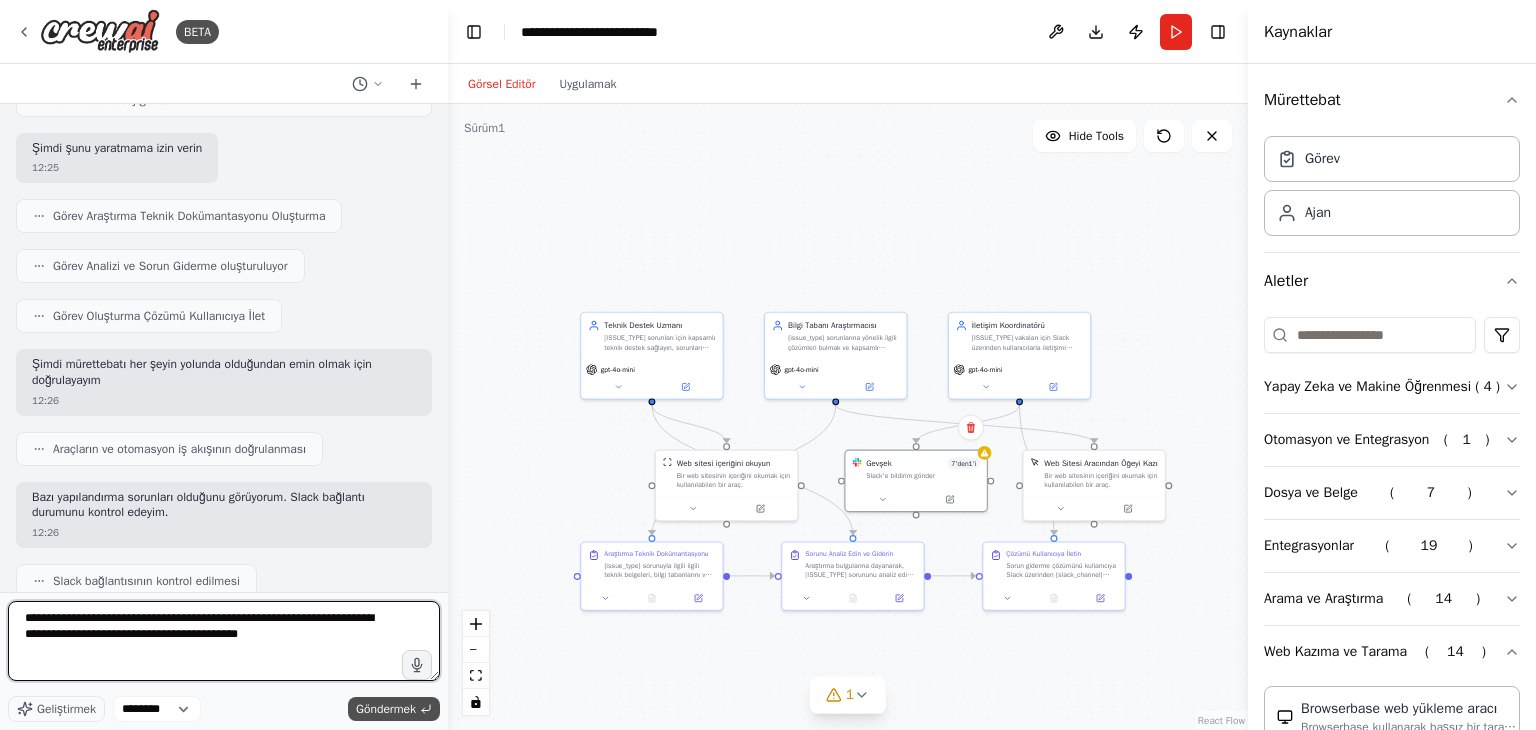 type on "**********" 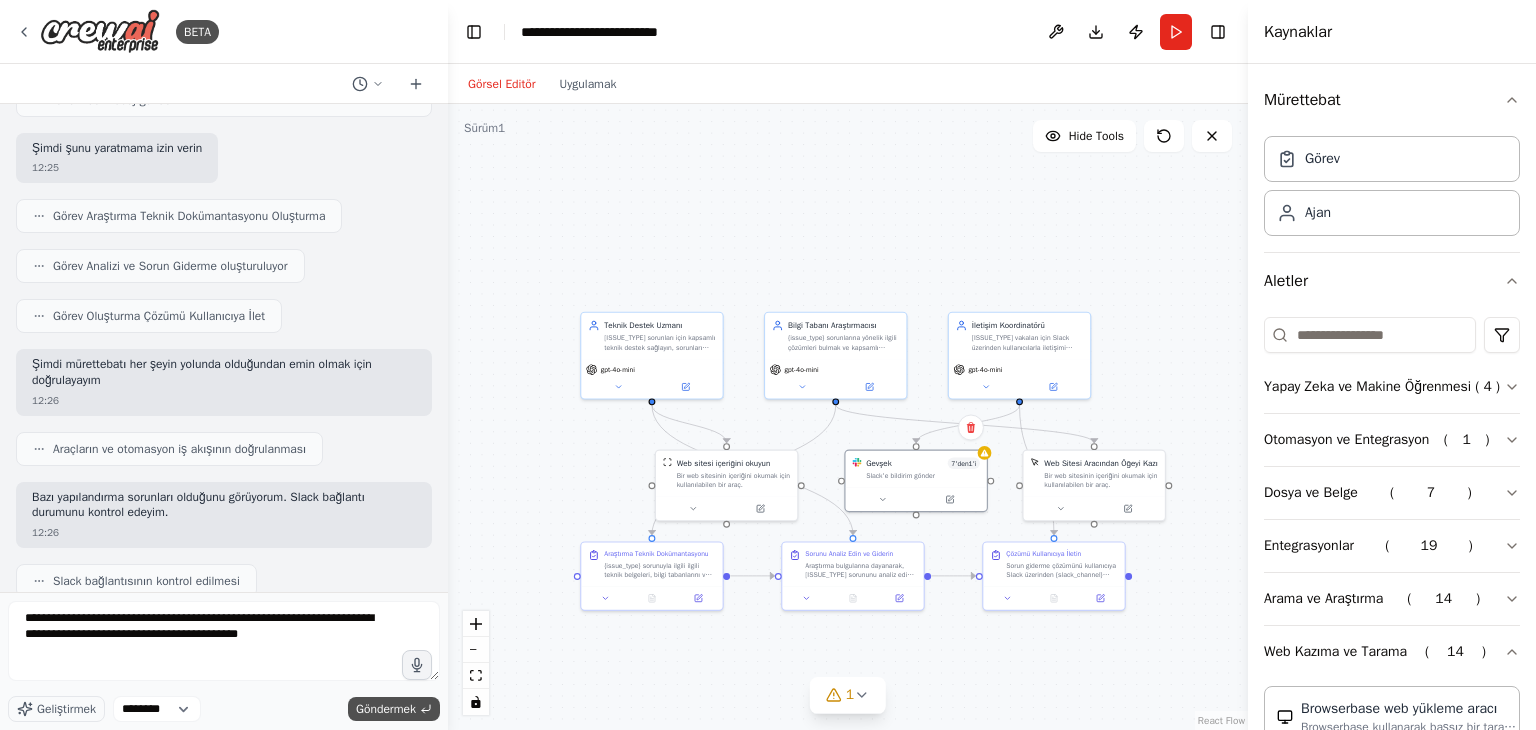 click on "Göndermek" at bounding box center [386, 709] 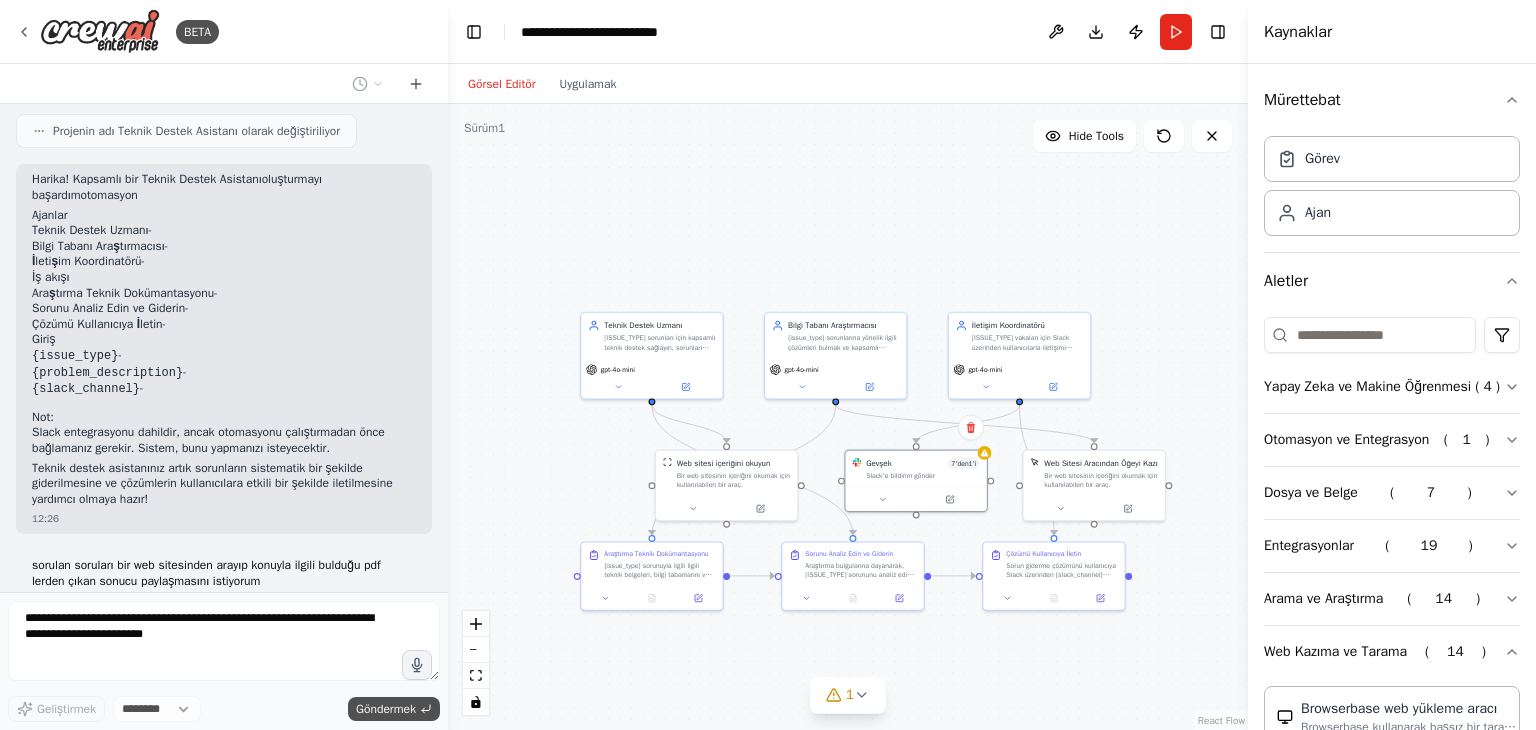 scroll, scrollTop: 1964, scrollLeft: 0, axis: vertical 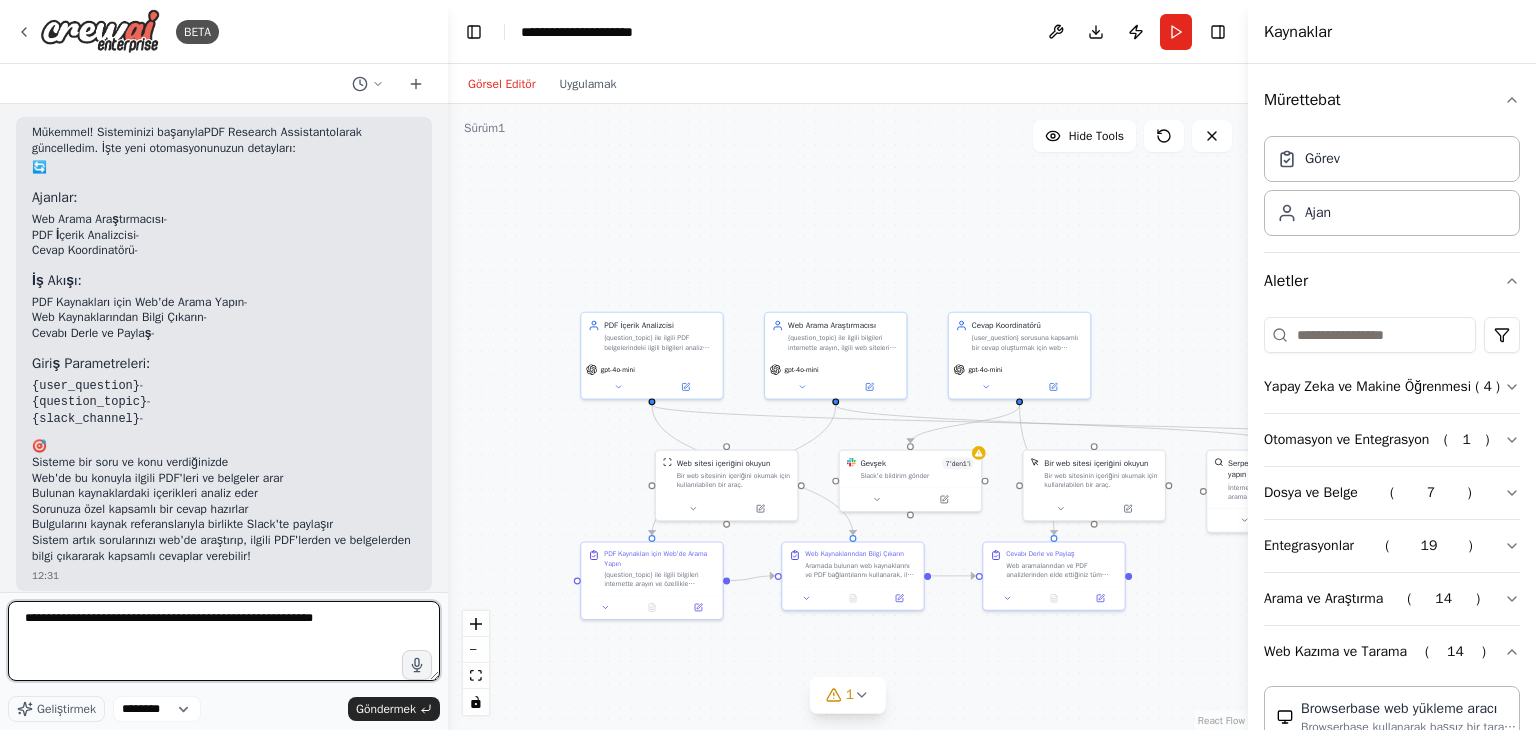 type on "**********" 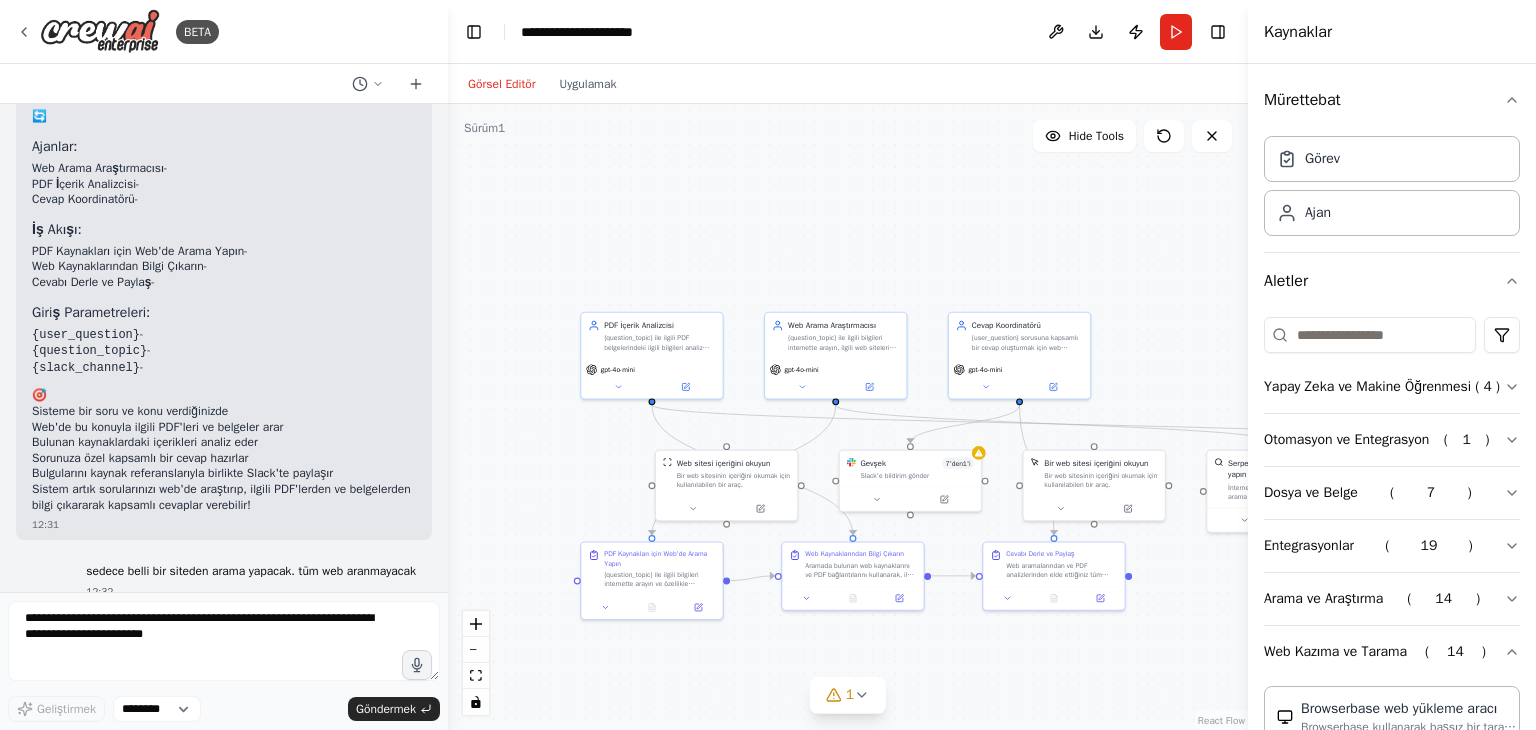 scroll, scrollTop: 3860, scrollLeft: 0, axis: vertical 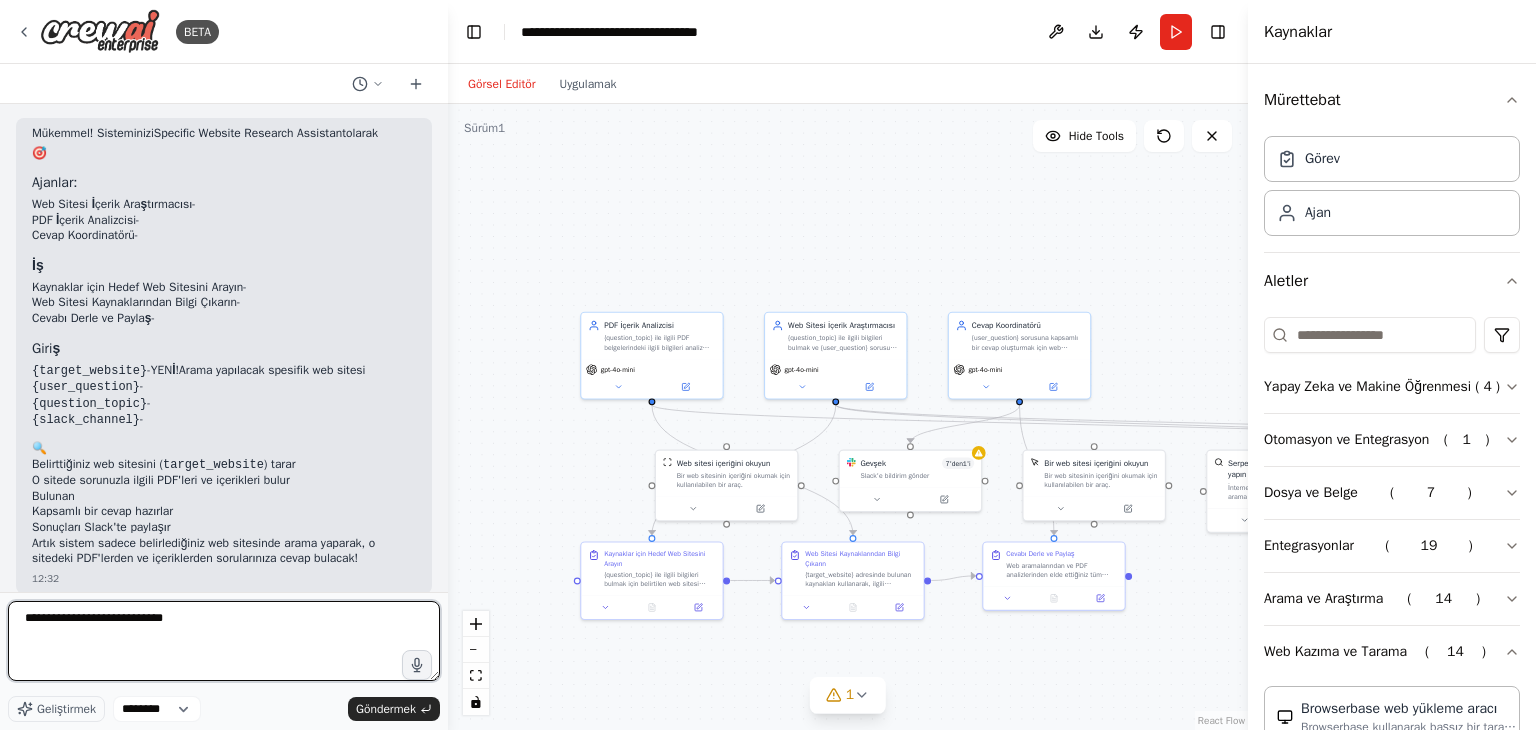 paste on "**********" 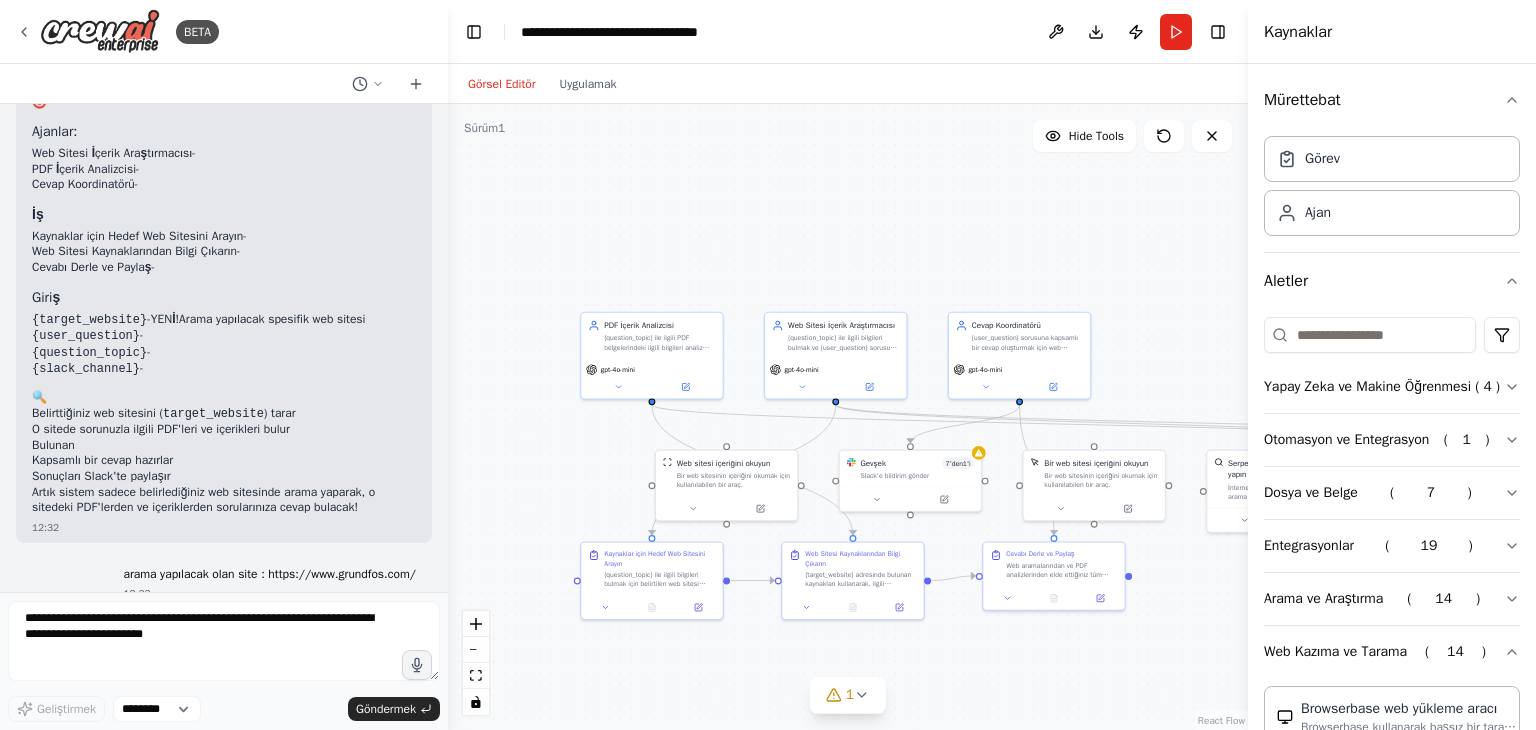 scroll, scrollTop: 4800, scrollLeft: 0, axis: vertical 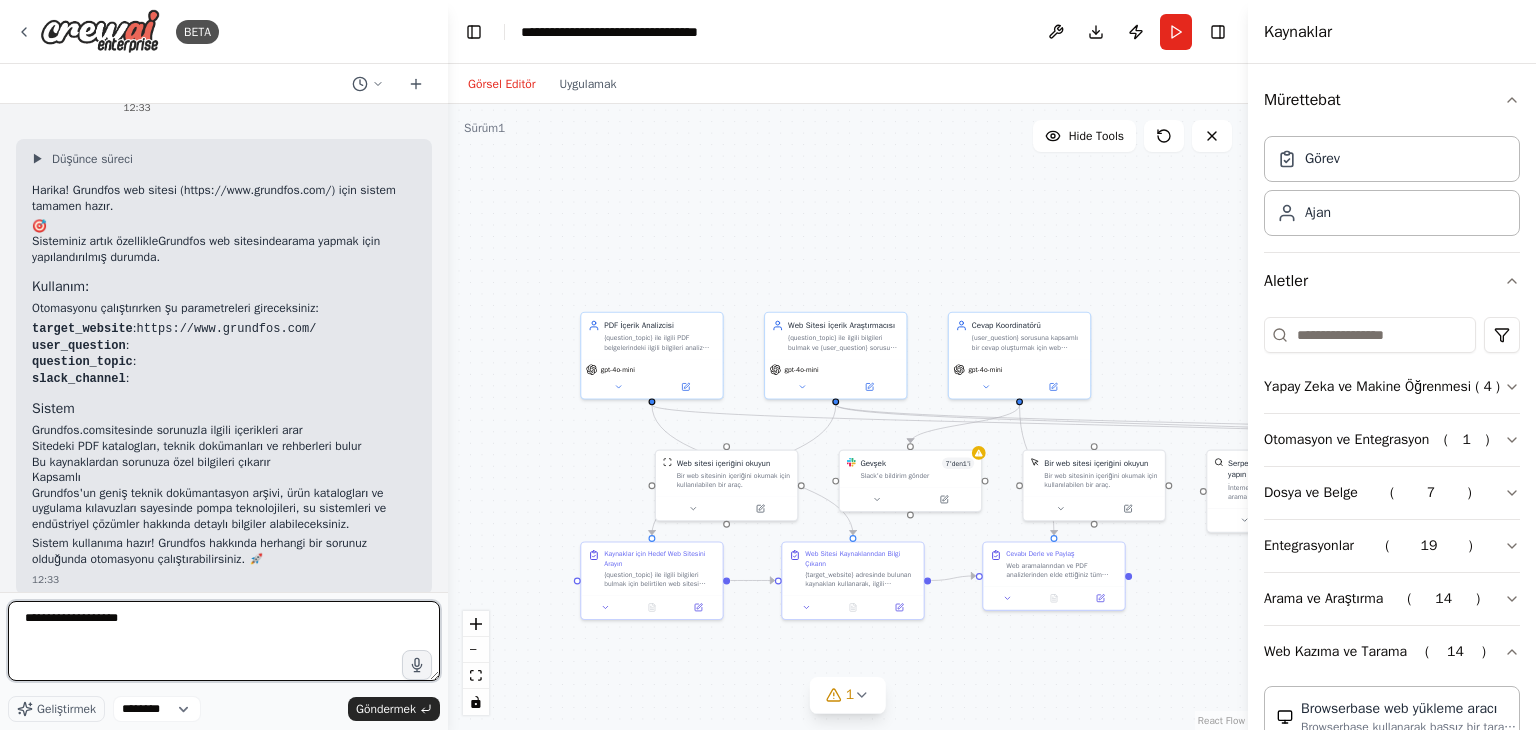 type on "**********" 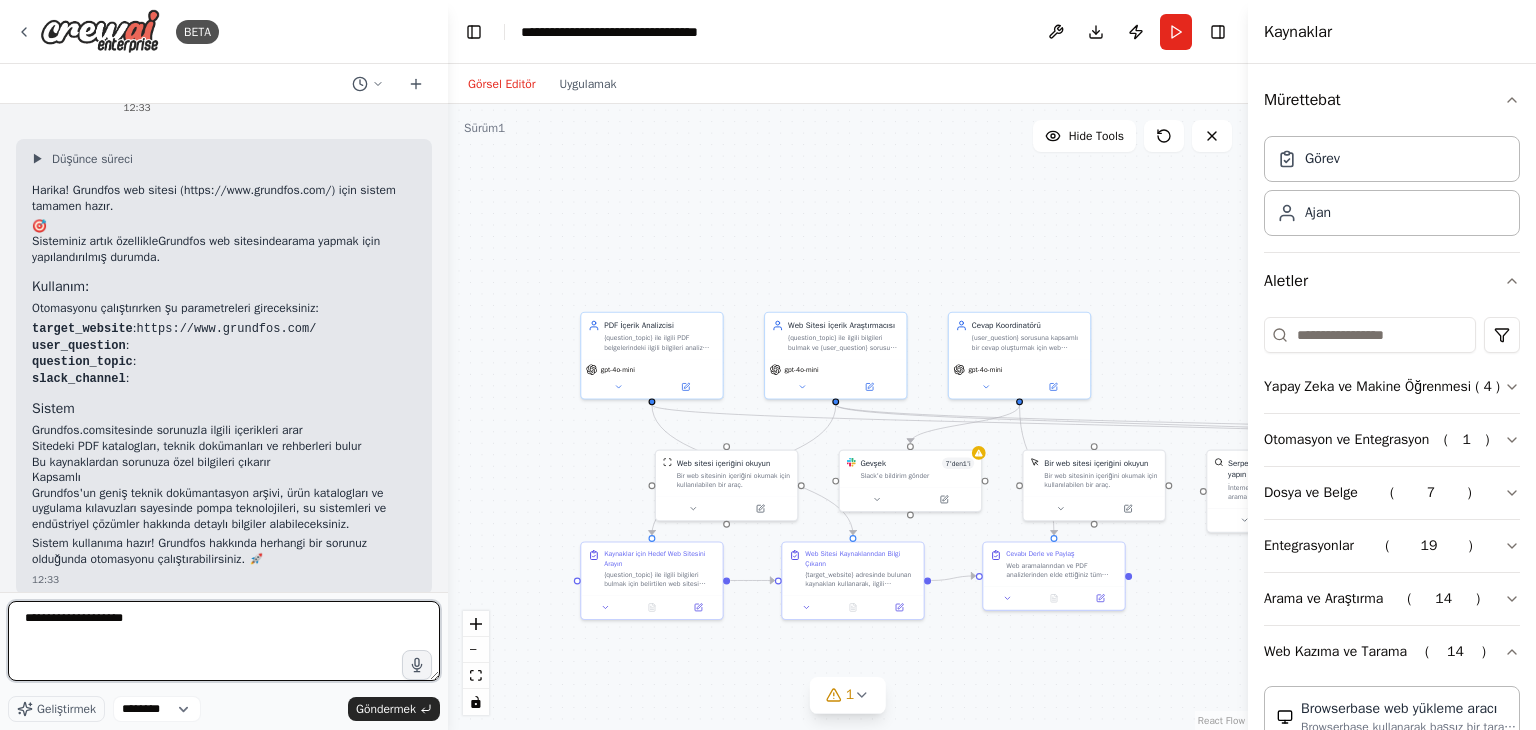 type 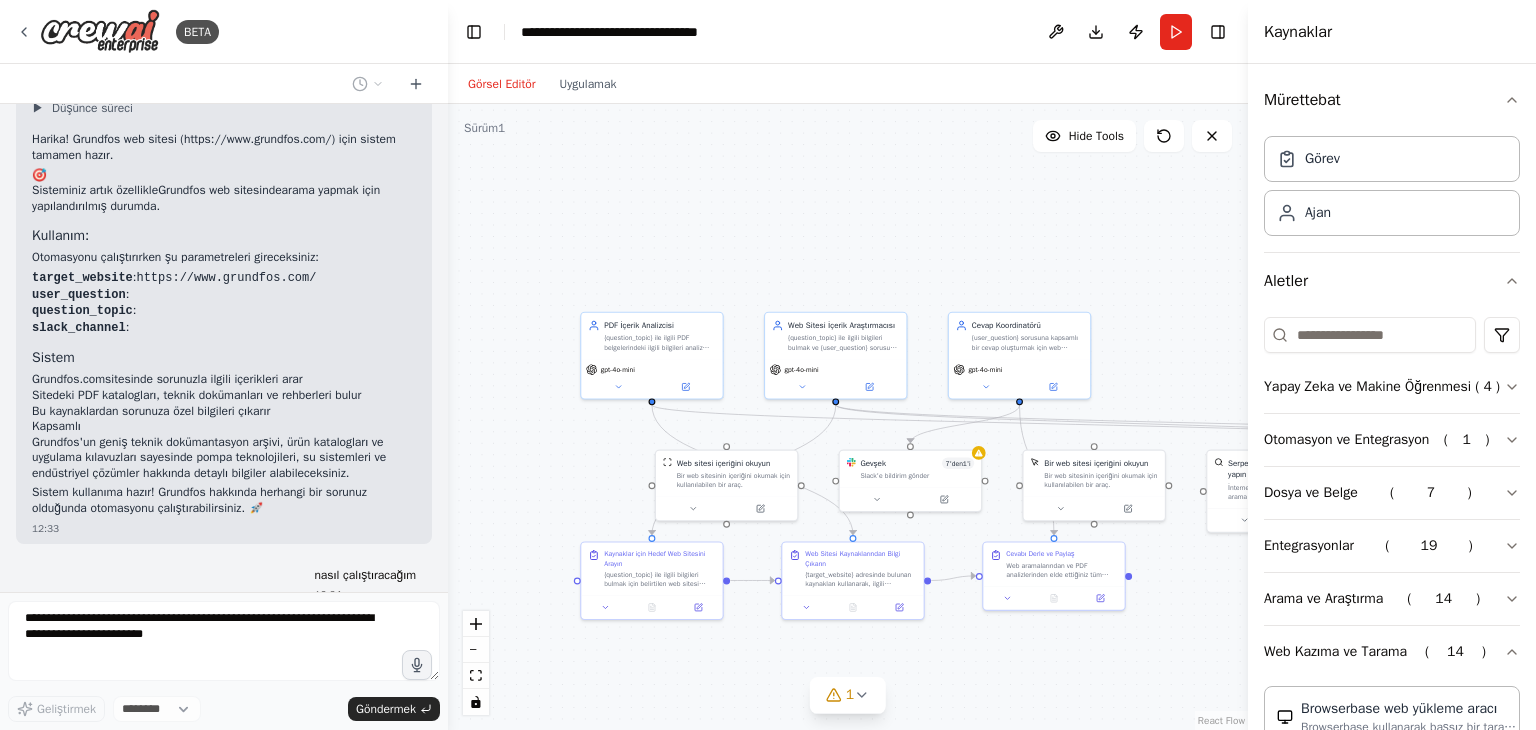 scroll, scrollTop: 5338, scrollLeft: 0, axis: vertical 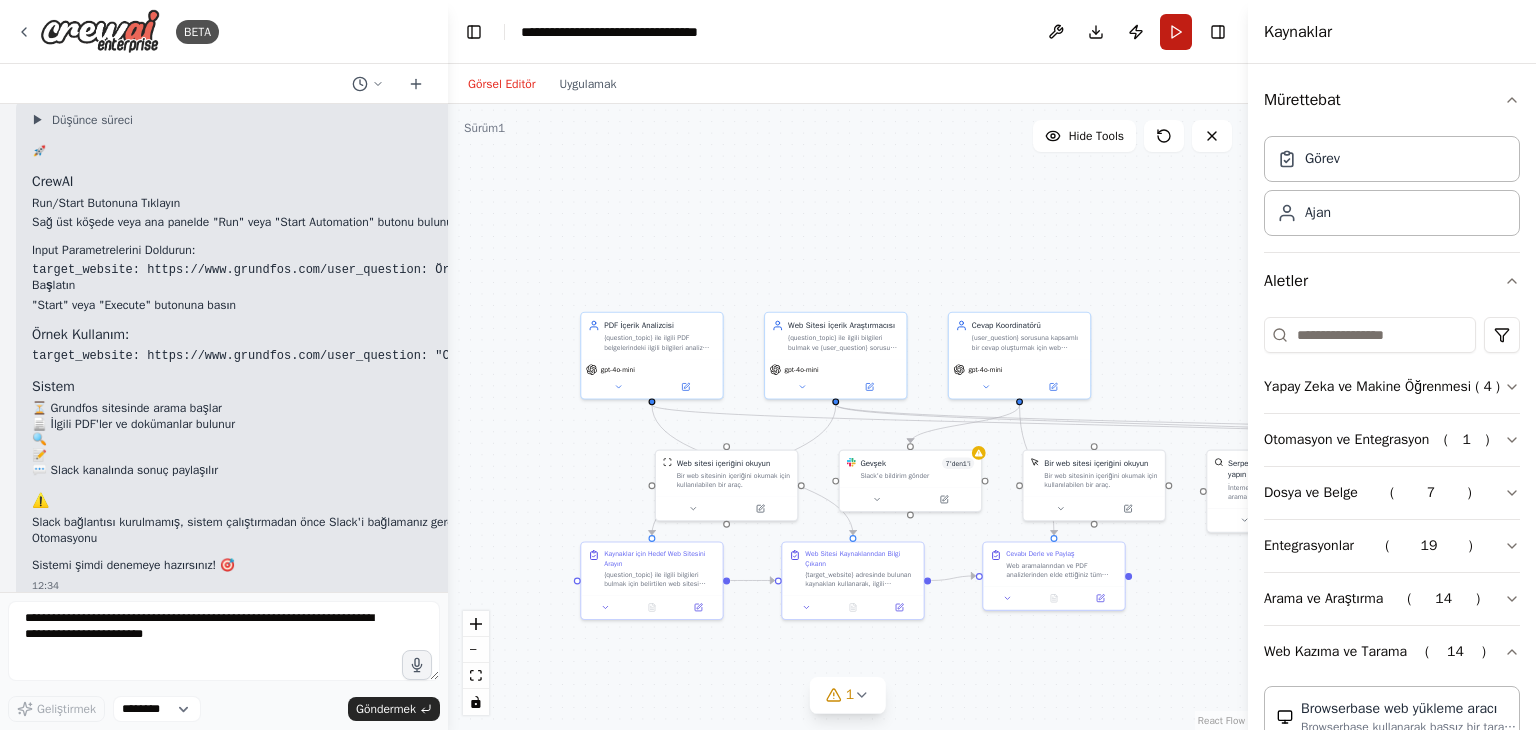 click on "Koşmak" at bounding box center [1176, 32] 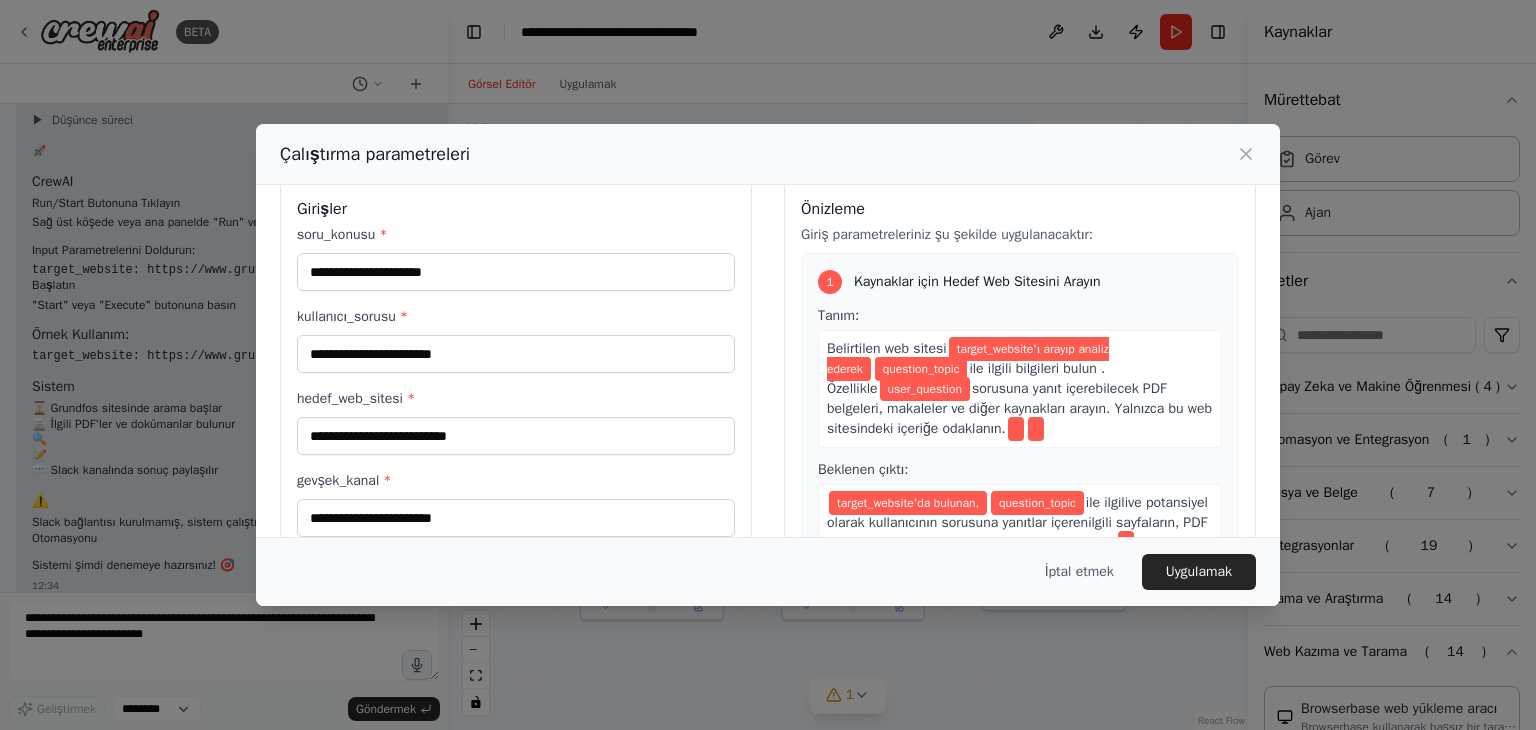 scroll, scrollTop: 0, scrollLeft: 0, axis: both 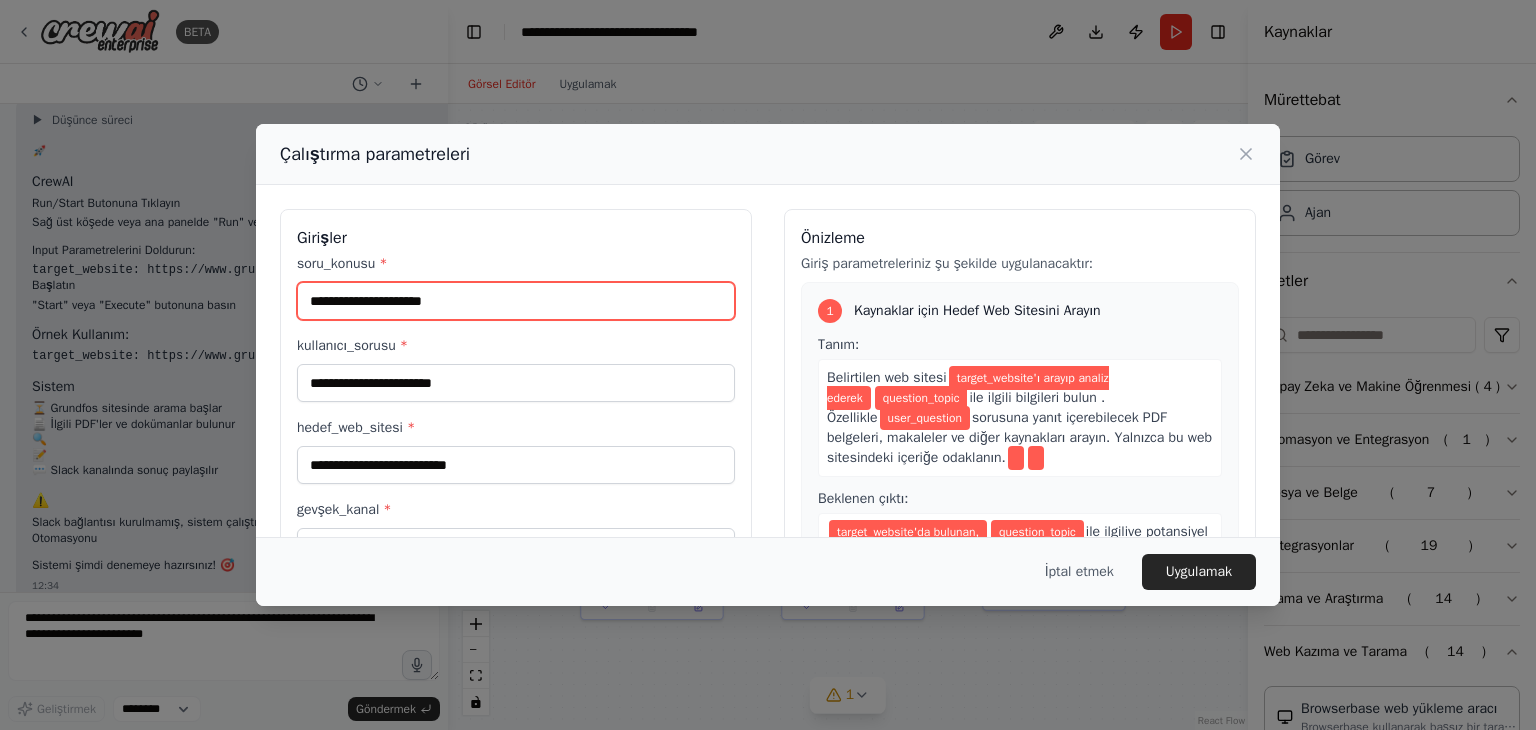 click on "soru_konusu  *" at bounding box center (516, 301) 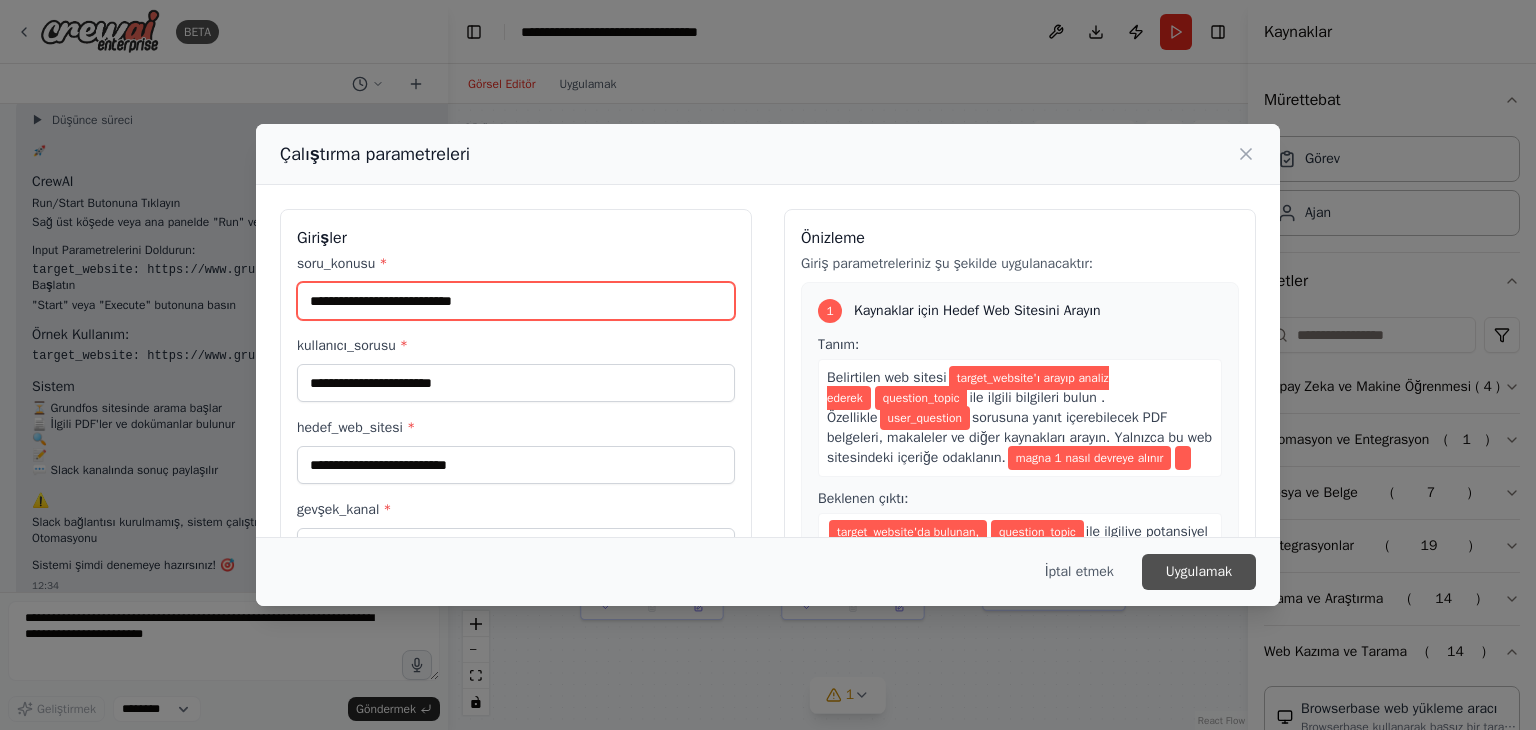 type on "**********" 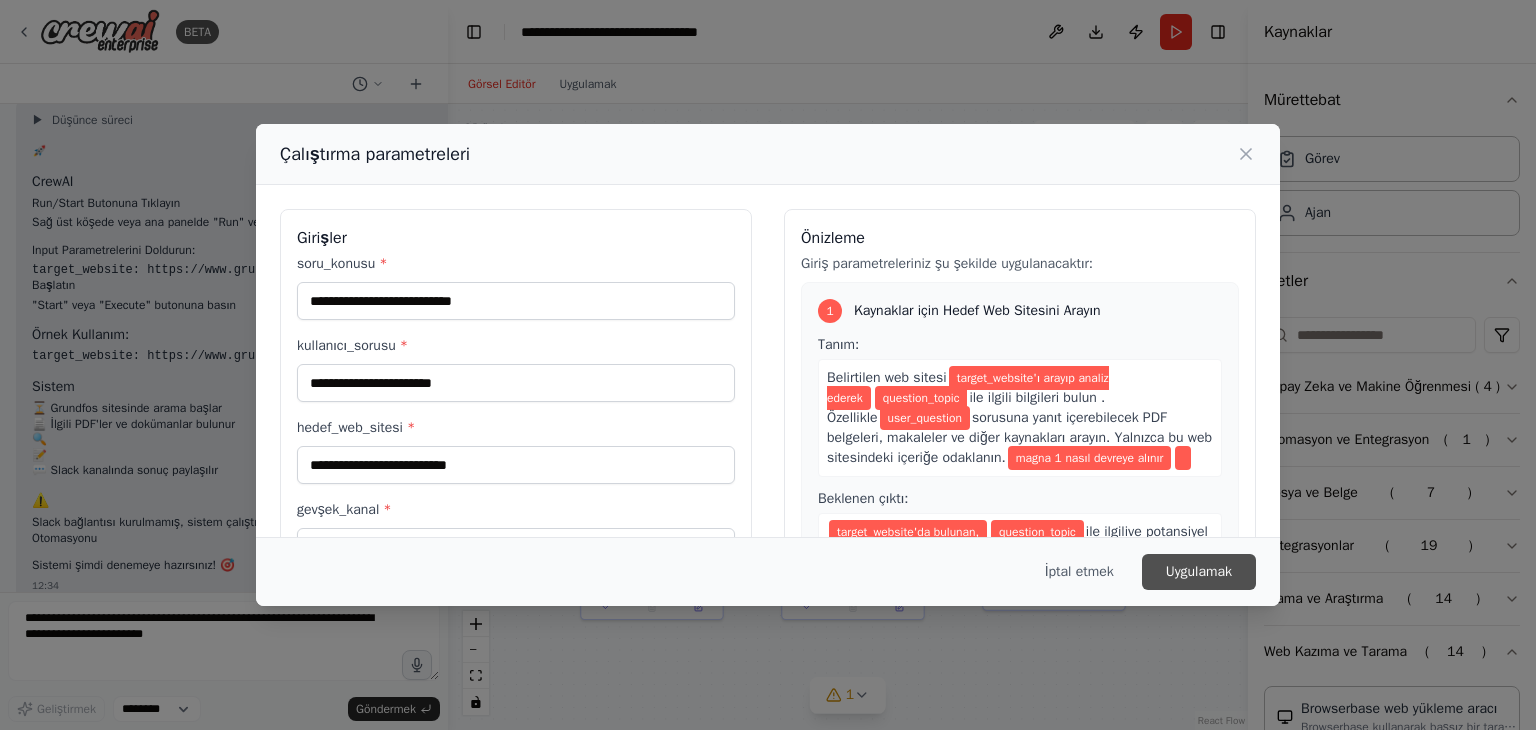 click on "Uygulamak" at bounding box center [1199, 571] 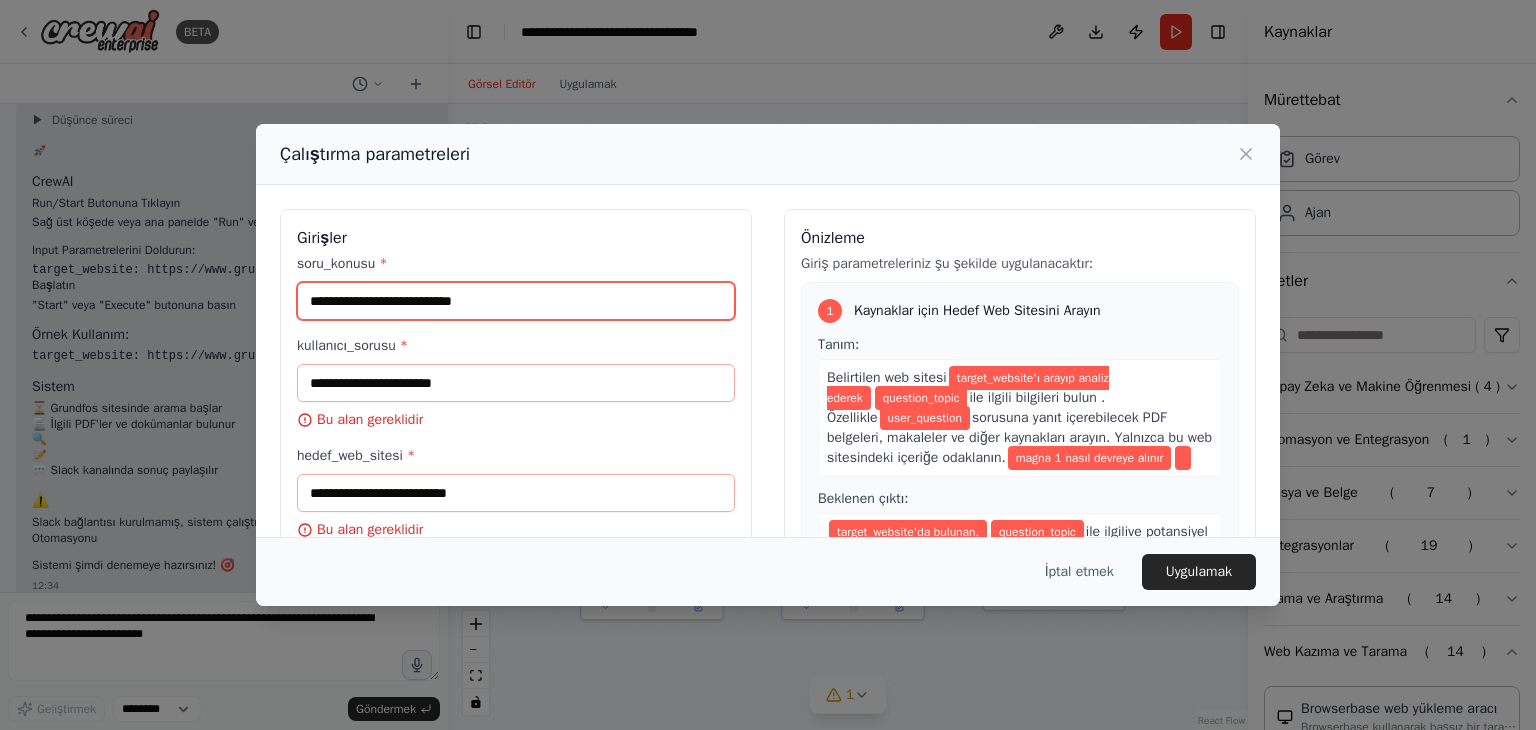 drag, startPoint x: 368, startPoint y: 302, endPoint x: 503, endPoint y: 302, distance: 135 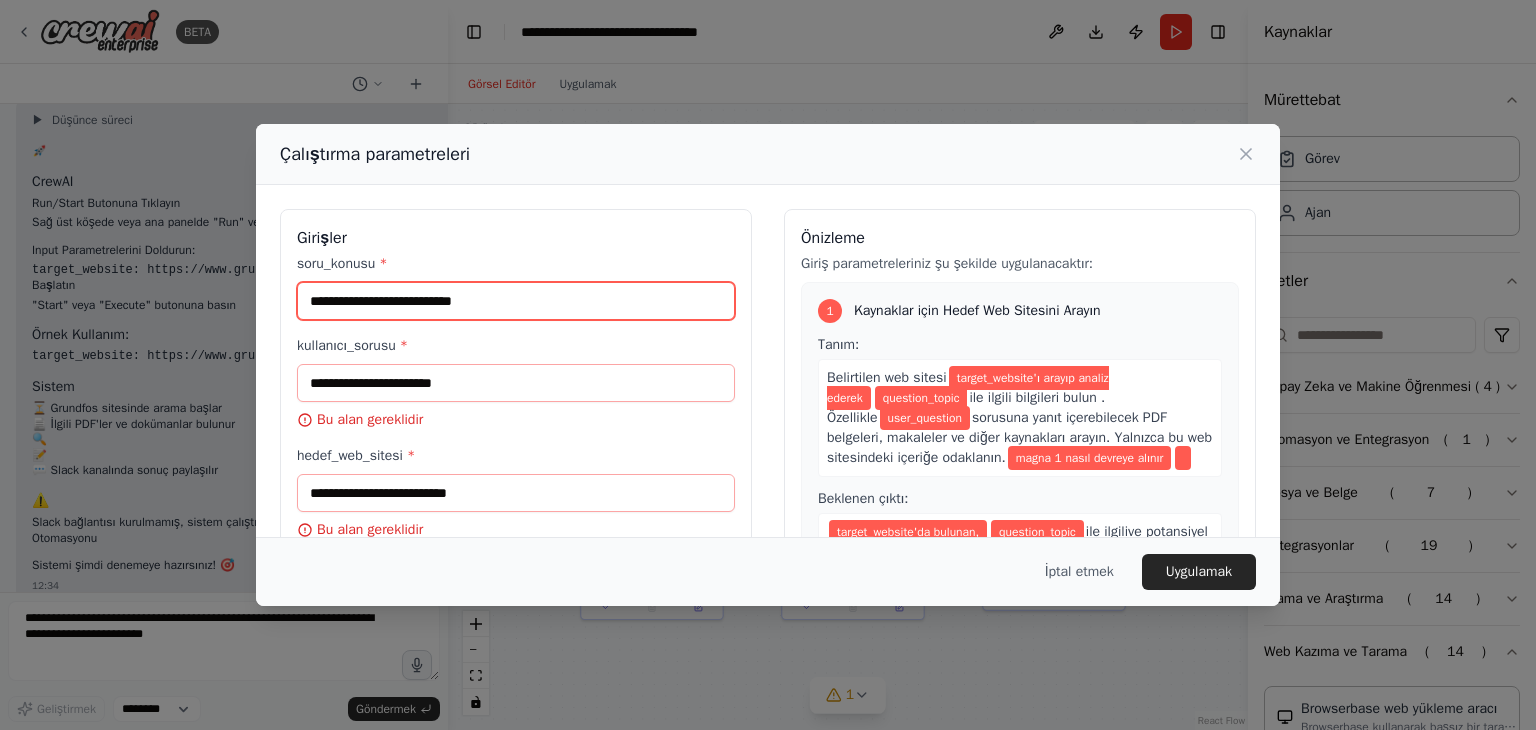 click on "**********" at bounding box center [516, 301] 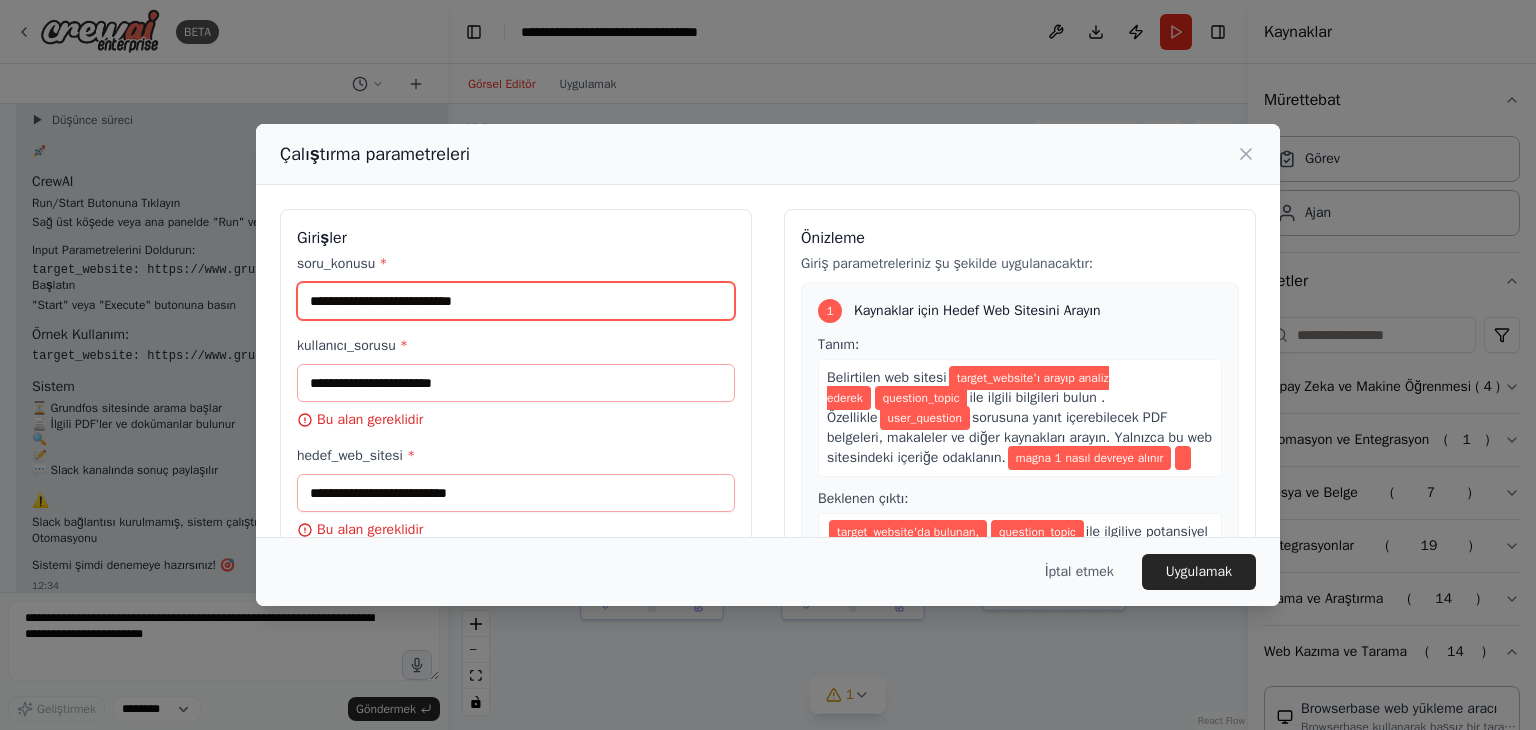 drag, startPoint x: 309, startPoint y: 301, endPoint x: 478, endPoint y: 304, distance: 169.02663 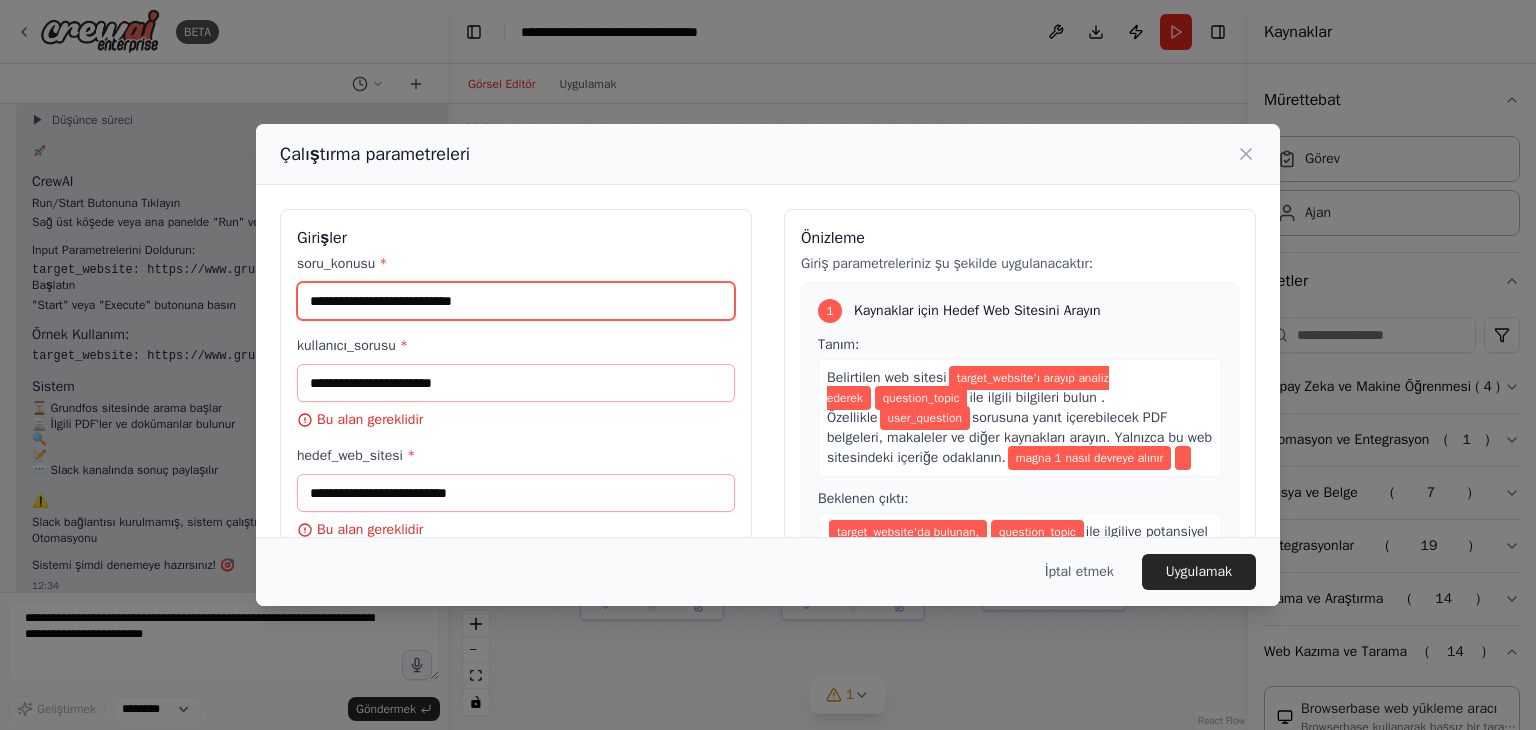 click on "**********" at bounding box center (516, 301) 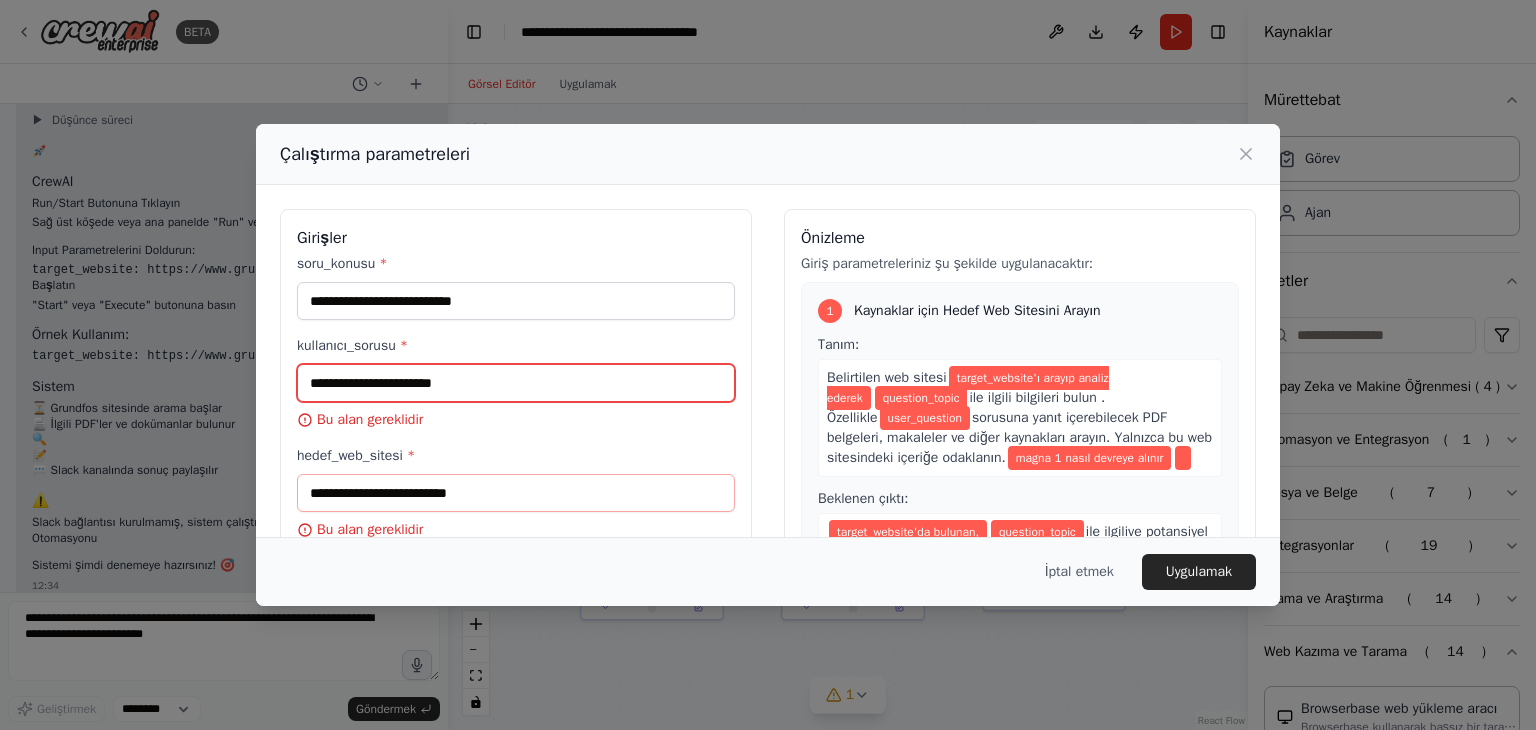 click on "kullanıcı_sorusu  *" at bounding box center [516, 383] 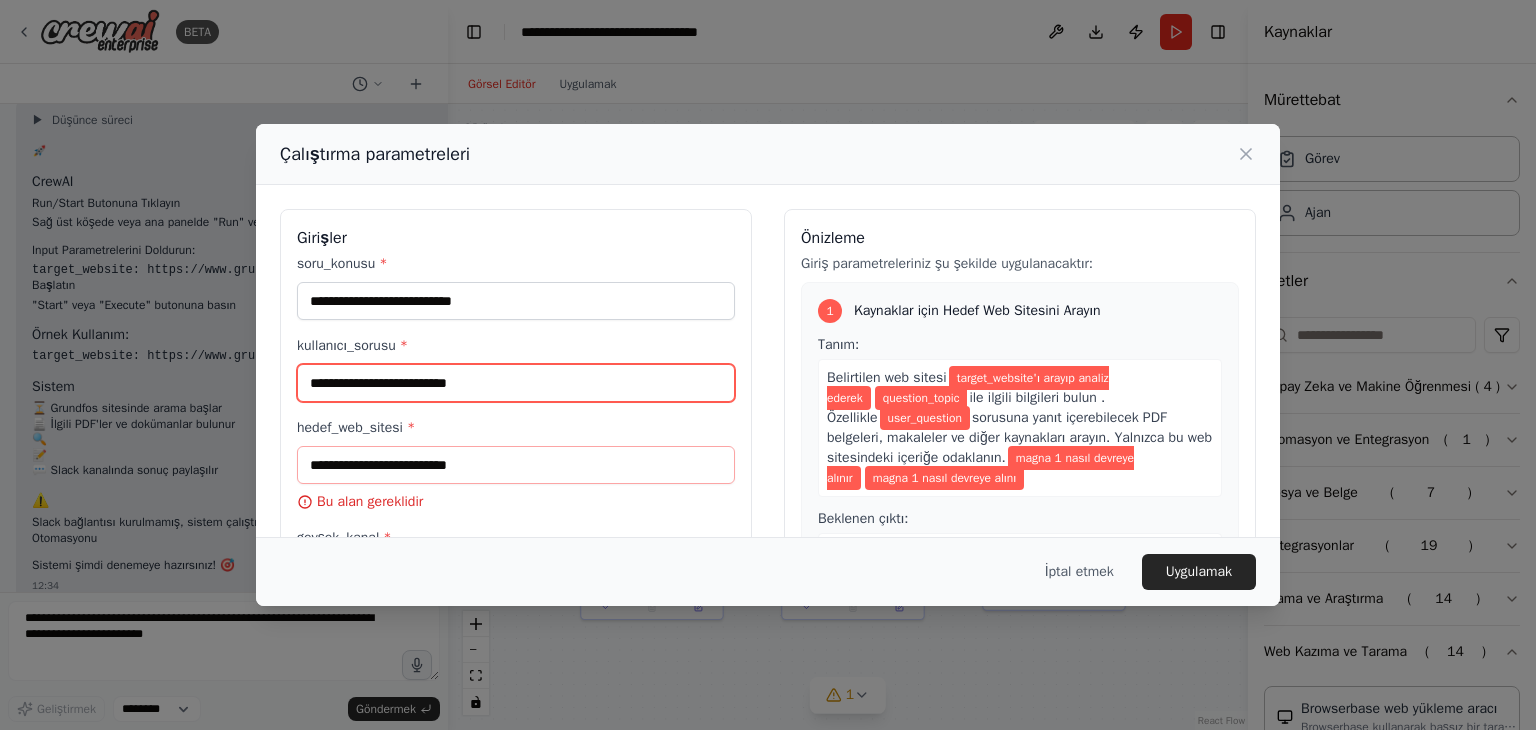type on "**********" 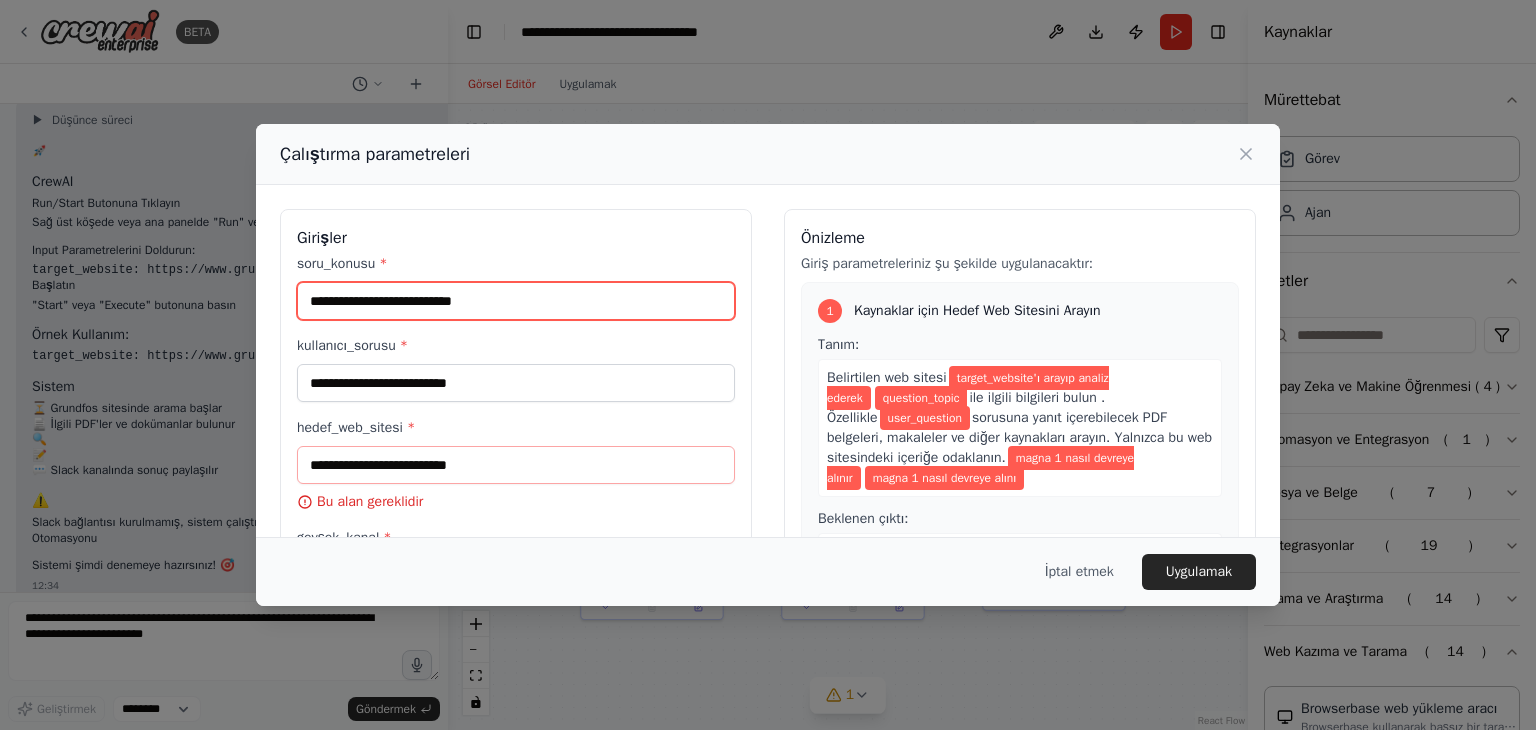 drag, startPoint x: 368, startPoint y: 303, endPoint x: 530, endPoint y: 308, distance: 162.07715 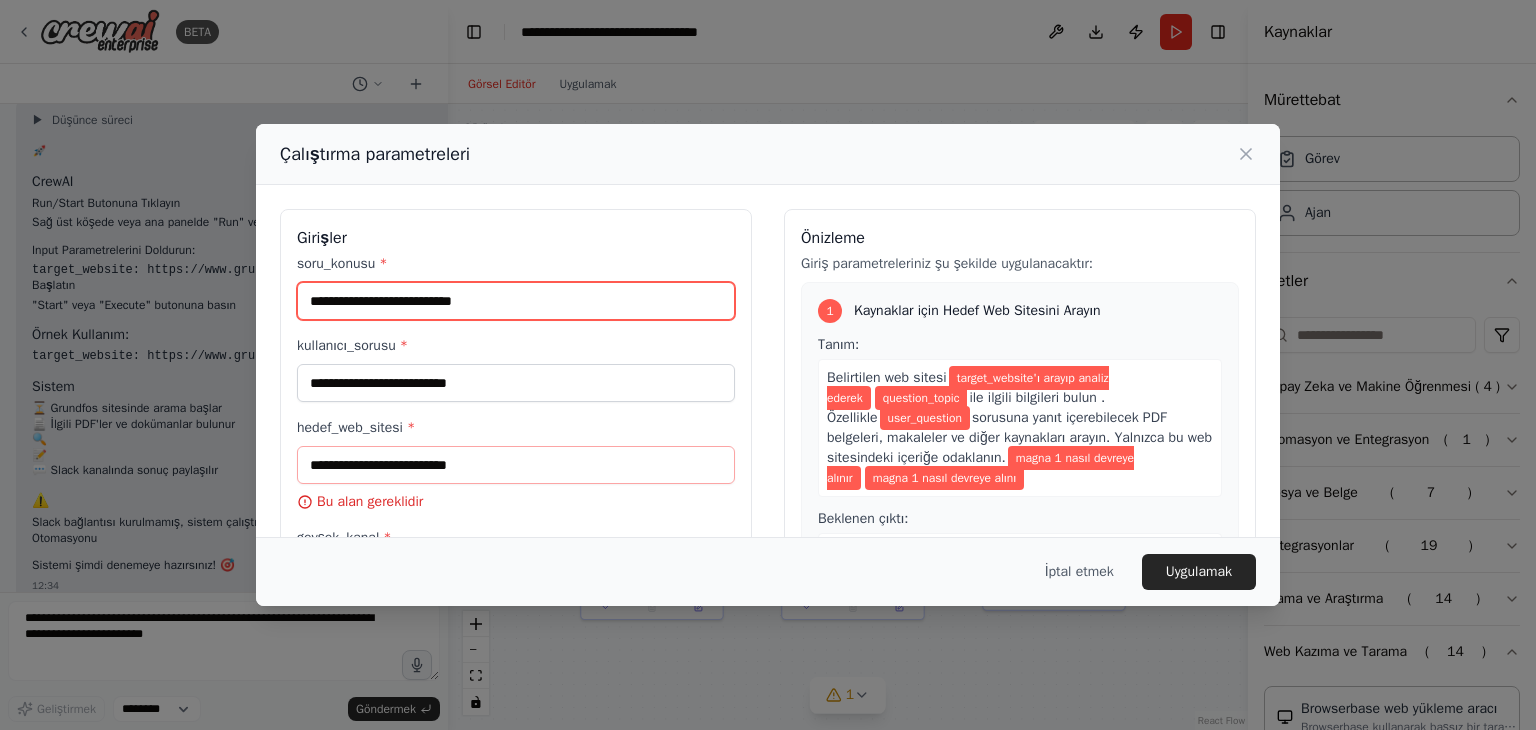 click on "**********" at bounding box center [516, 301] 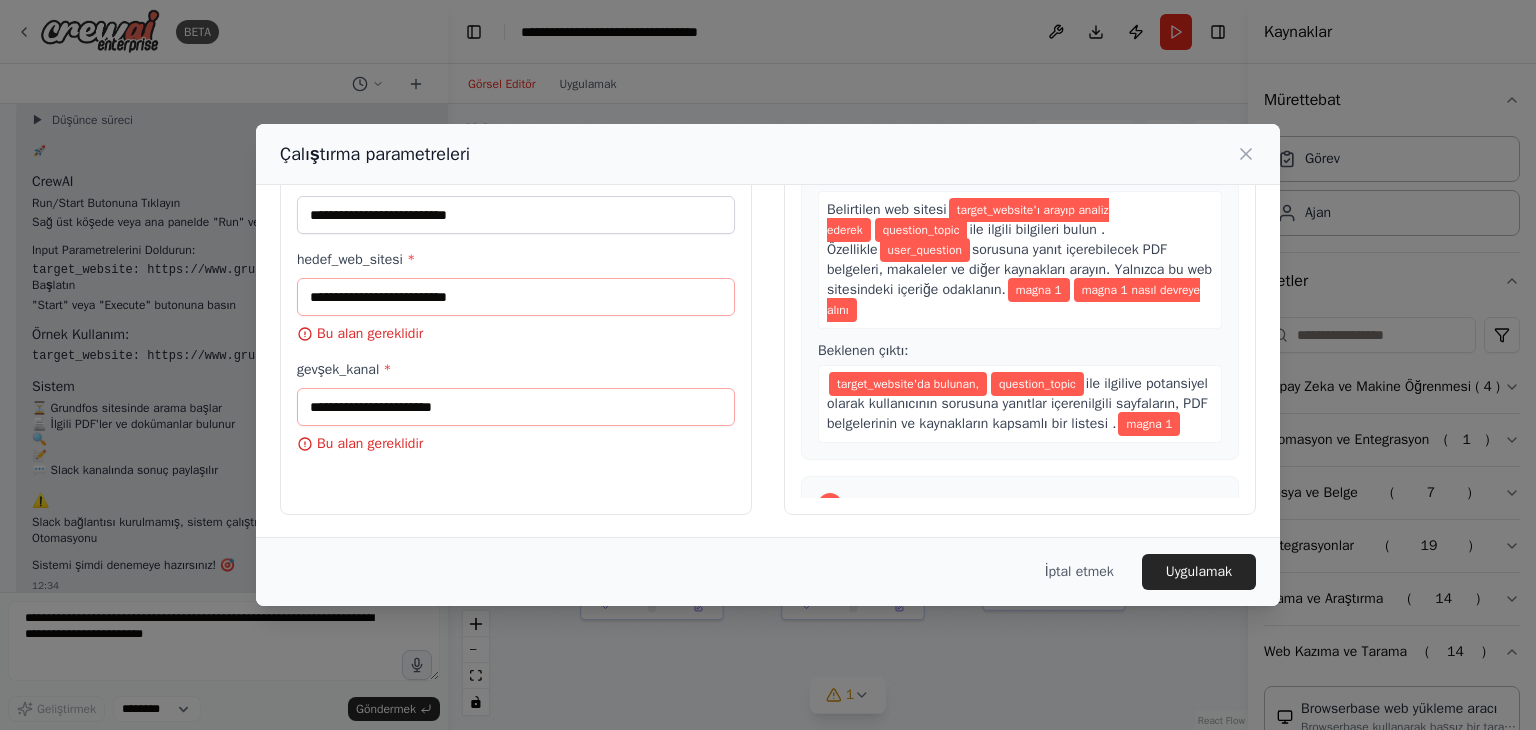 scroll, scrollTop: 169, scrollLeft: 0, axis: vertical 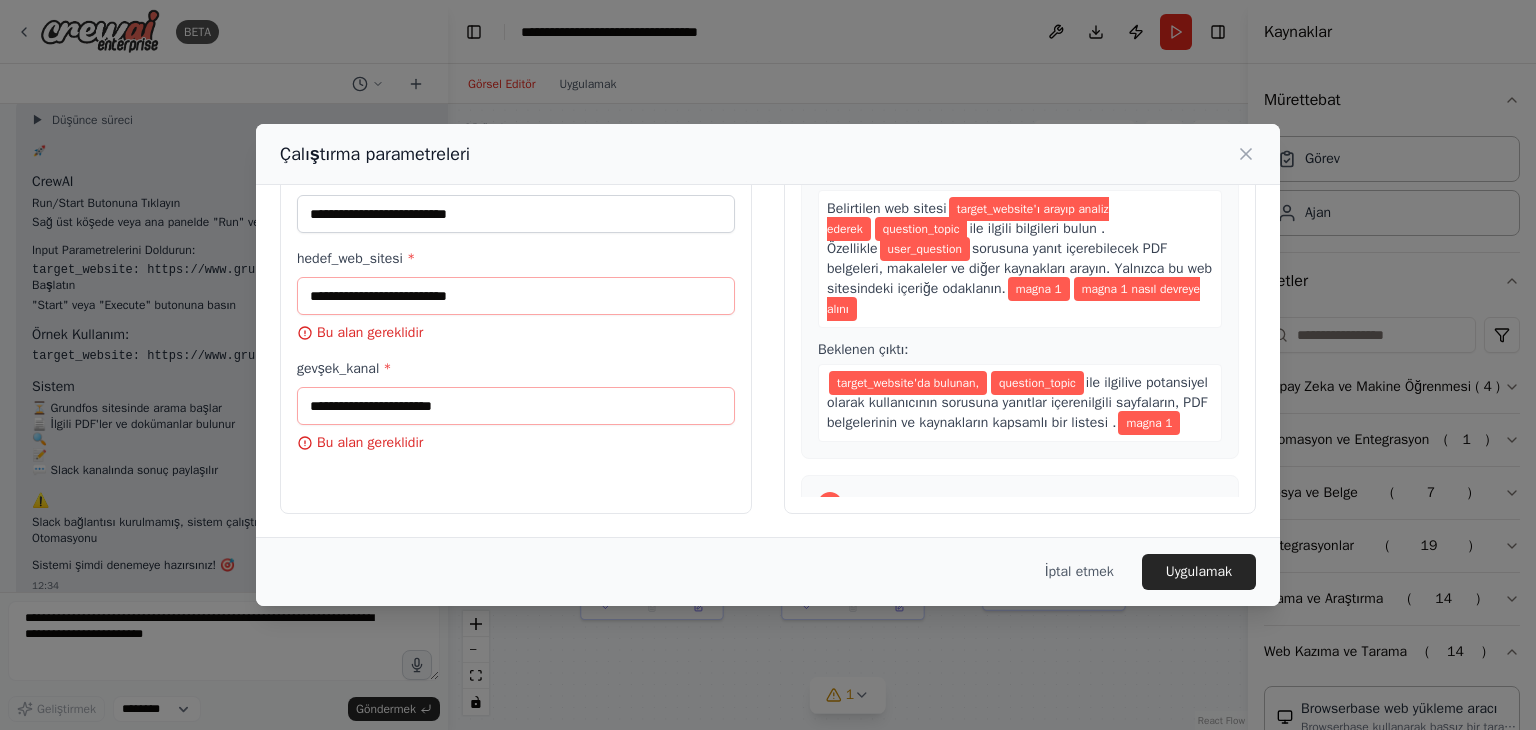 type on "*******" 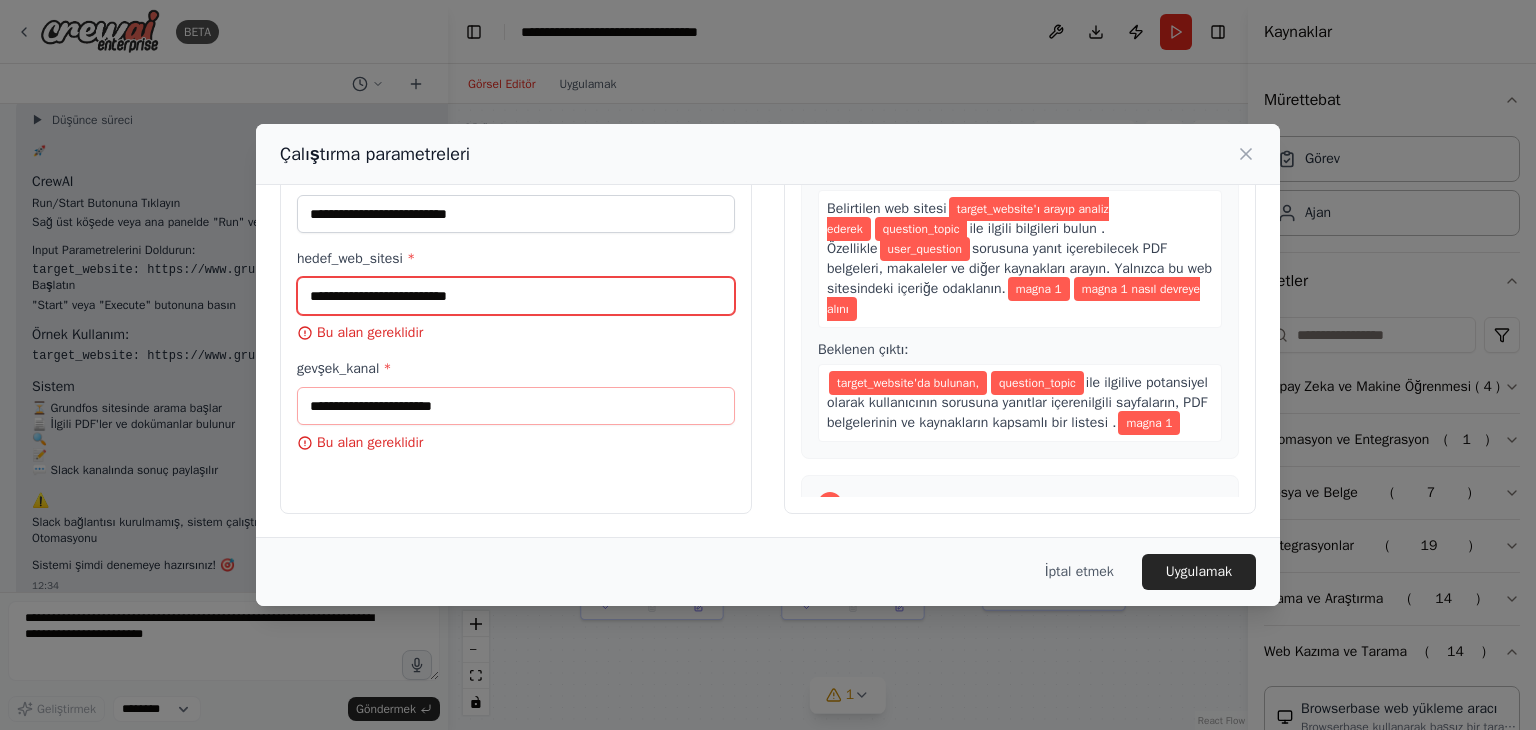 click on "hedef_web_sitesi  *" at bounding box center [516, 296] 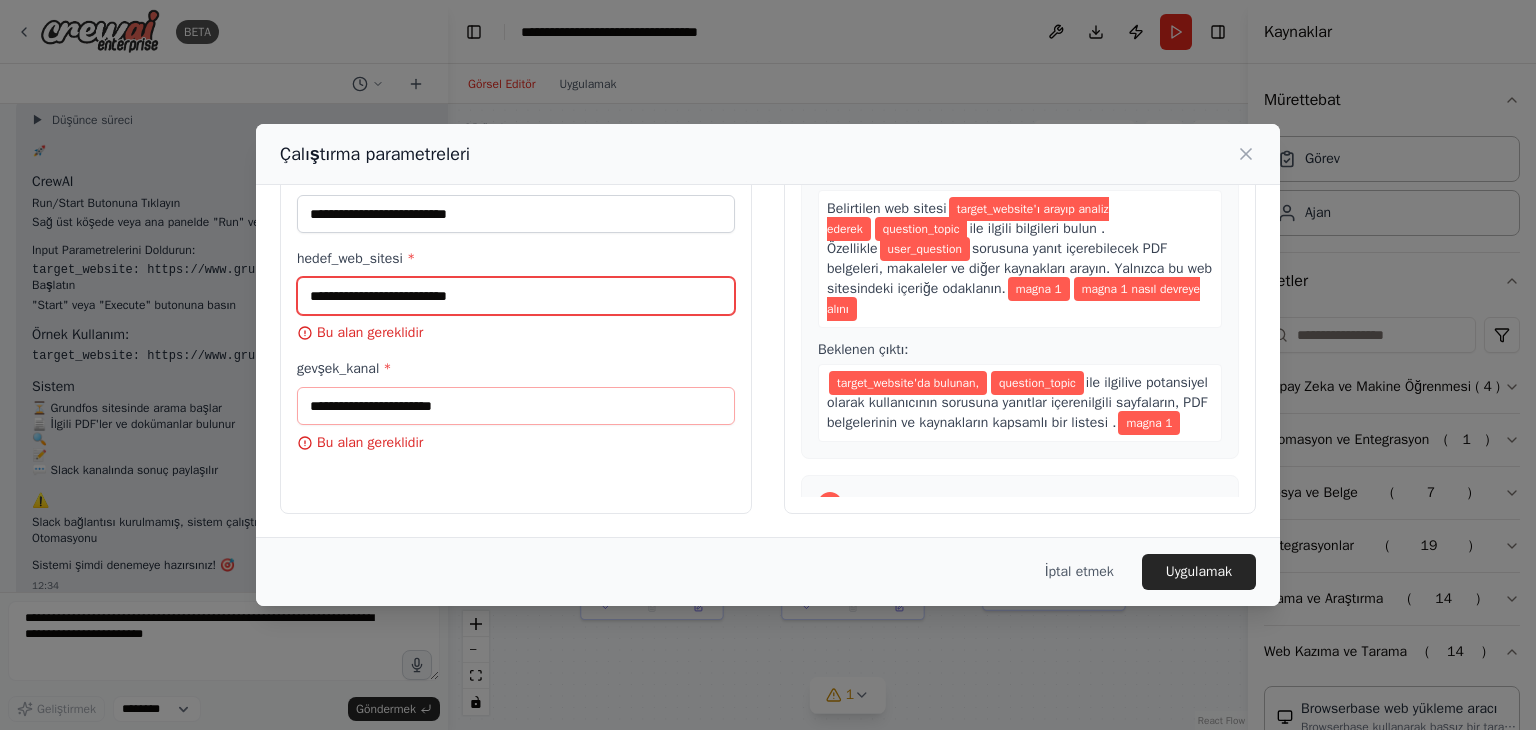paste on "**********" 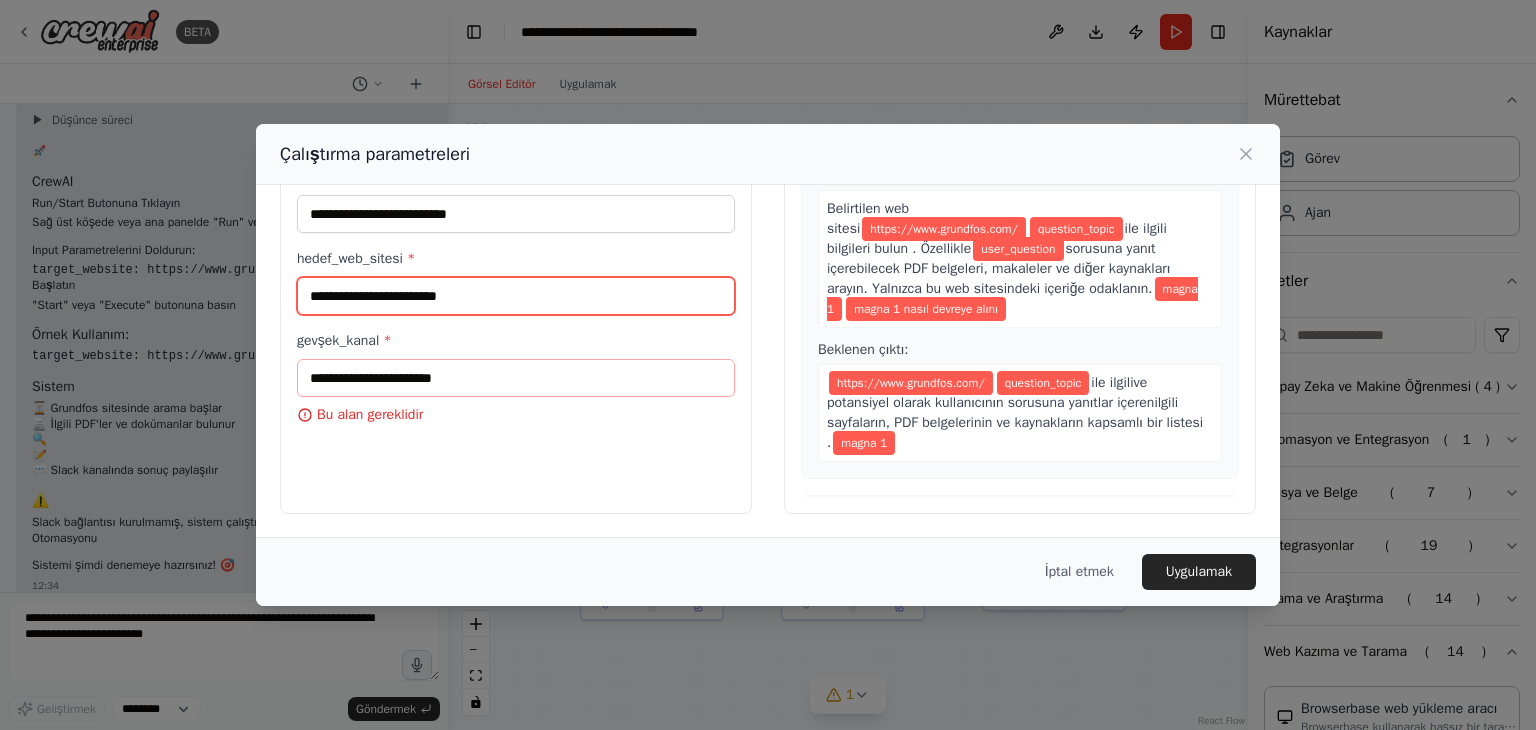 type on "**********" 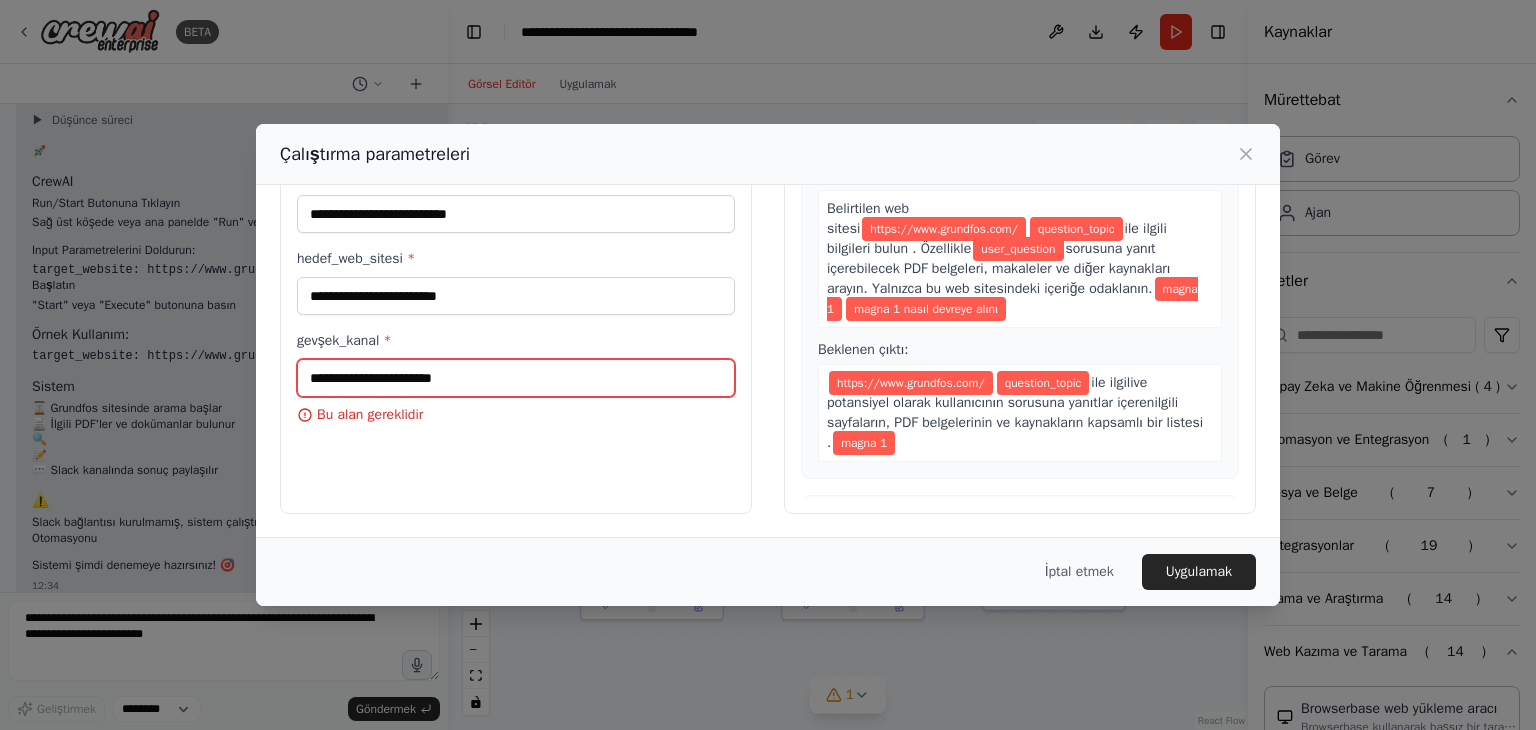 click on "gevşek_kanal  *" at bounding box center (516, 378) 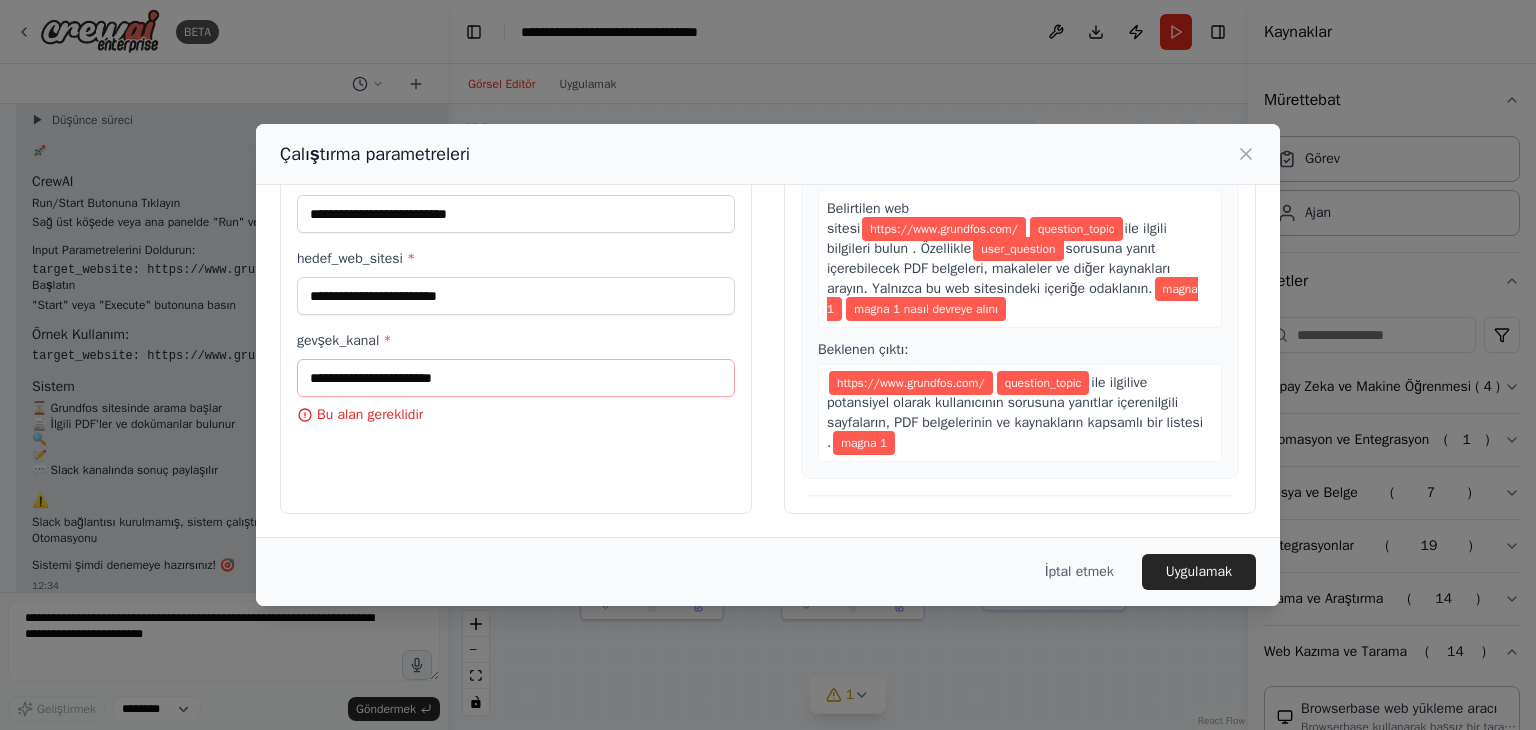 click 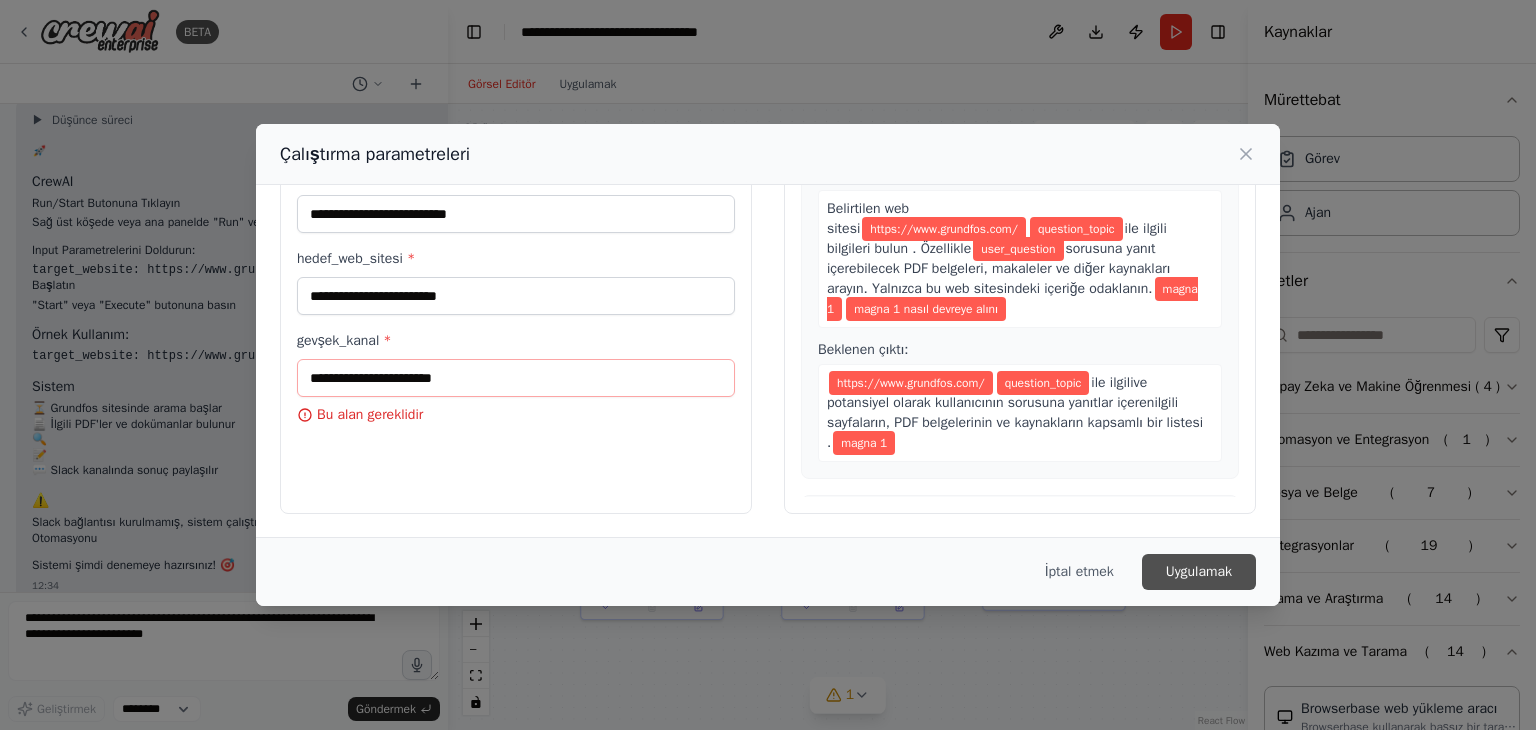 click on "Uygulamak" at bounding box center (1199, 571) 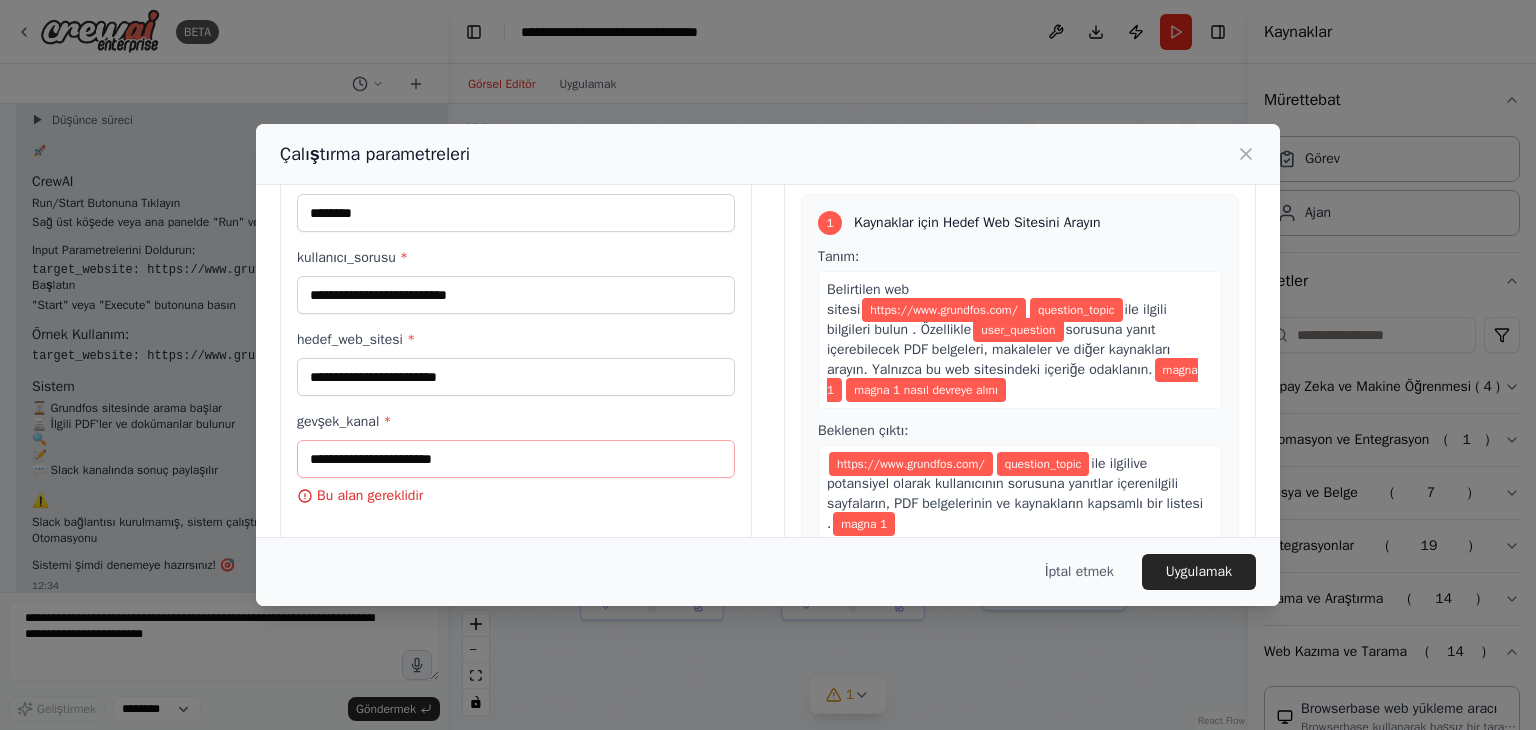 scroll, scrollTop: 169, scrollLeft: 0, axis: vertical 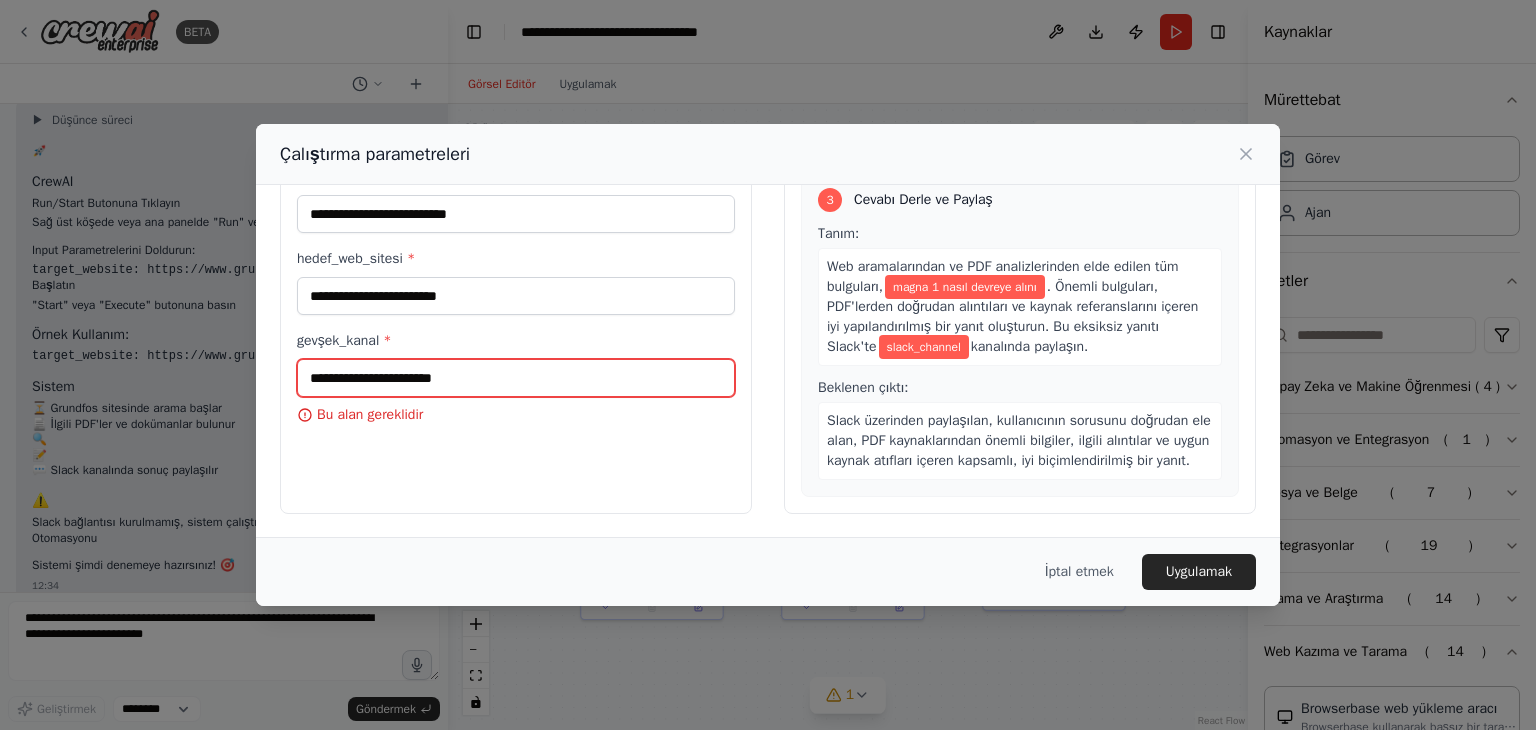 click on "gevşek_kanal  *" at bounding box center [516, 378] 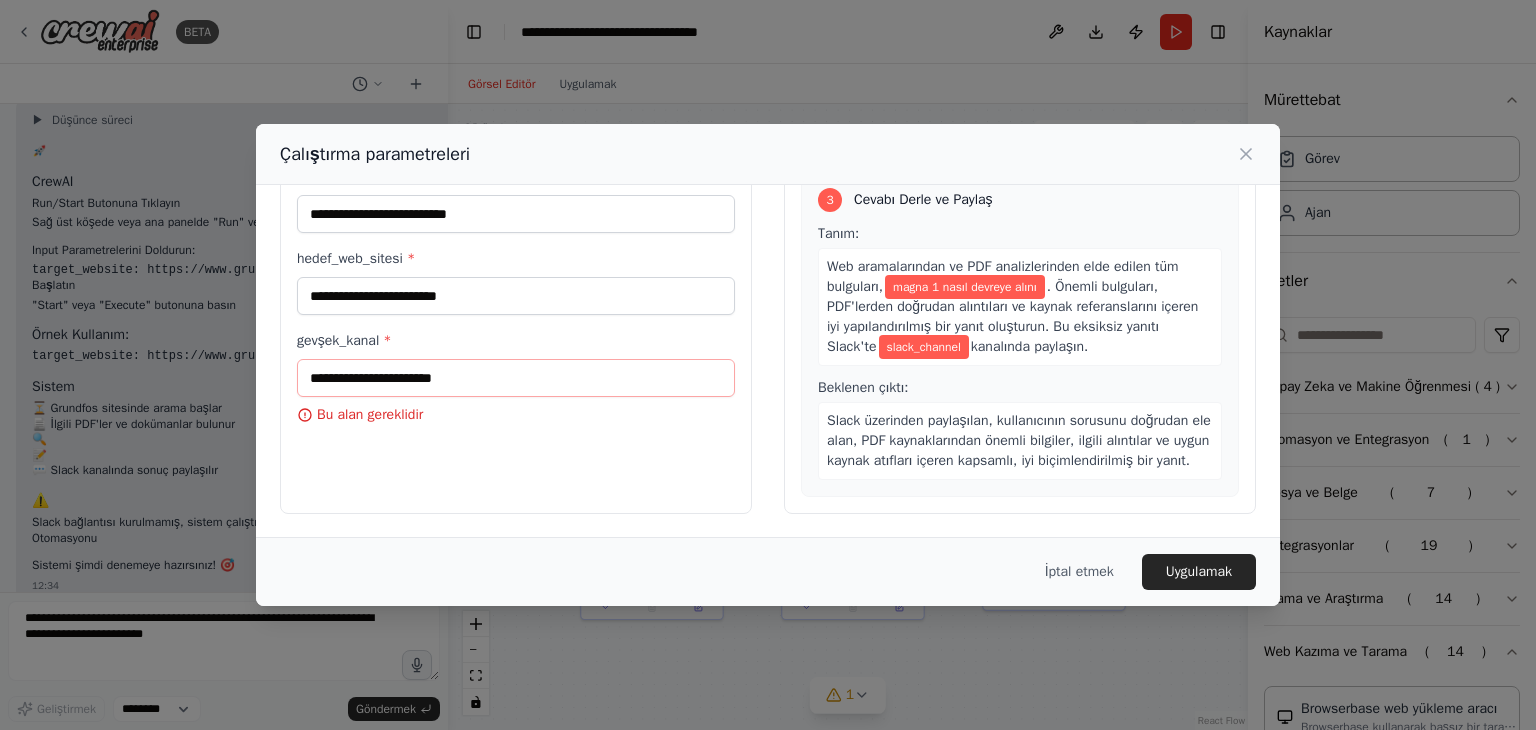 click 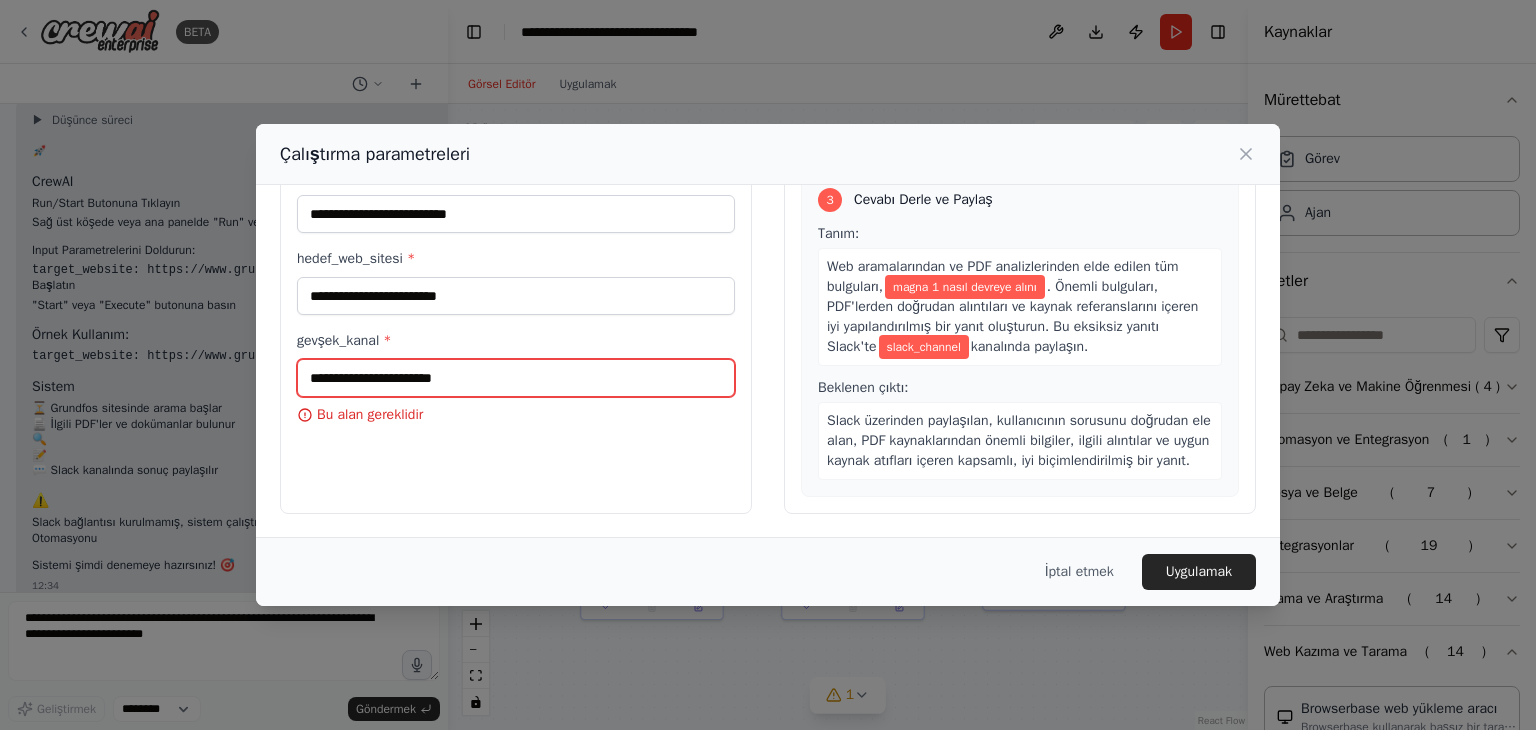 click on "gevşek_kanal  *" at bounding box center (516, 378) 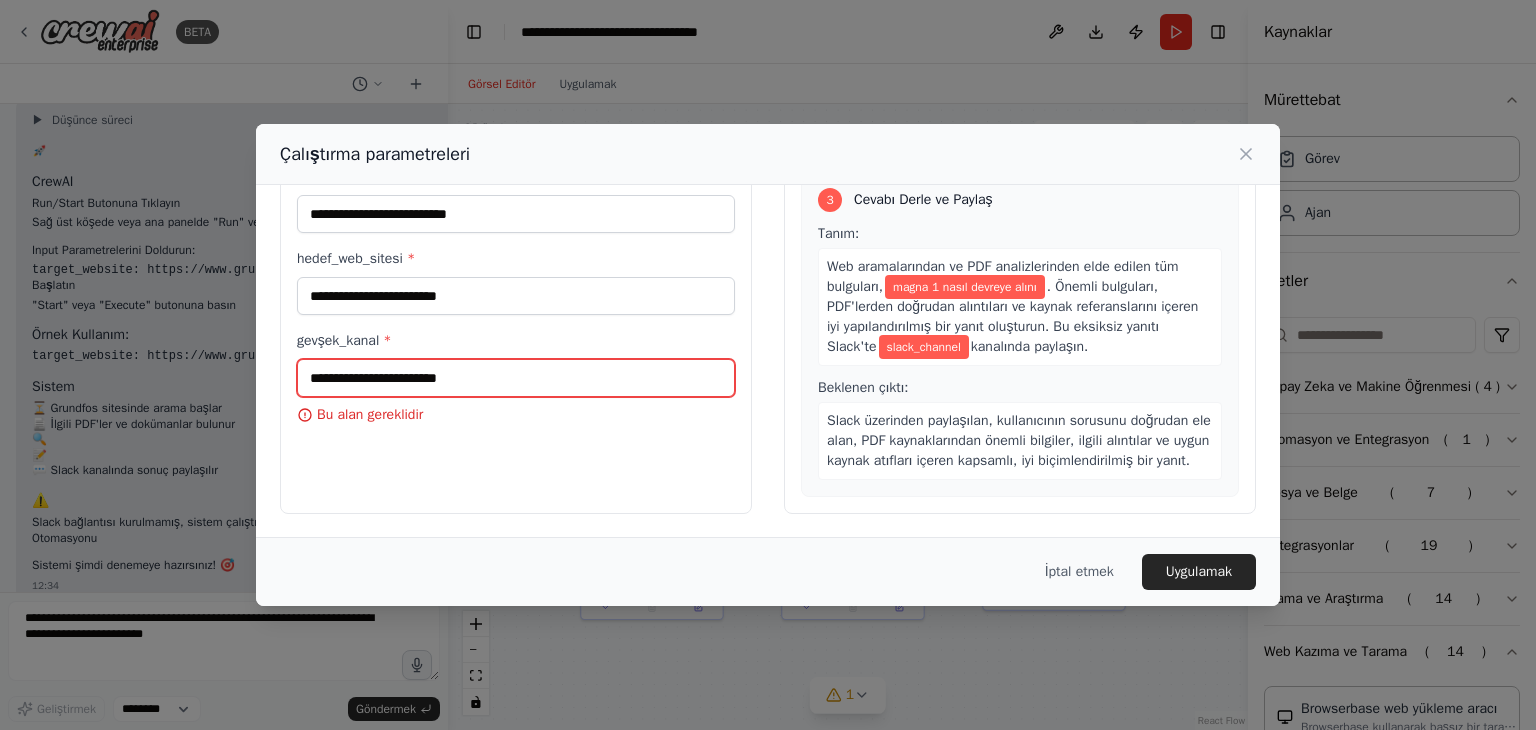 click on "**********" at bounding box center [516, 378] 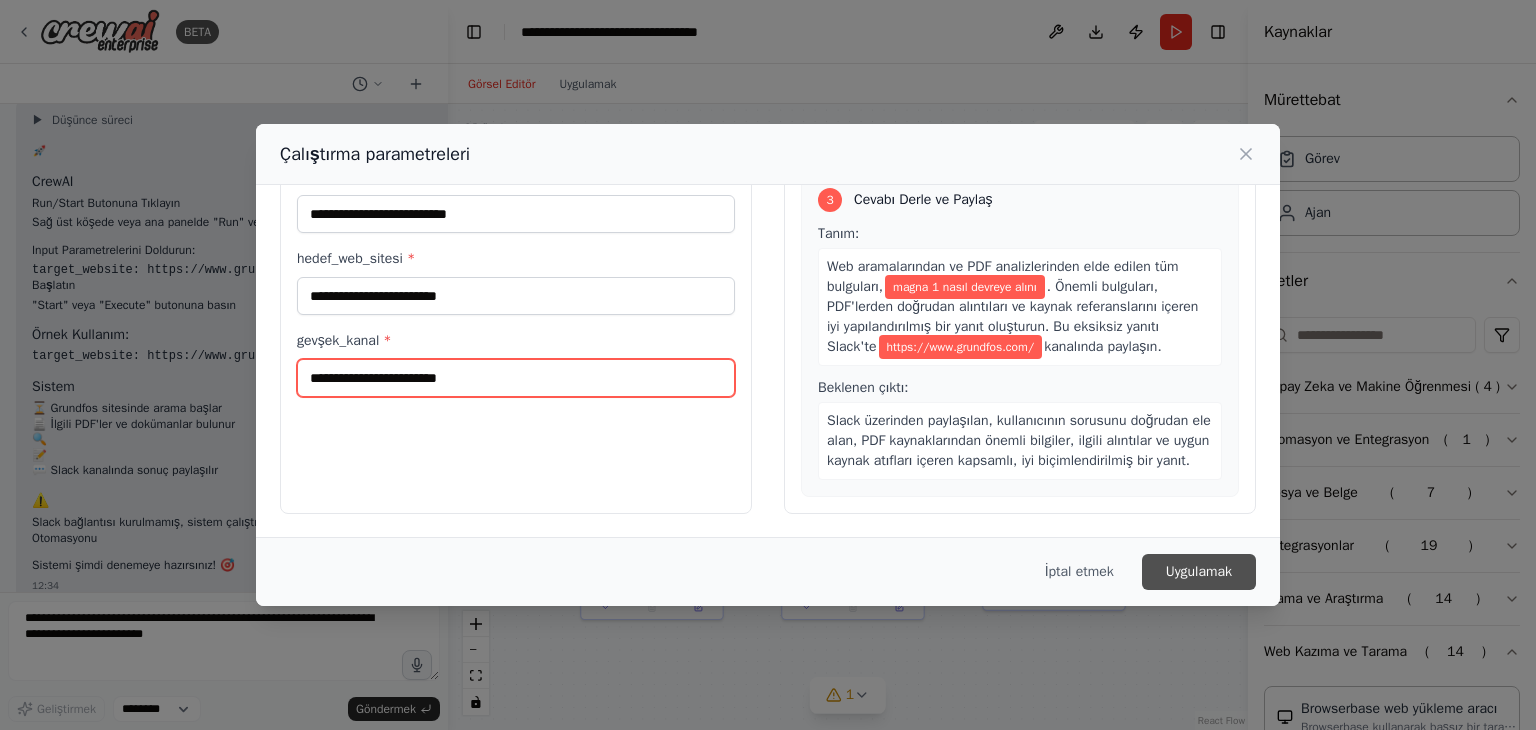 type on "**********" 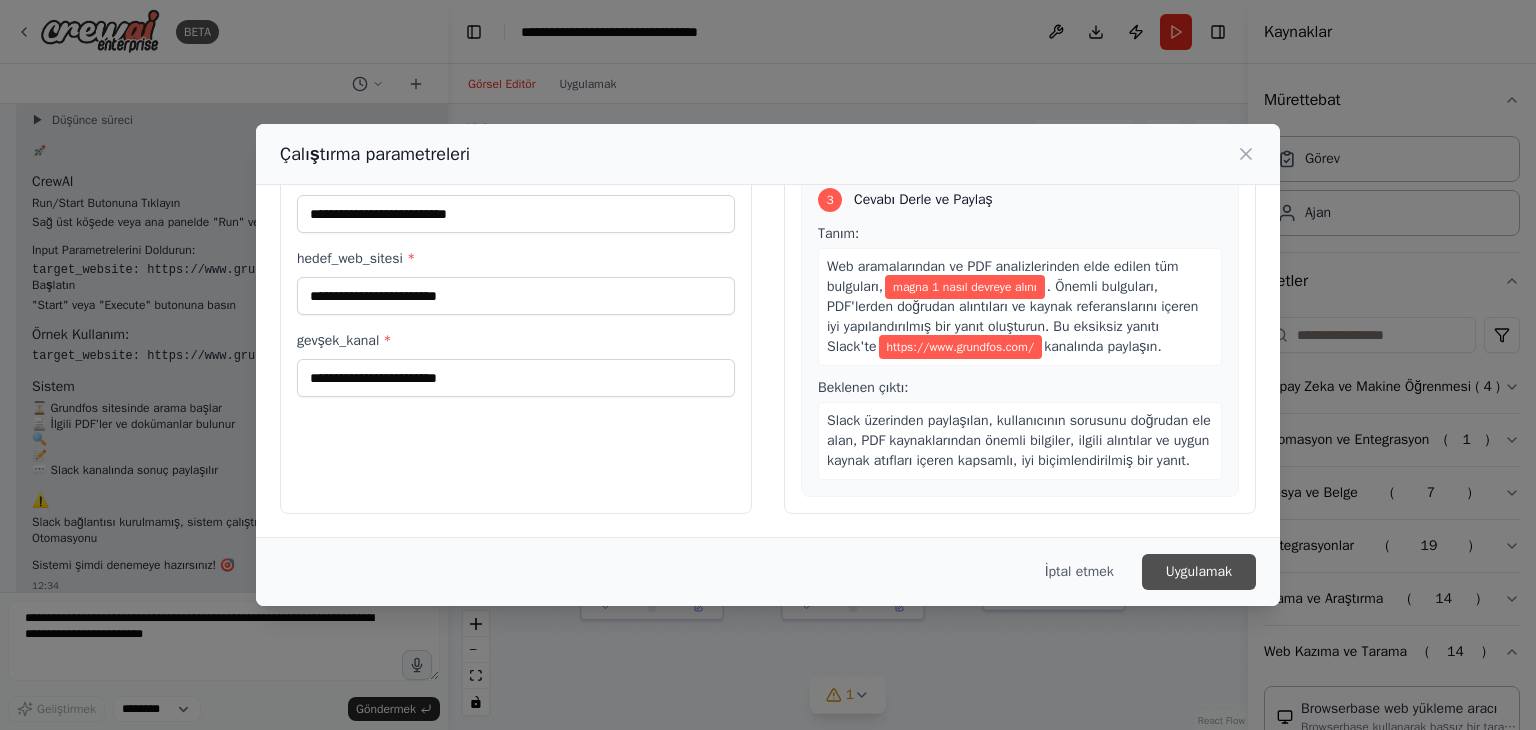 click on "Uygulamak" at bounding box center [1199, 571] 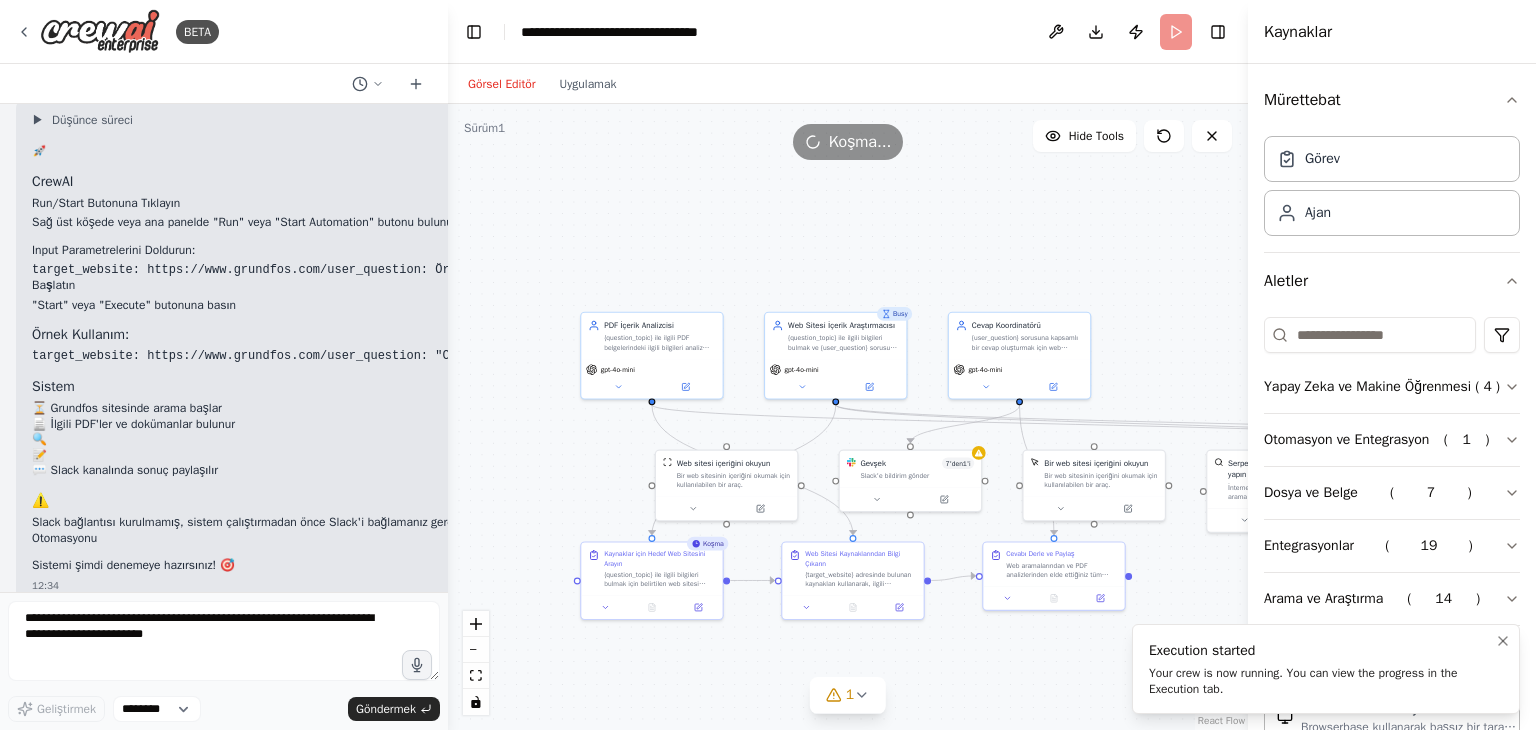 click on "Your crew is now running. You can view the progress in the Execution tab." at bounding box center (1322, 681) 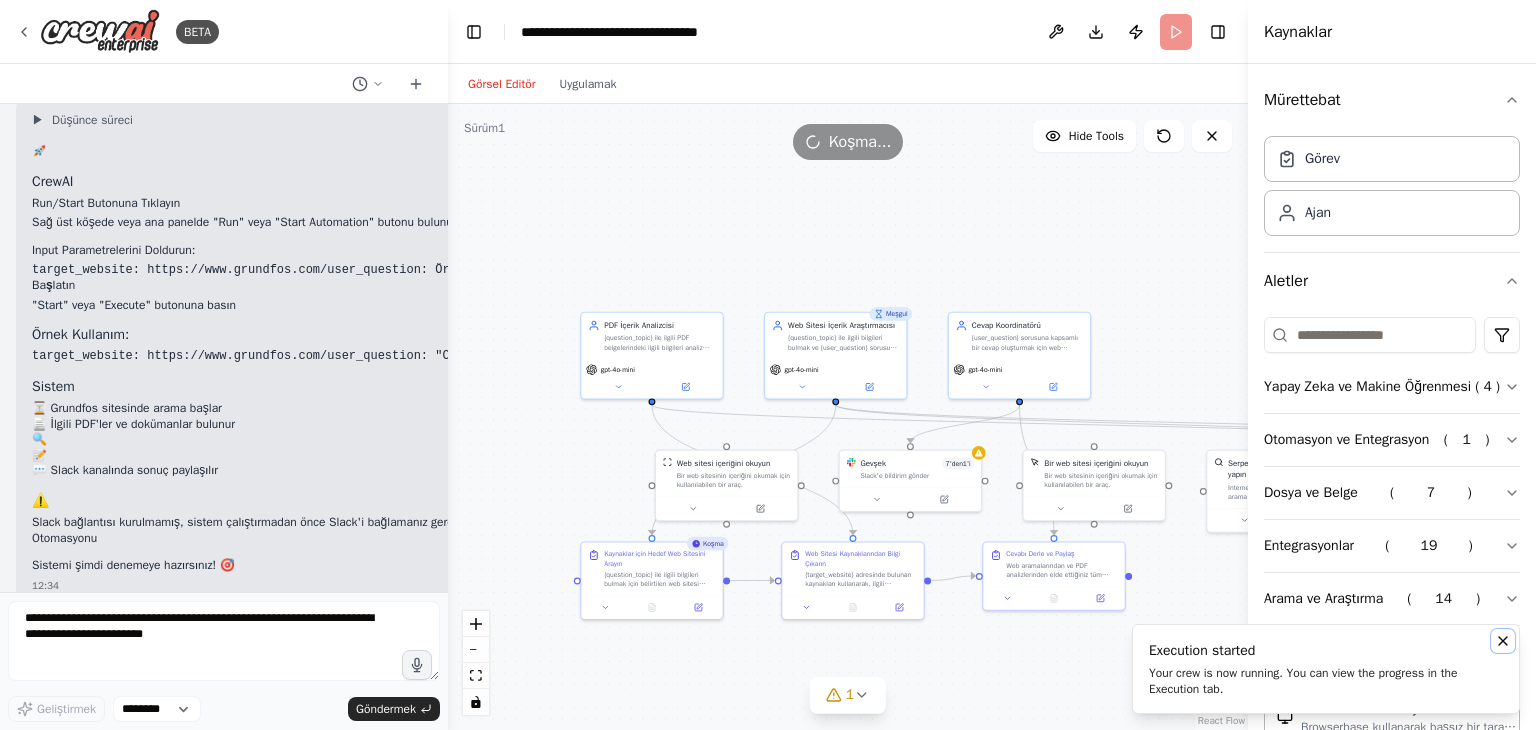 click 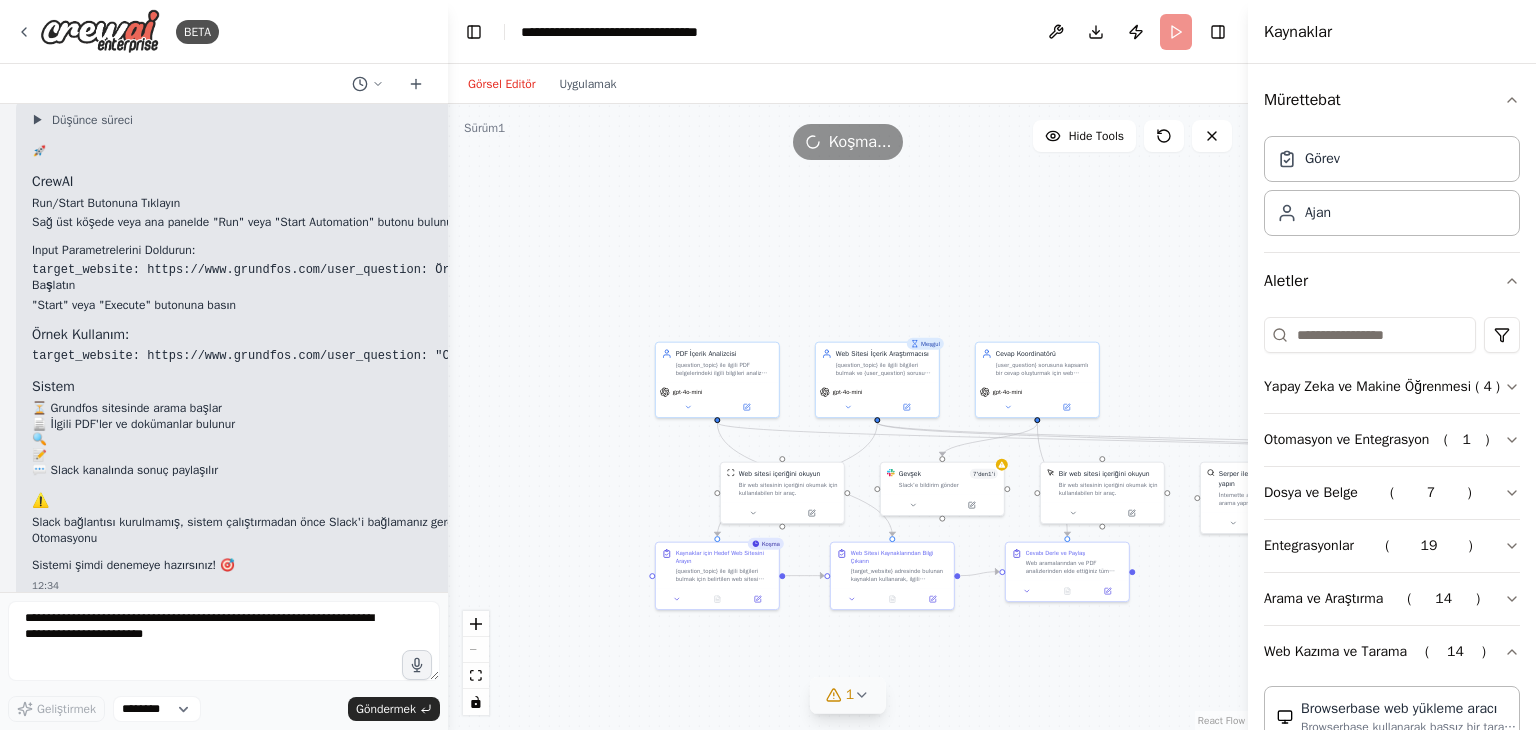 click 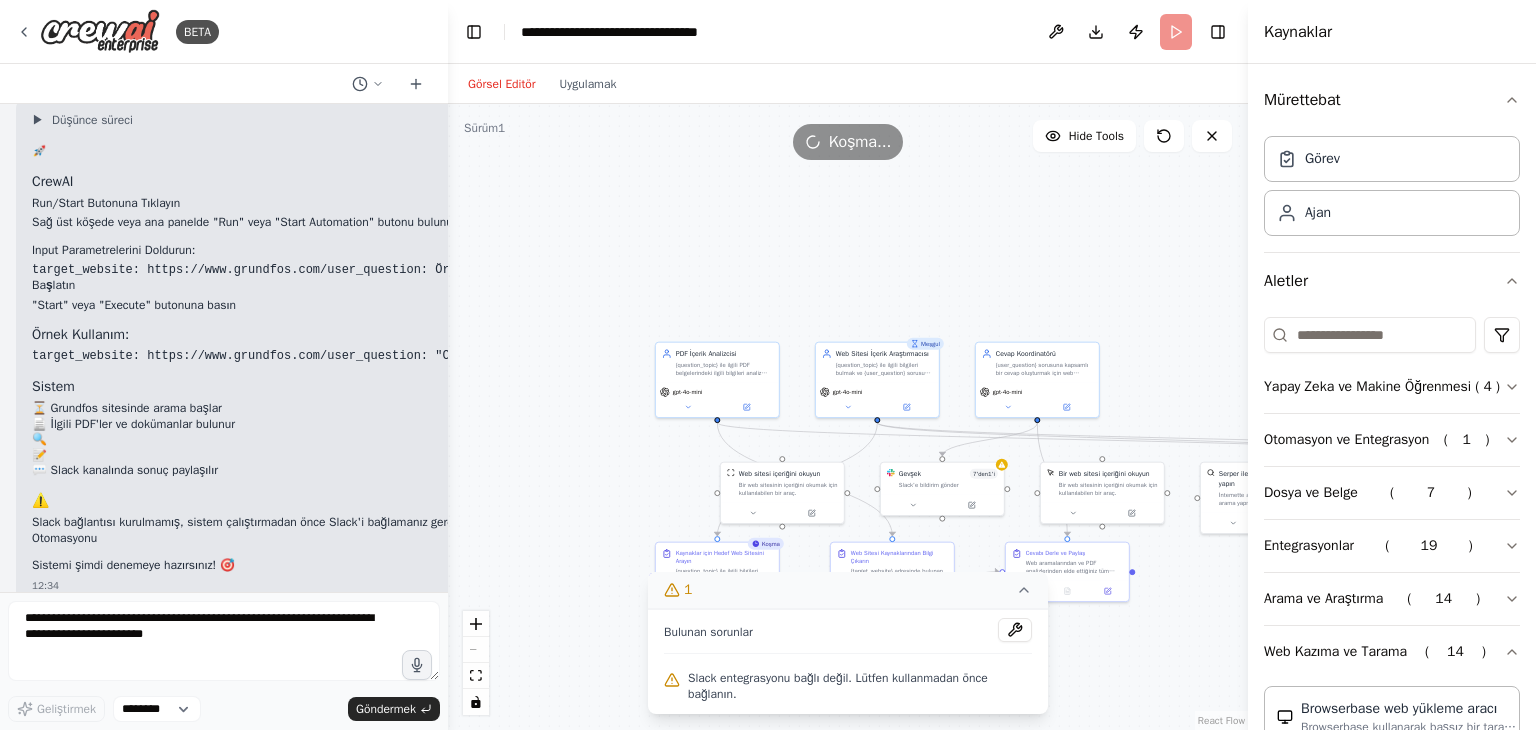 click on ".deletable-edge-delete-btn {
width: 20px;
height: 20px;
border: 0px solid #ffffff;
color: #6b7280;
background-color: #f8fafc;
cursor: pointer;
border-radius: 50%;
font-size: 12px;
padding: 3px;
display: flex;
align-items: center;
justify-content: center;
transition: all 0.2s cubic-bezier(0.4, 0, 0.2, 1);
box-shadow: 0 2px 4px rgba(0, 0, 0, 0.1);
}
.deletable-edge-delete-btn:hover {
background-color: #ef4444;
color: #ffffff;
border-color: #dc2626;
transform: scale(1.1);
box-shadow: 0 4px 12px rgba(239, 68, 68, 0.4);
}
.deletable-edge-delete-btn:active {
transform: scale(0.95);
box-shadow: 0 2px 4px rgba(239, 68, 68, 0.3);
}
PDF İçerik Analizcisi gpt-4o-mini Web sitesi içeriğini okuyun 1'i" at bounding box center [848, 417] 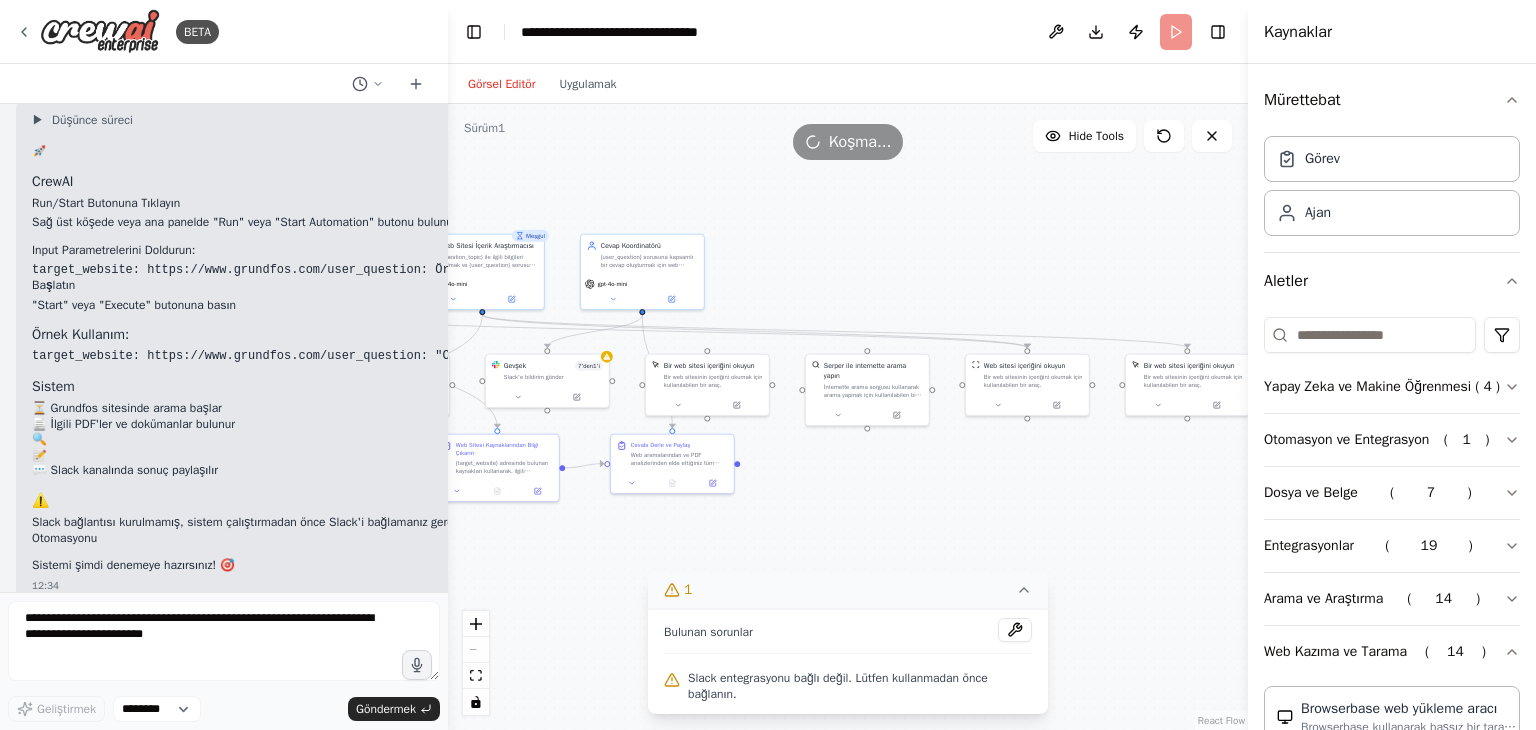 drag, startPoint x: 1176, startPoint y: 341, endPoint x: 780, endPoint y: 234, distance: 410.20117 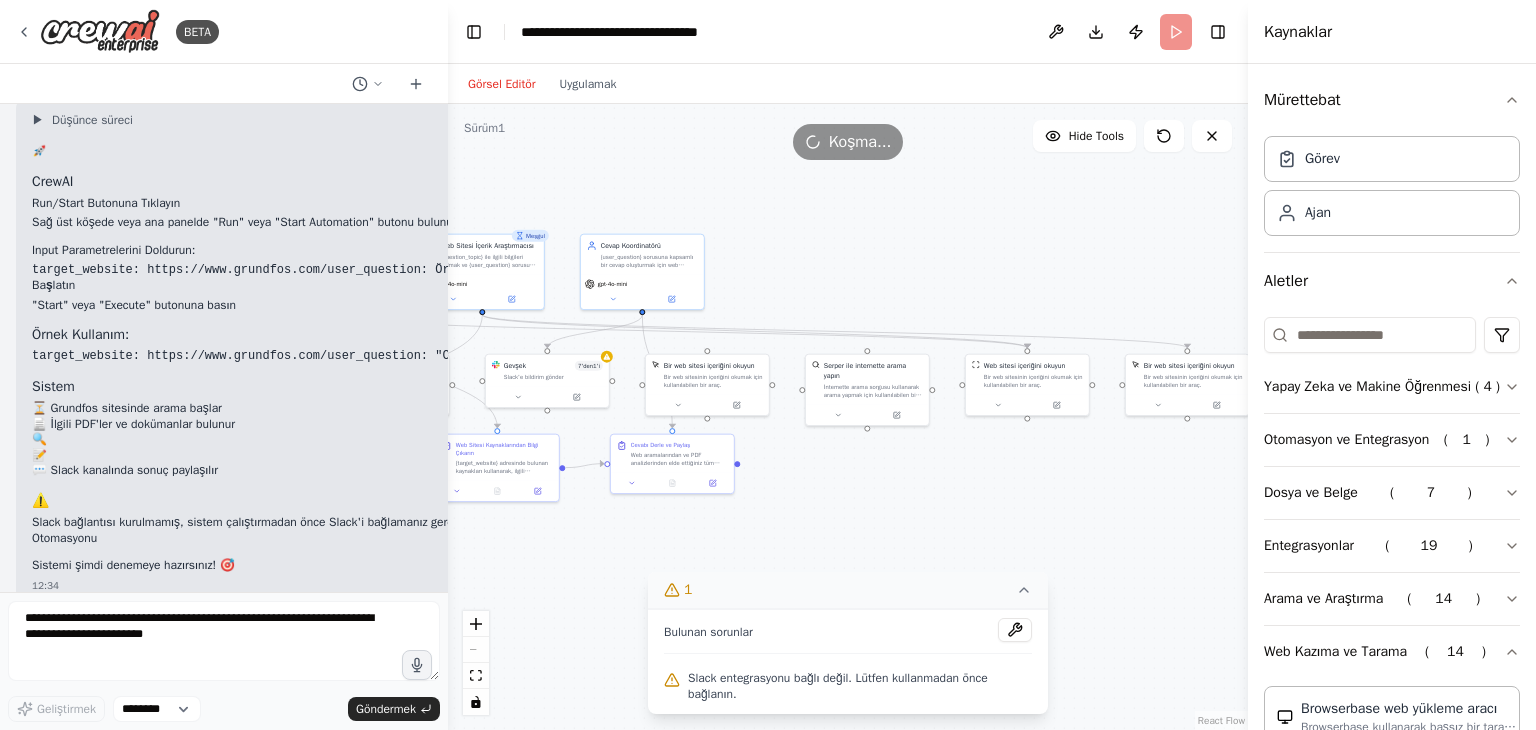 click on ".deletable-edge-delete-btn {
width: 20px;
height: 20px;
border: 0px solid #ffffff;
color: #6b7280;
background-color: #f8fafc;
cursor: pointer;
border-radius: 50%;
font-size: 12px;
padding: 3px;
display: flex;
align-items: center;
justify-content: center;
transition: all 0.2s cubic-bezier(0.4, 0, 0.2, 1);
box-shadow: 0 2px 4px rgba(0, 0, 0, 0.1);
}
.deletable-edge-delete-btn:hover {
background-color: #ef4444;
color: #ffffff;
border-color: #dc2626;
transform: scale(1.1);
box-shadow: 0 4px 12px rgba(239, 68, 68, 0.4);
}
.deletable-edge-delete-btn:active {
transform: scale(0.95);
box-shadow: 0 2px 4px rgba(239, 68, 68, 0.3);
}
PDF İçerik Analizcisi gpt-4o-mini Web sitesi içeriğini okuyun 1'i" at bounding box center (848, 417) 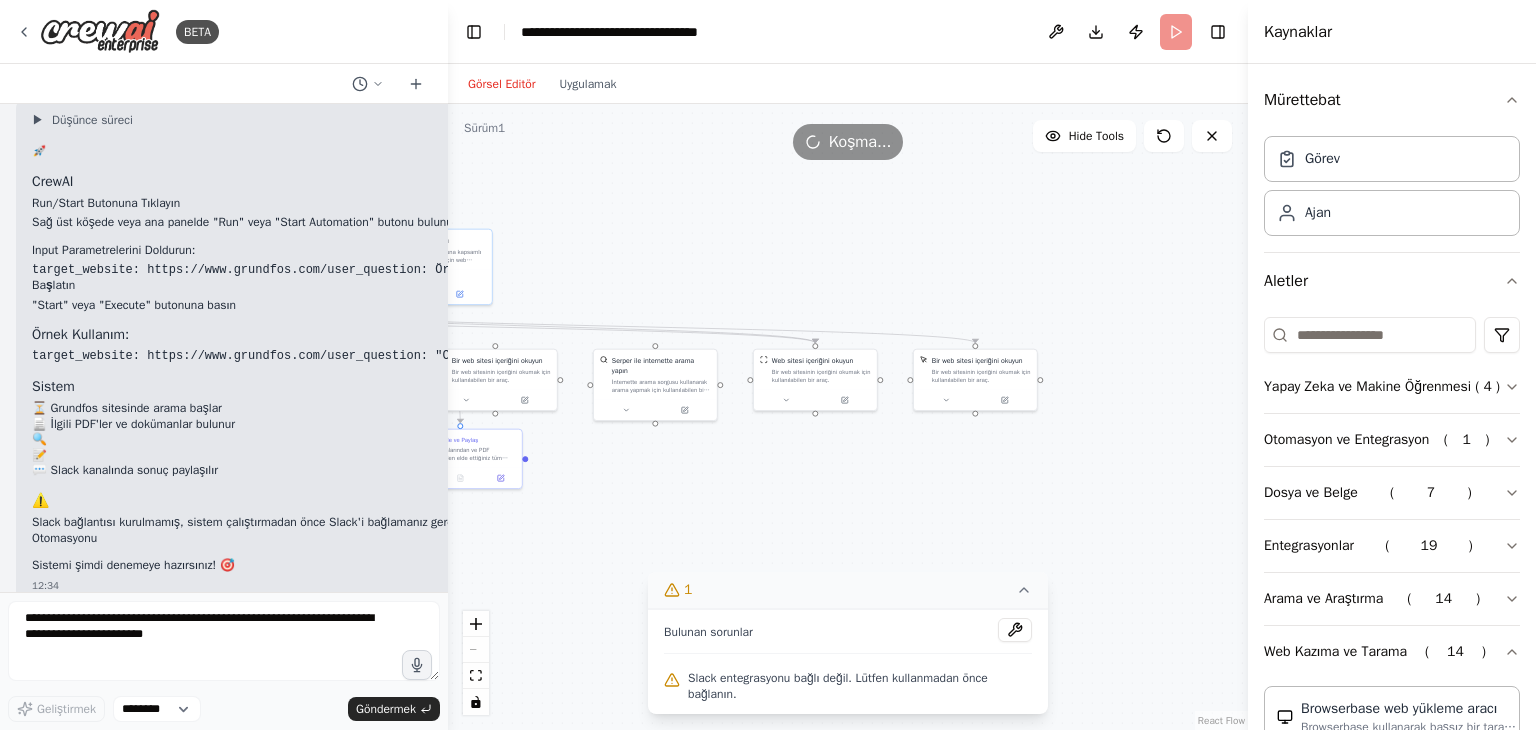 drag, startPoint x: 1130, startPoint y: 244, endPoint x: 930, endPoint y: 239, distance: 200.06248 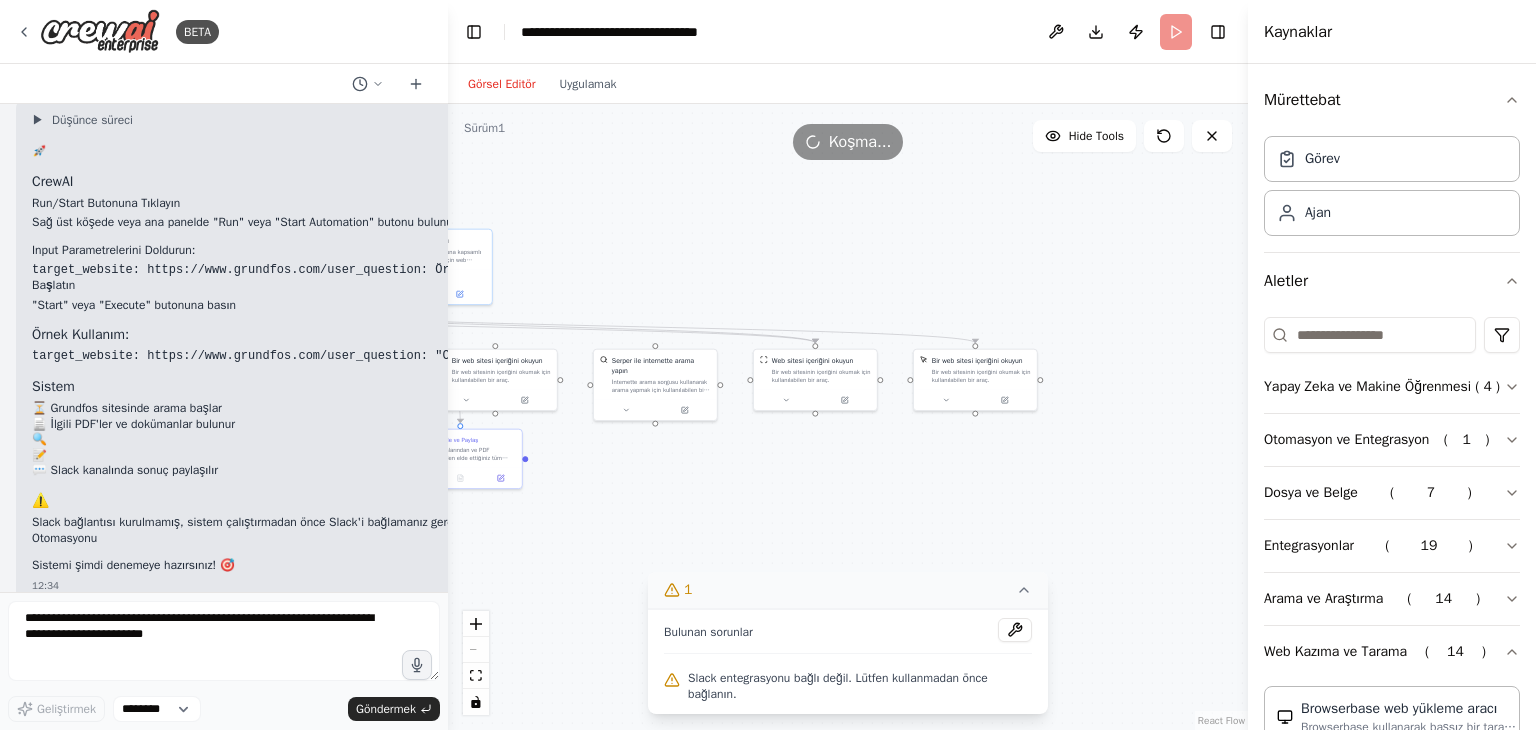 click on ".deletable-edge-delete-btn {
width: 20px;
height: 20px;
border: 0px solid #ffffff;
color: #6b7280;
background-color: #f8fafc;
cursor: pointer;
border-radius: 50%;
font-size: 12px;
padding: 3px;
display: flex;
align-items: center;
justify-content: center;
transition: all 0.2s cubic-bezier(0.4, 0, 0.2, 1);
box-shadow: 0 2px 4px rgba(0, 0, 0, 0.1);
}
.deletable-edge-delete-btn:hover {
background-color: #ef4444;
color: #ffffff;
border-color: #dc2626;
transform: scale(1.1);
box-shadow: 0 4px 12px rgba(239, 68, 68, 0.4);
}
.deletable-edge-delete-btn:active {
transform: scale(0.95);
box-shadow: 0 2px 4px rgba(239, 68, 68, 0.3);
}
PDF İçerik Analizcisi gpt-4o-mini Web sitesi içeriğini okuyun 1'i" at bounding box center (848, 417) 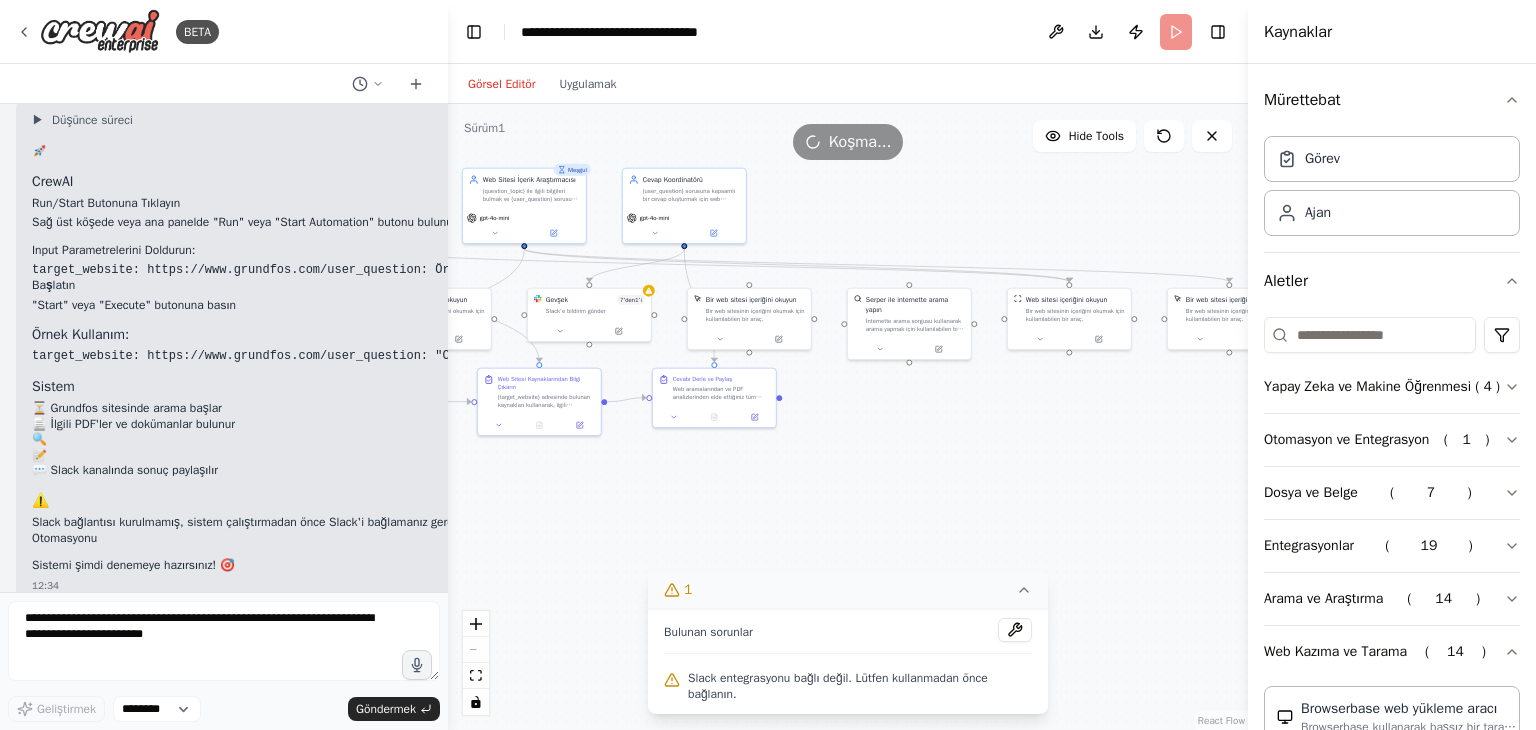 drag, startPoint x: 922, startPoint y: 545, endPoint x: 1176, endPoint y: 484, distance: 261.22214 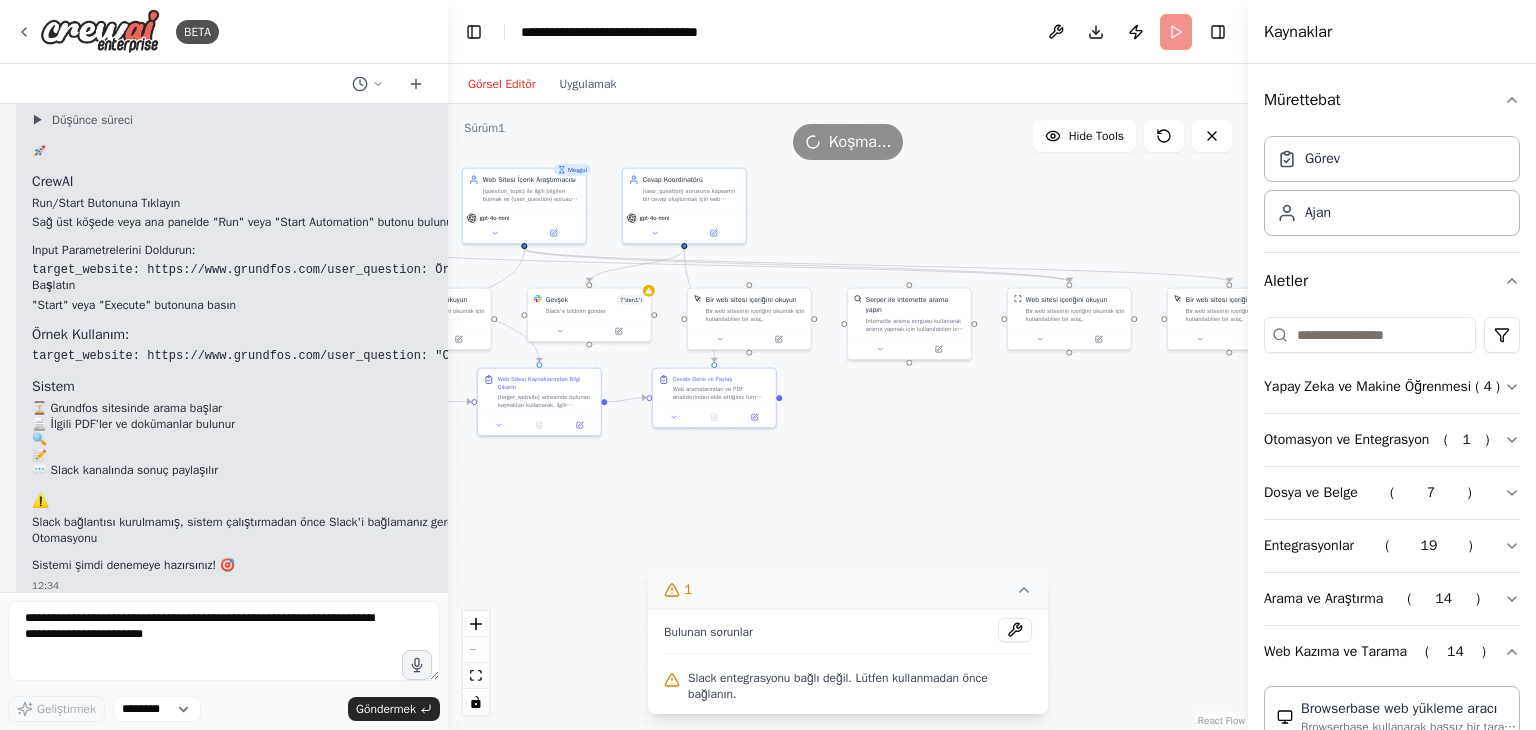 click on ".deletable-edge-delete-btn {
width: 20px;
height: 20px;
border: 0px solid #ffffff;
color: #6b7280;
background-color: #f8fafc;
cursor: pointer;
border-radius: 50%;
font-size: 12px;
padding: 3px;
display: flex;
align-items: center;
justify-content: center;
transition: all 0.2s cubic-bezier(0.4, 0, 0.2, 1);
box-shadow: 0 2px 4px rgba(0, 0, 0, 0.1);
}
.deletable-edge-delete-btn:hover {
background-color: #ef4444;
color: #ffffff;
border-color: #dc2626;
transform: scale(1.1);
box-shadow: 0 4px 12px rgba(239, 68, 68, 0.4);
}
.deletable-edge-delete-btn:active {
transform: scale(0.95);
box-shadow: 0 2px 4px rgba(239, 68, 68, 0.3);
}
PDF İçerik Analizcisi gpt-4o-mini Web sitesi içeriğini okuyun 1'i" at bounding box center (848, 417) 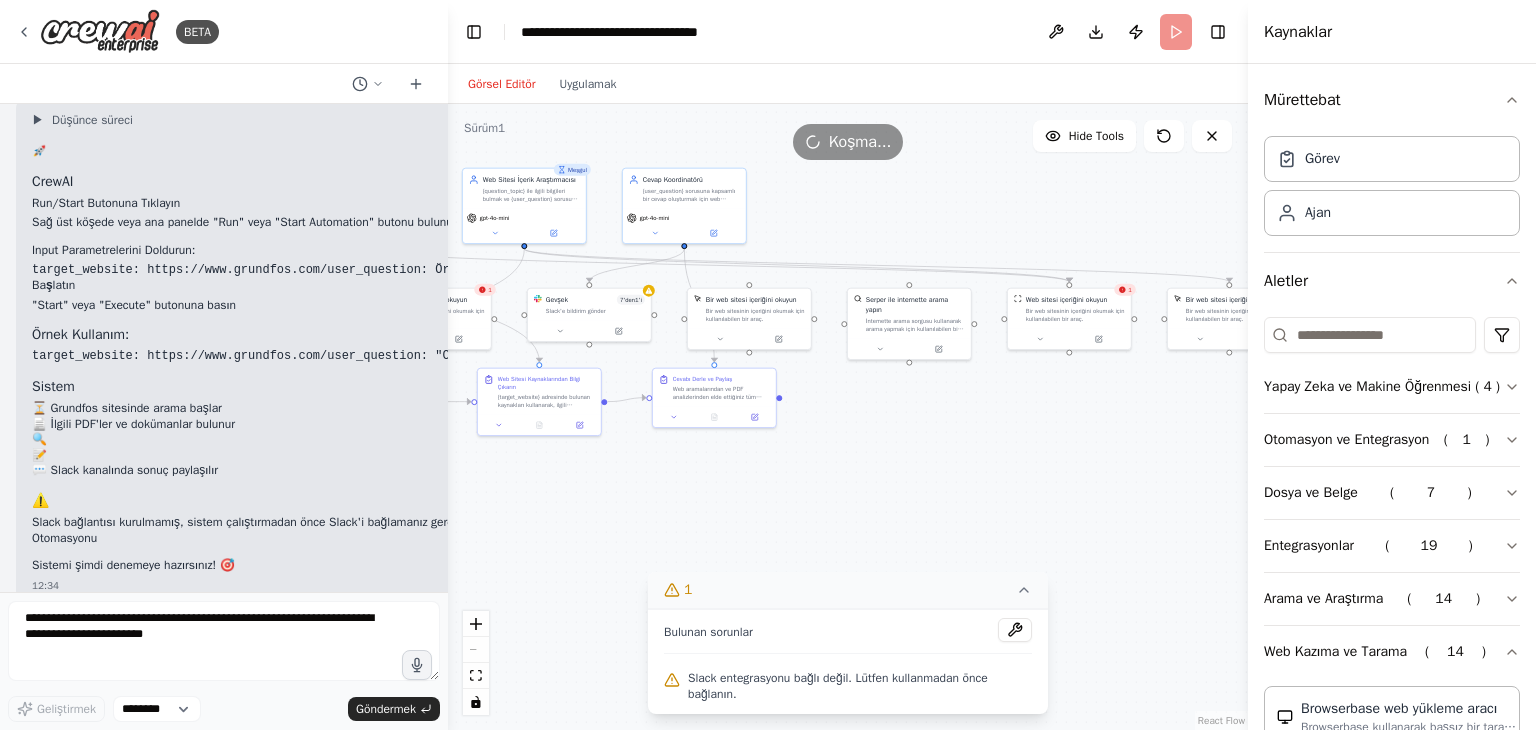 click on "**********" at bounding box center (848, 32) 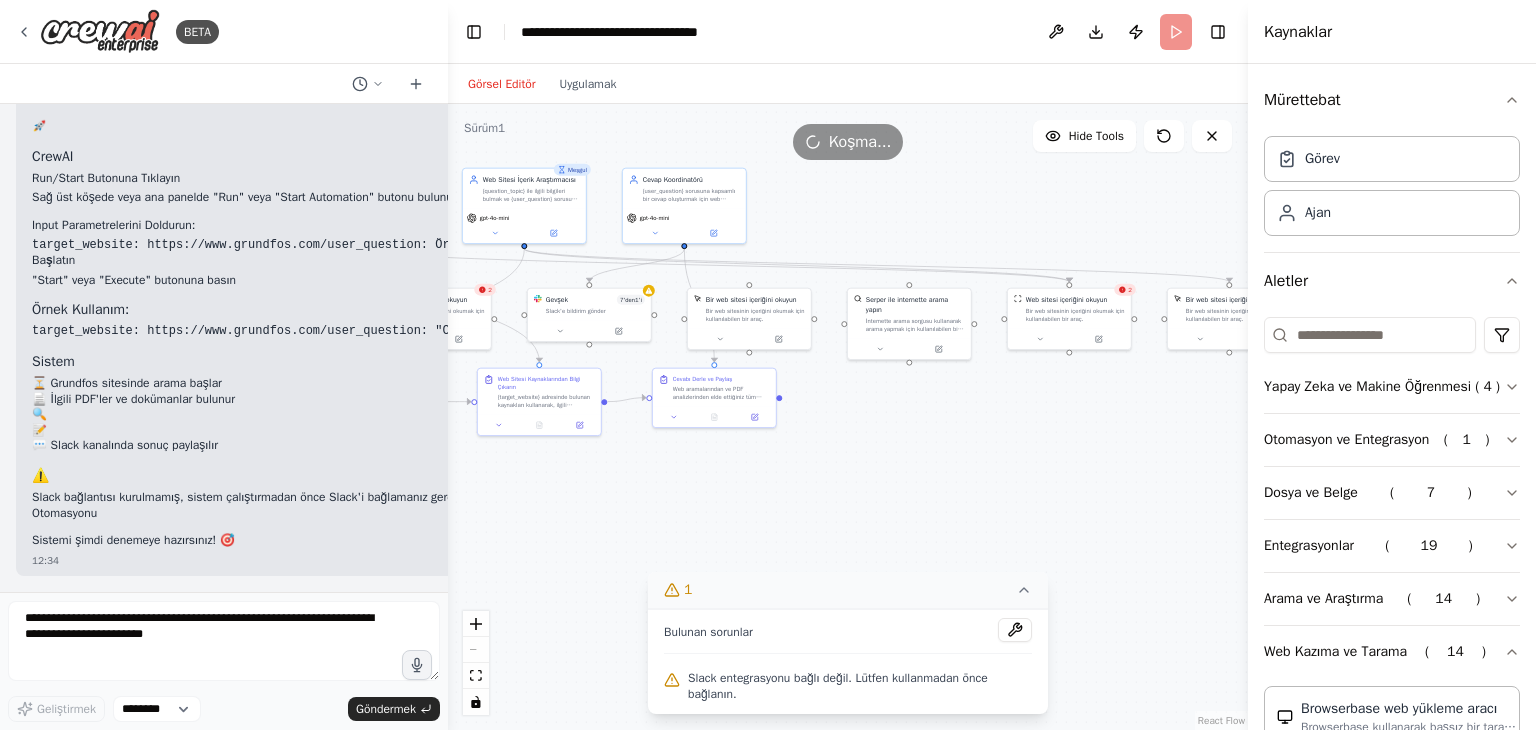scroll, scrollTop: 5896, scrollLeft: 0, axis: vertical 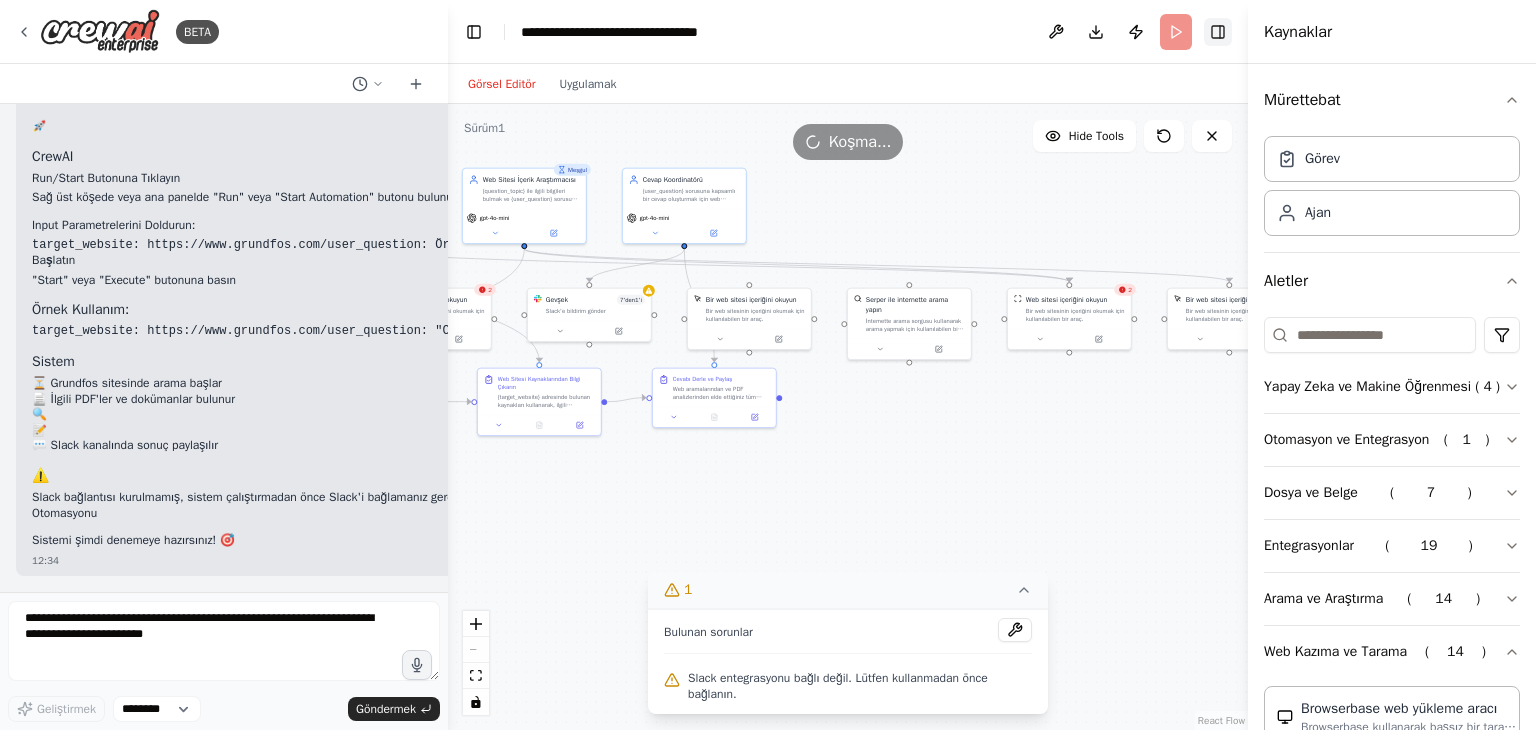 click on "Sağ Kenar Çubuğunu Aç/Kapat" at bounding box center [1218, 32] 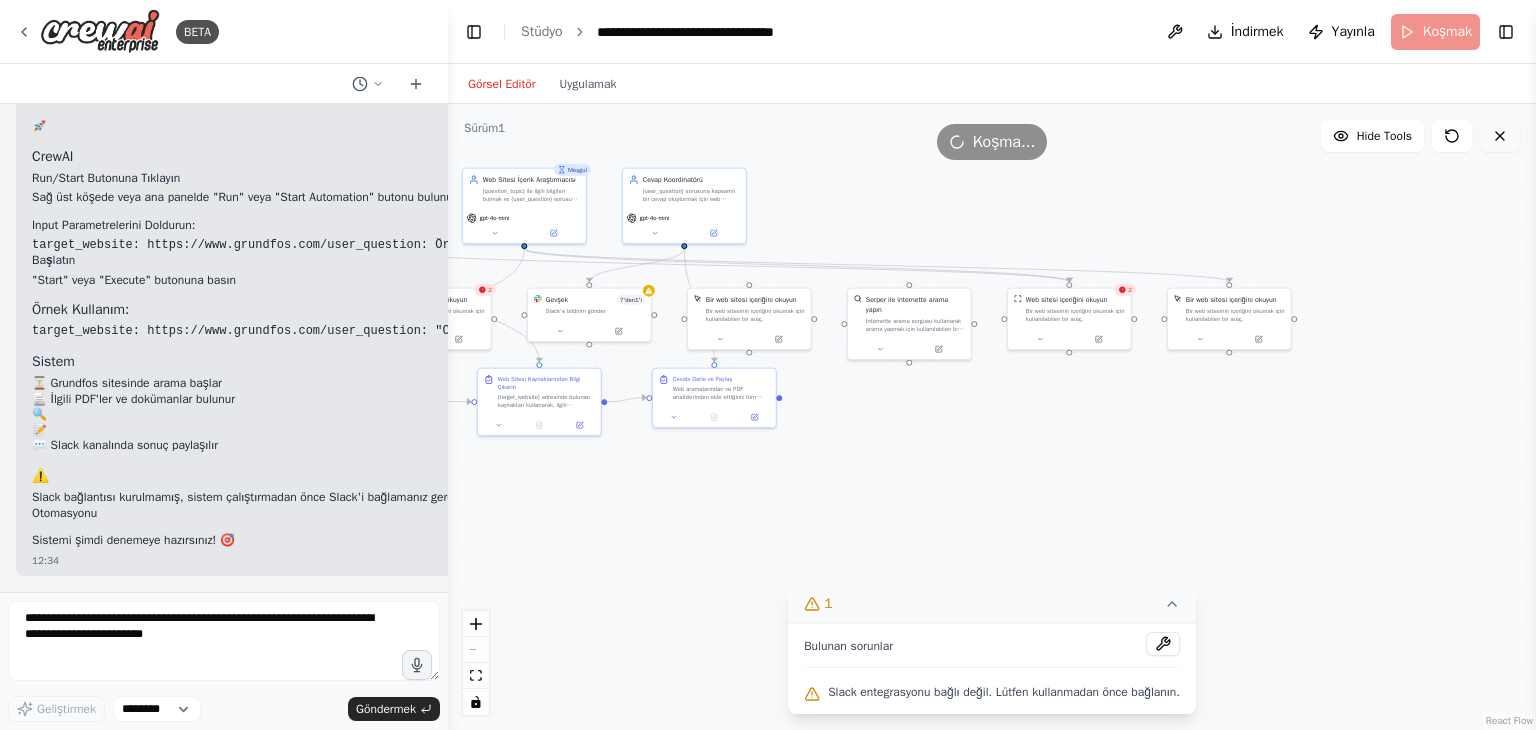 click 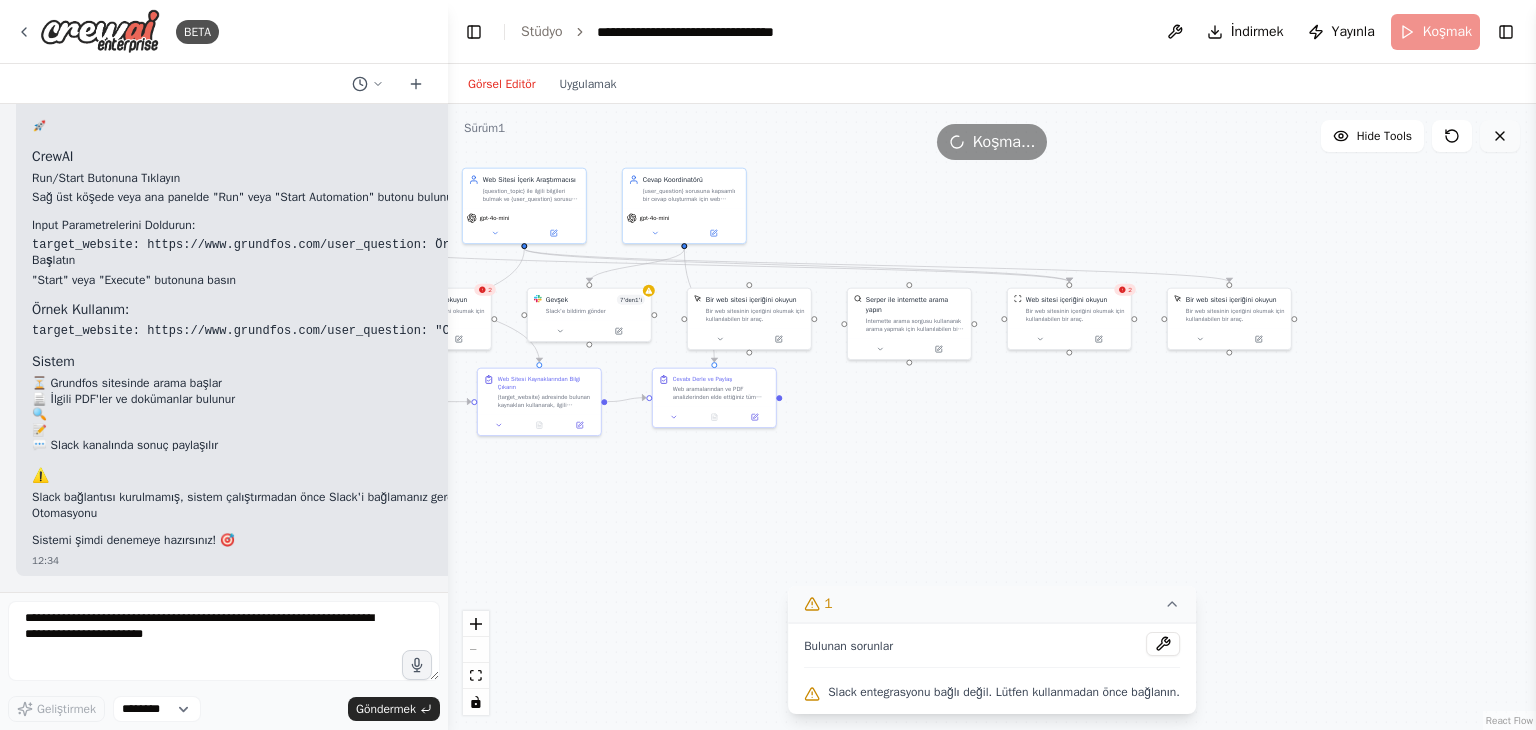 click 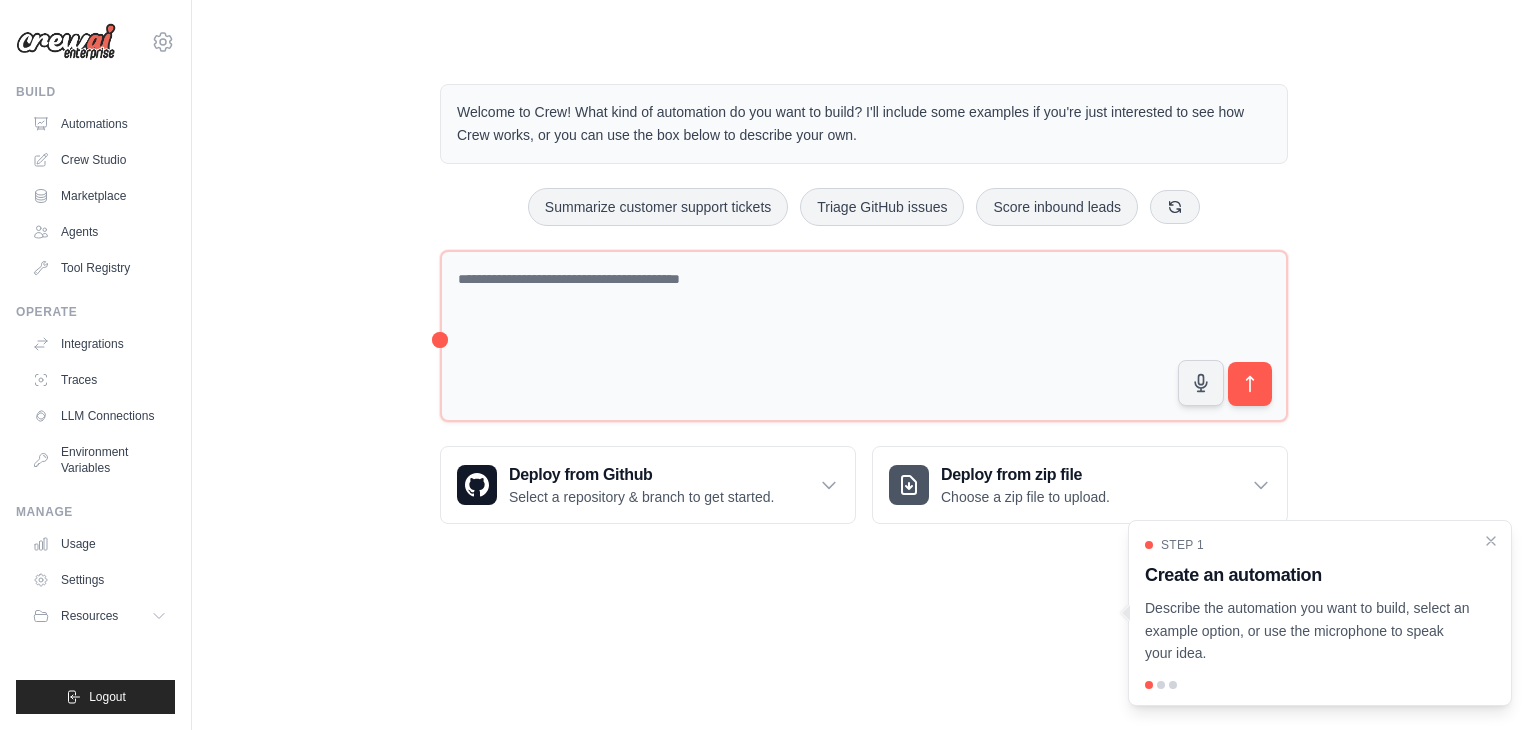 scroll, scrollTop: 0, scrollLeft: 0, axis: both 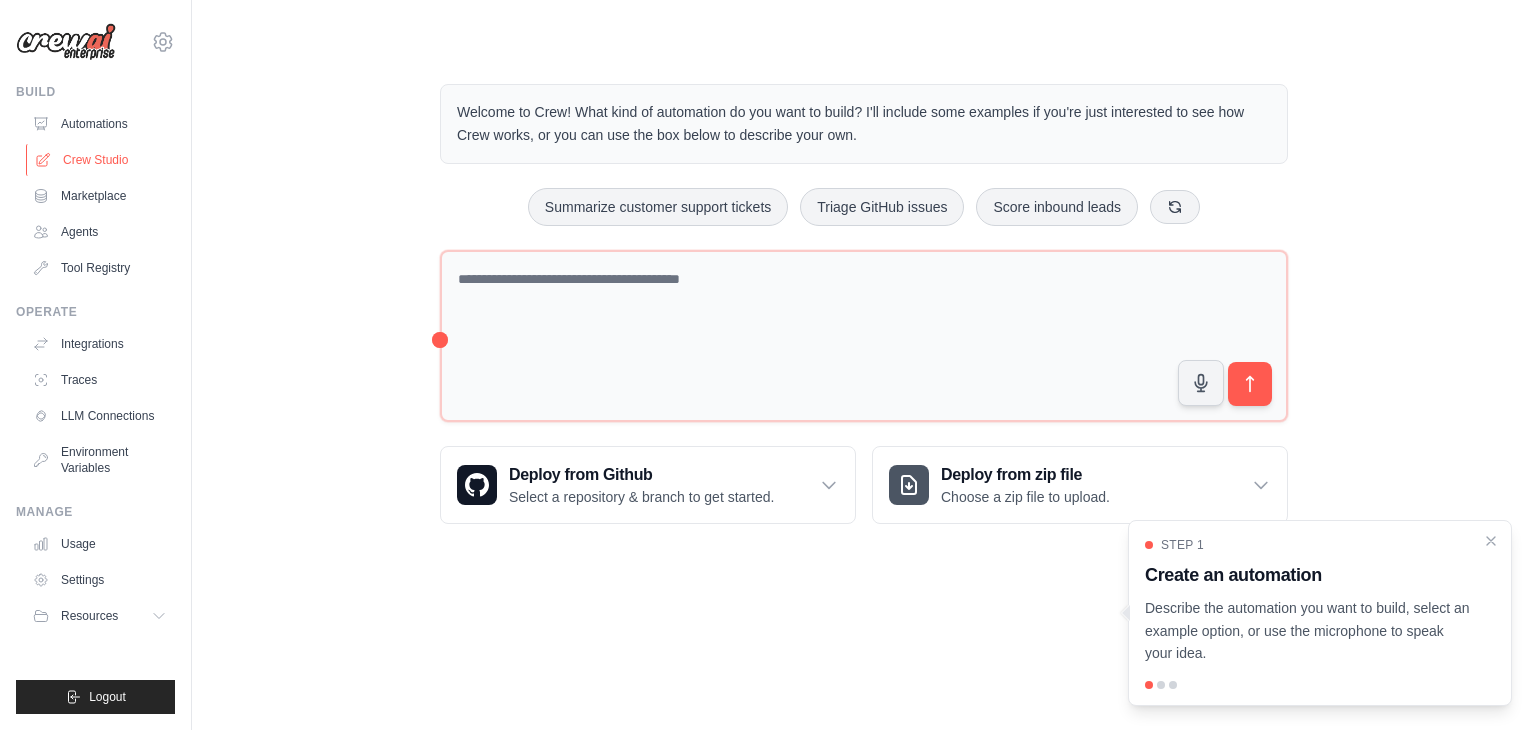 click on "Crew Studio" at bounding box center [101, 160] 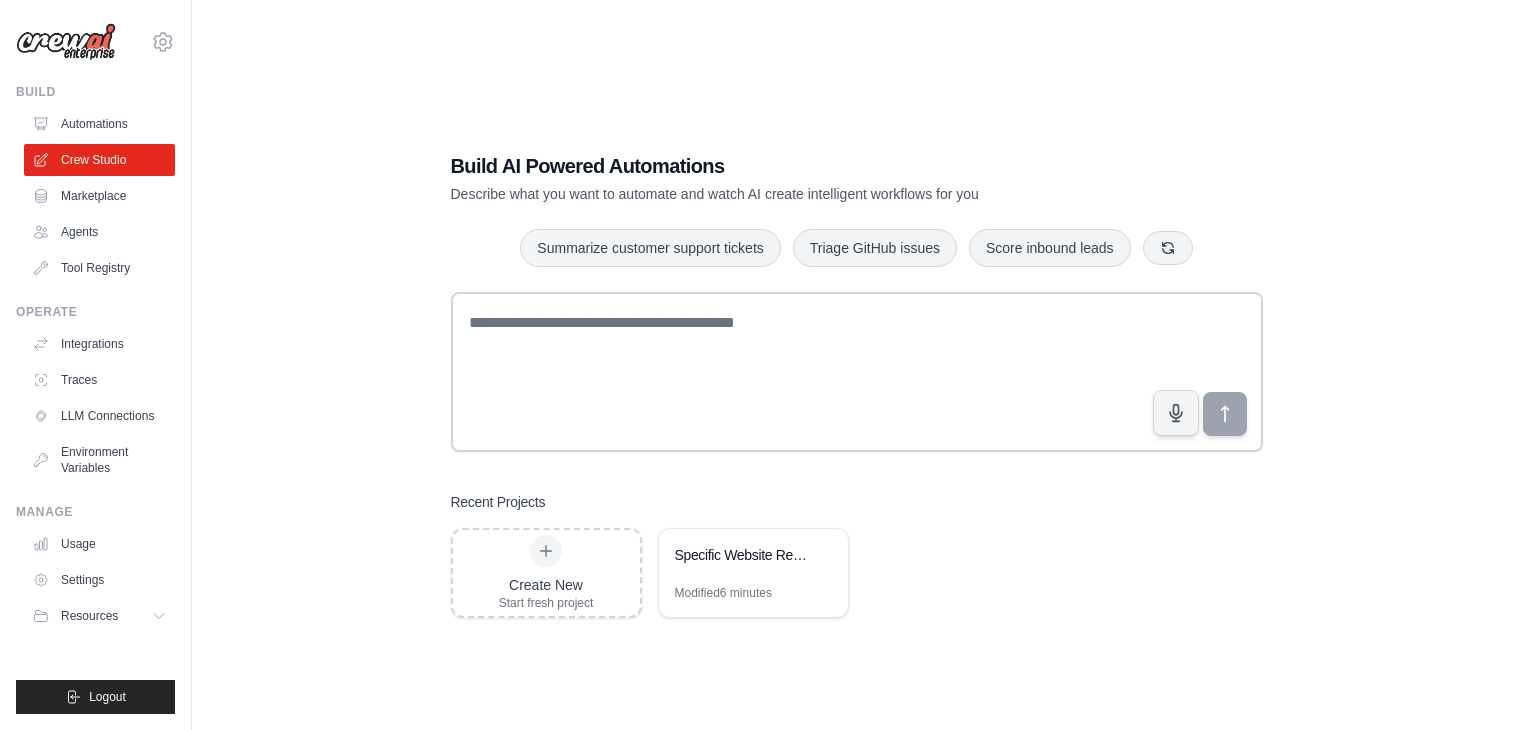 scroll, scrollTop: 0, scrollLeft: 0, axis: both 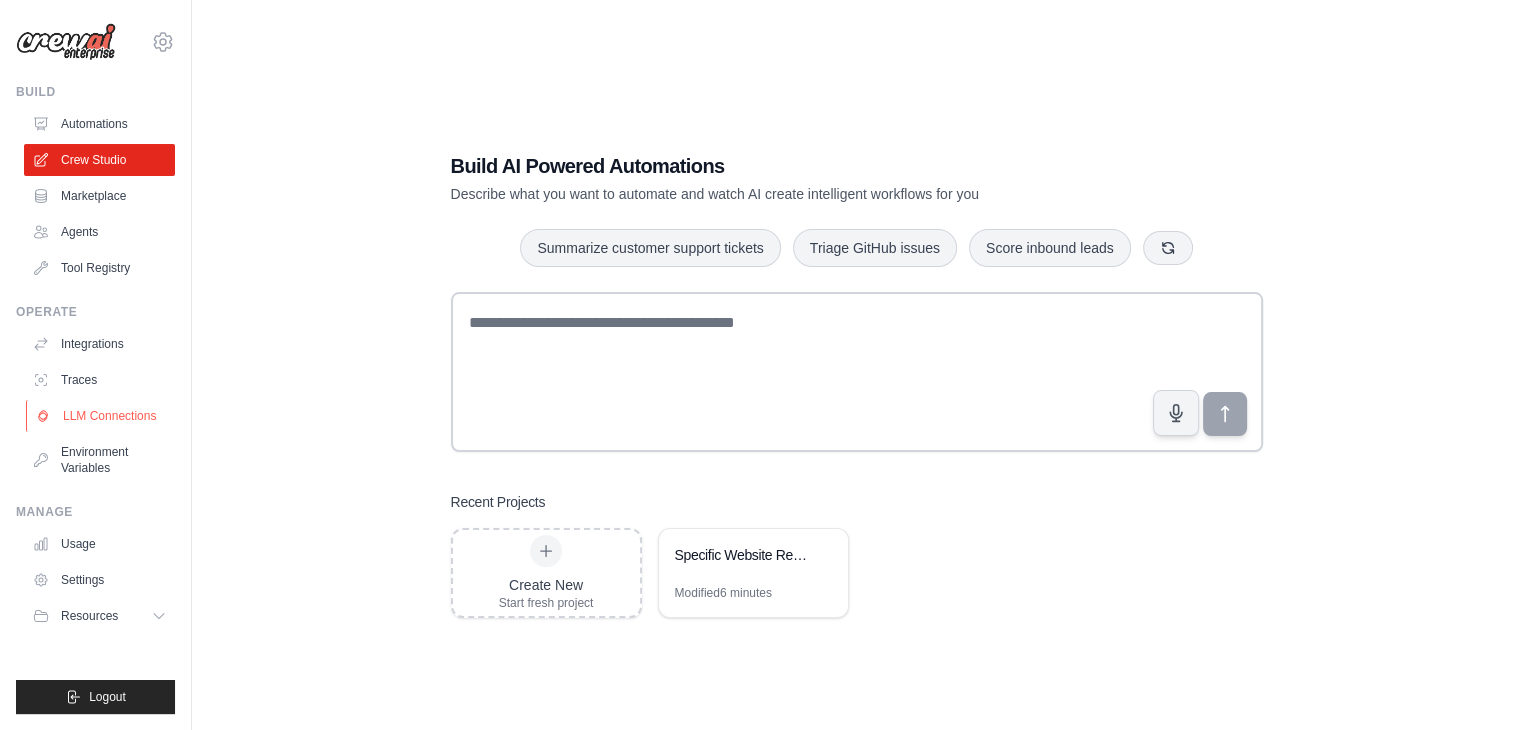 click on "LLM Connections" at bounding box center [101, 416] 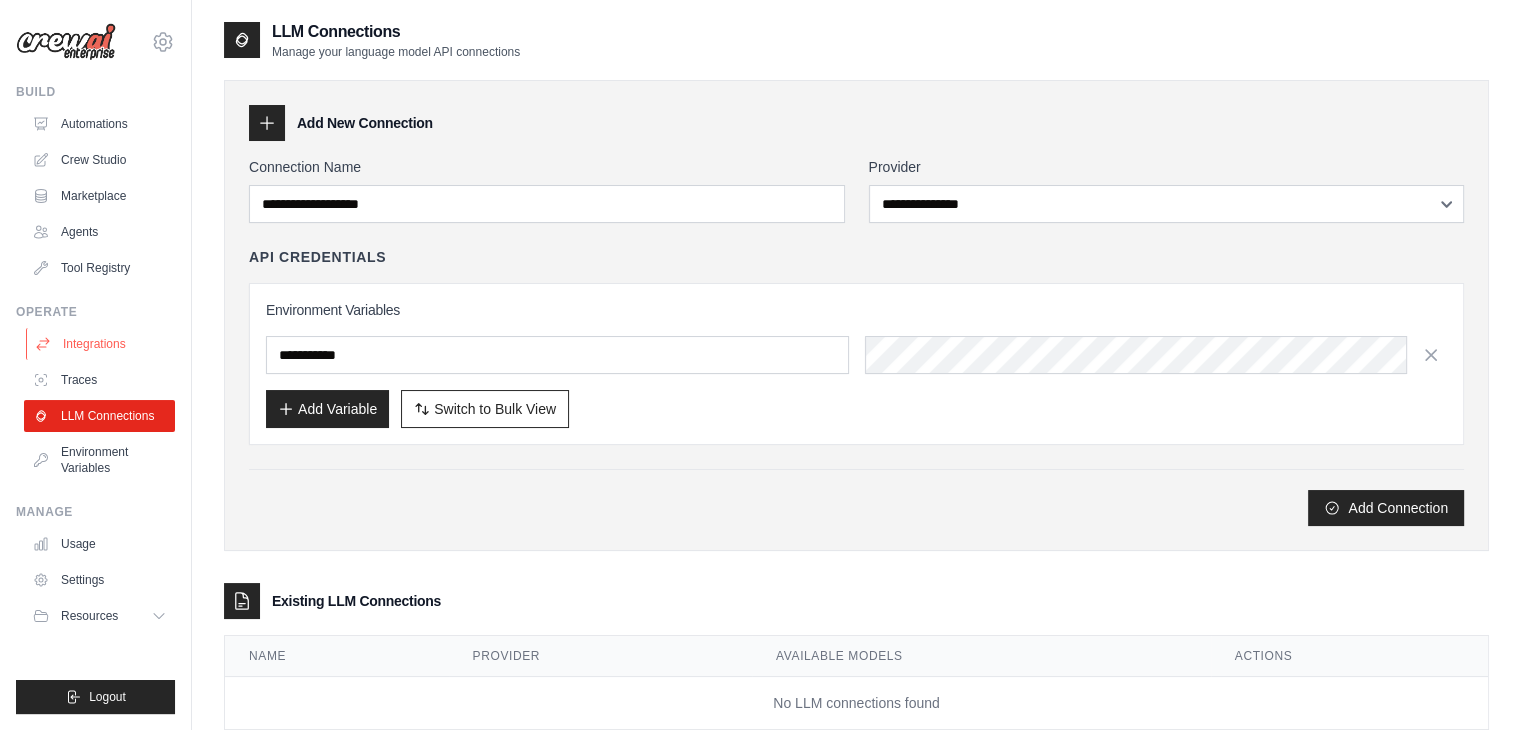 click on "Integrations" at bounding box center [101, 344] 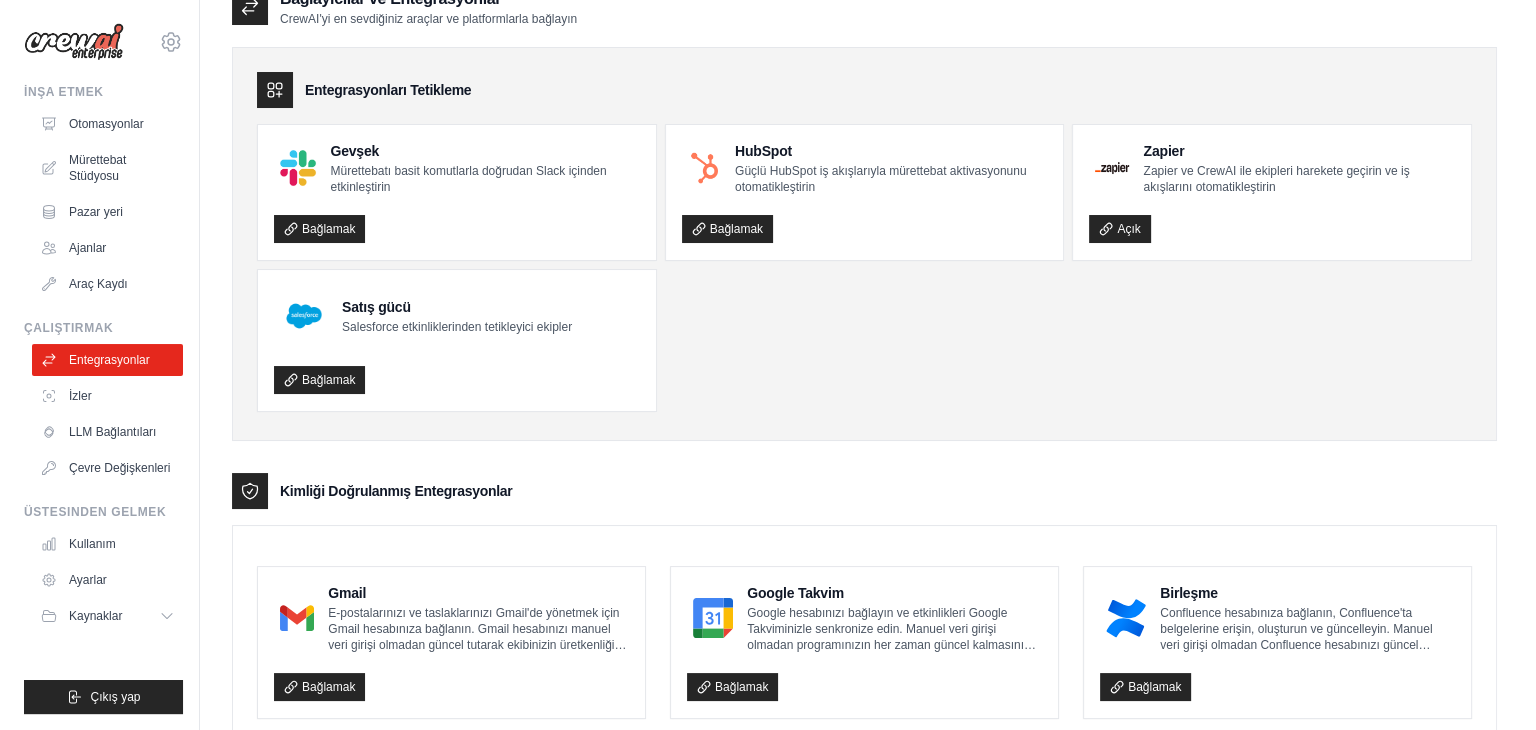 scroll, scrollTop: 0, scrollLeft: 0, axis: both 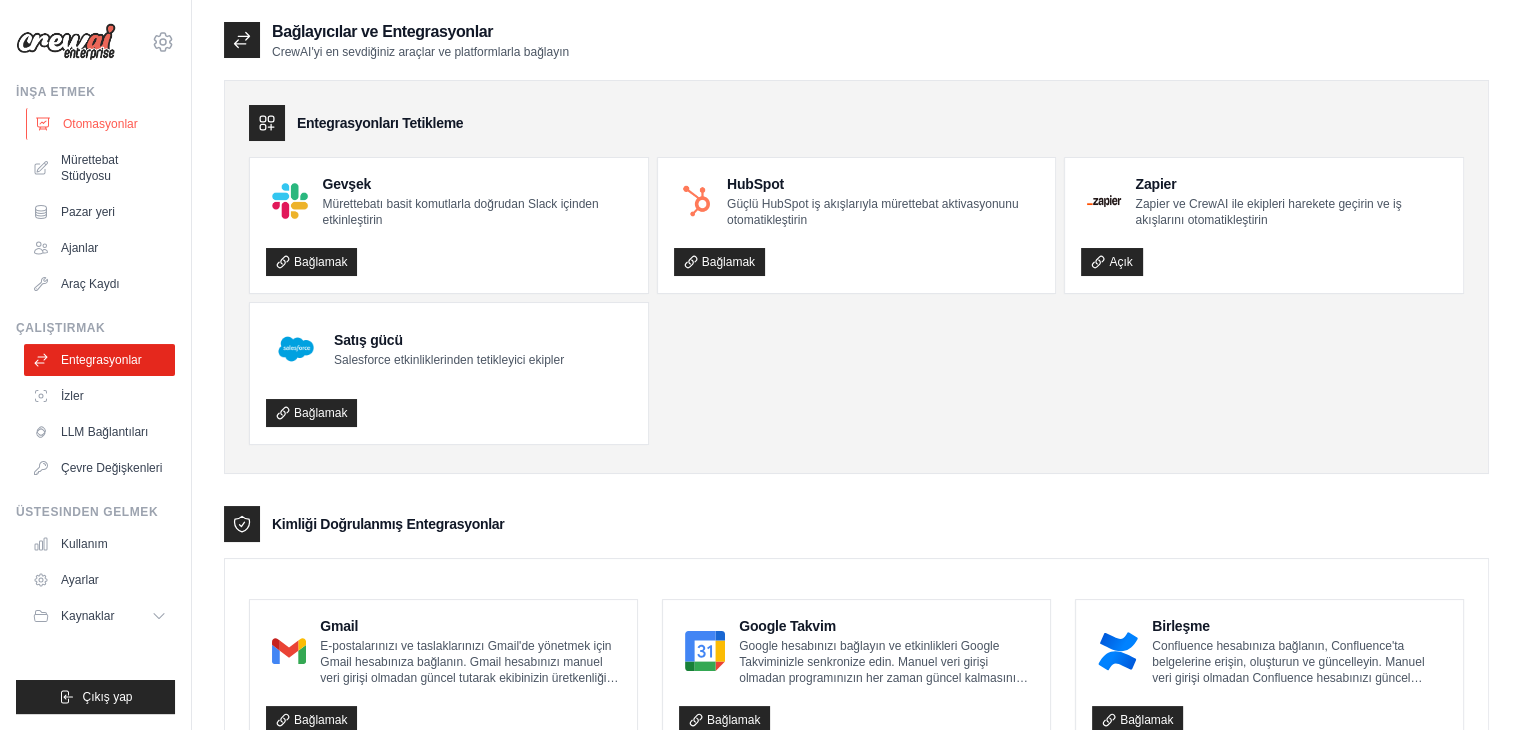 click on "Otomasyonlar" at bounding box center (100, 124) 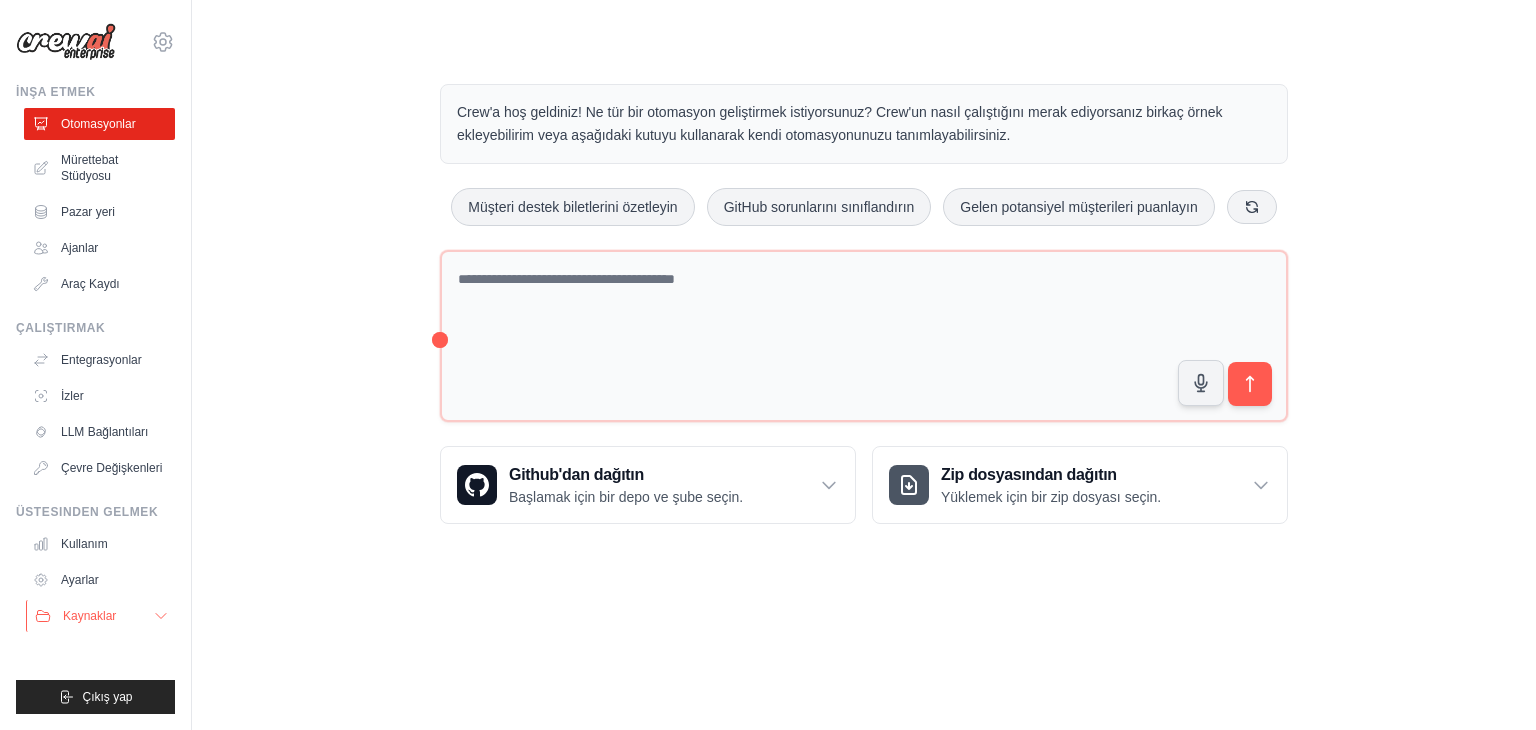 click on "Kaynaklar" at bounding box center (89, 616) 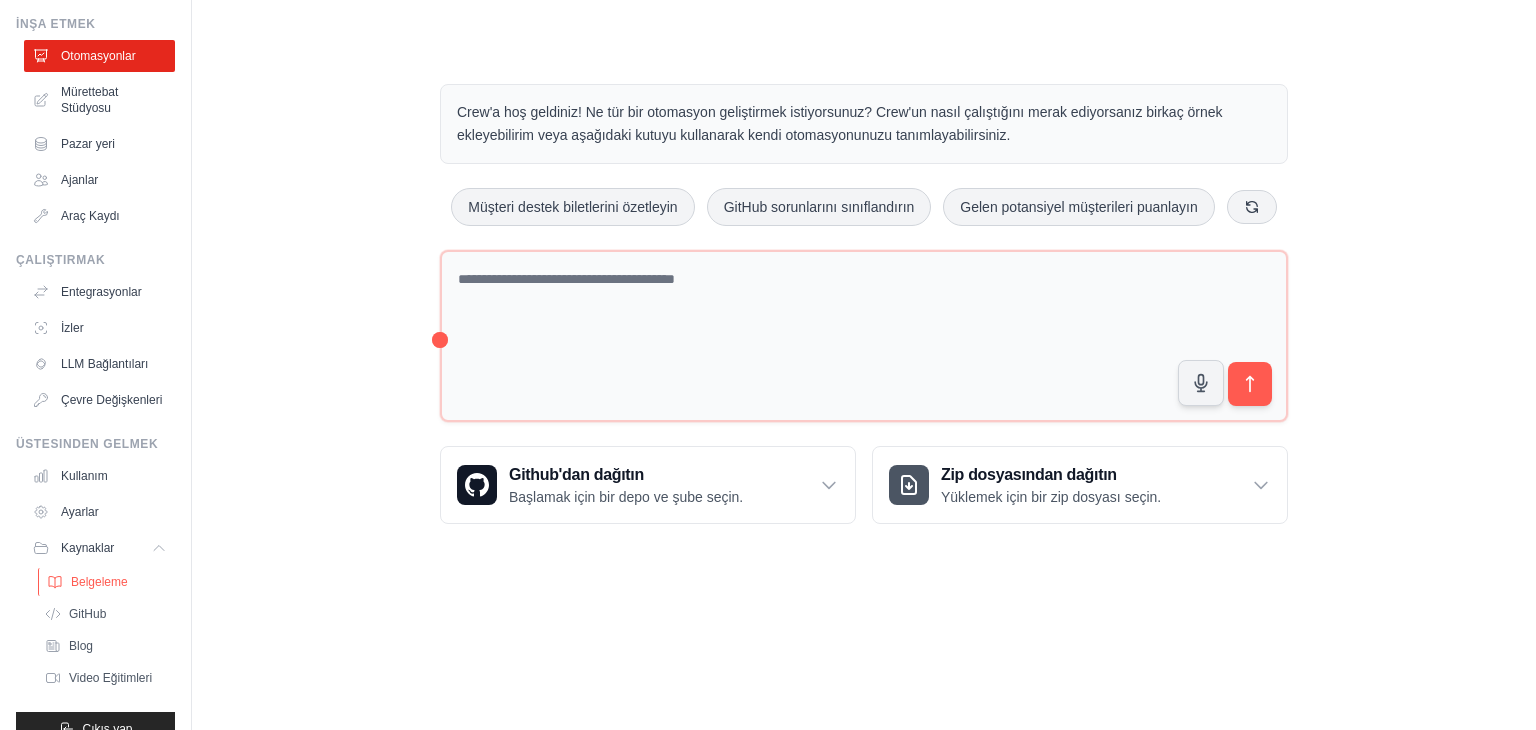 scroll, scrollTop: 132, scrollLeft: 0, axis: vertical 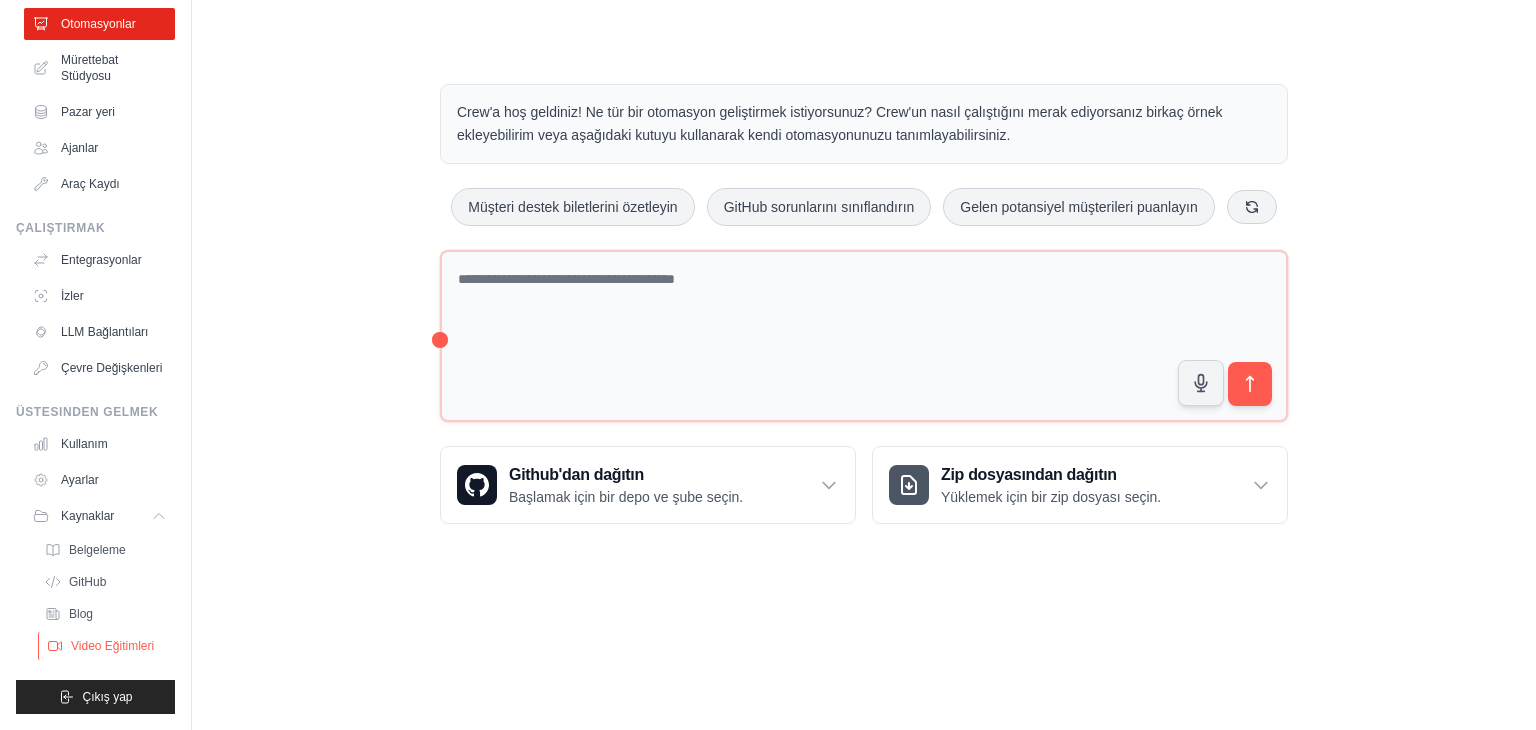click on "Video Eğitimleri" at bounding box center [112, 646] 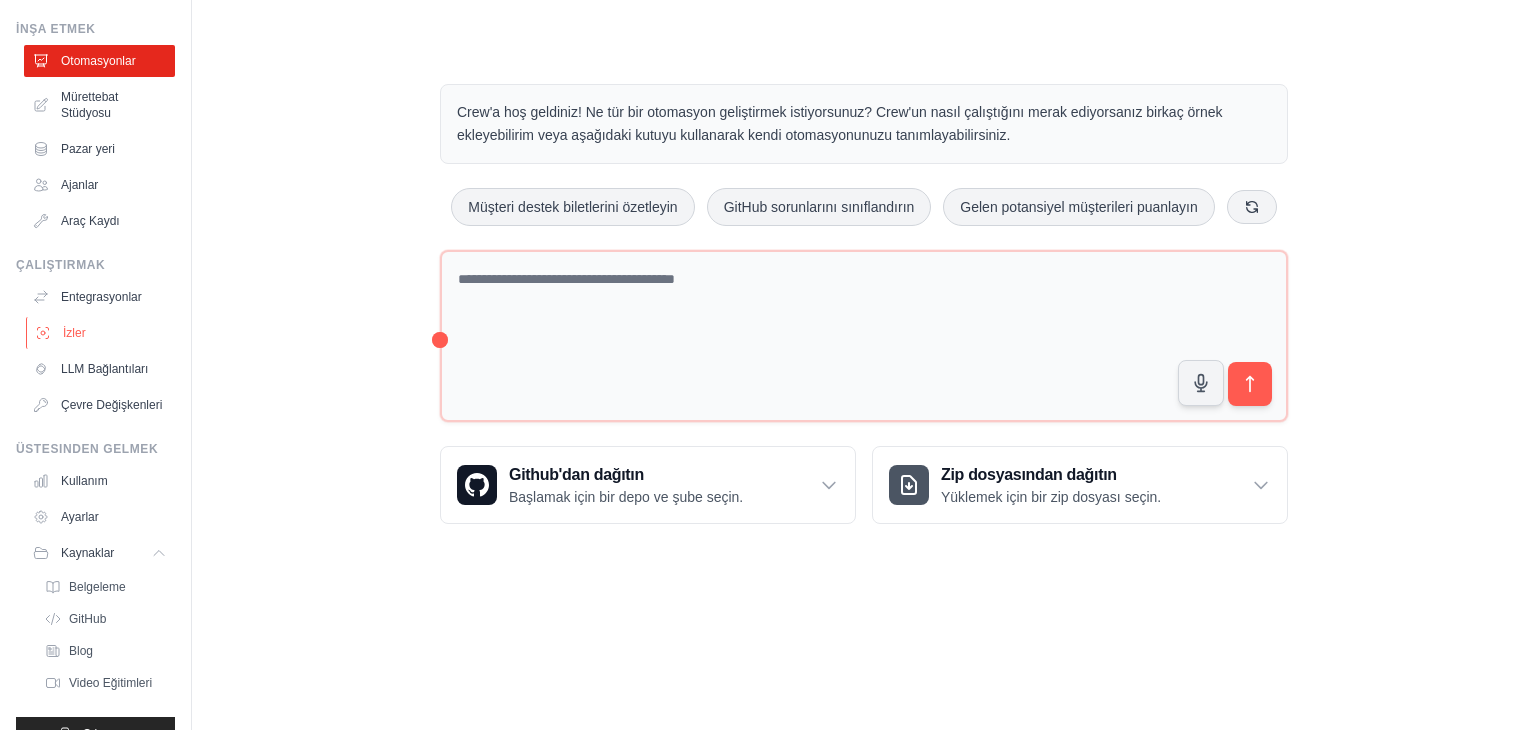 scroll, scrollTop: 0, scrollLeft: 0, axis: both 